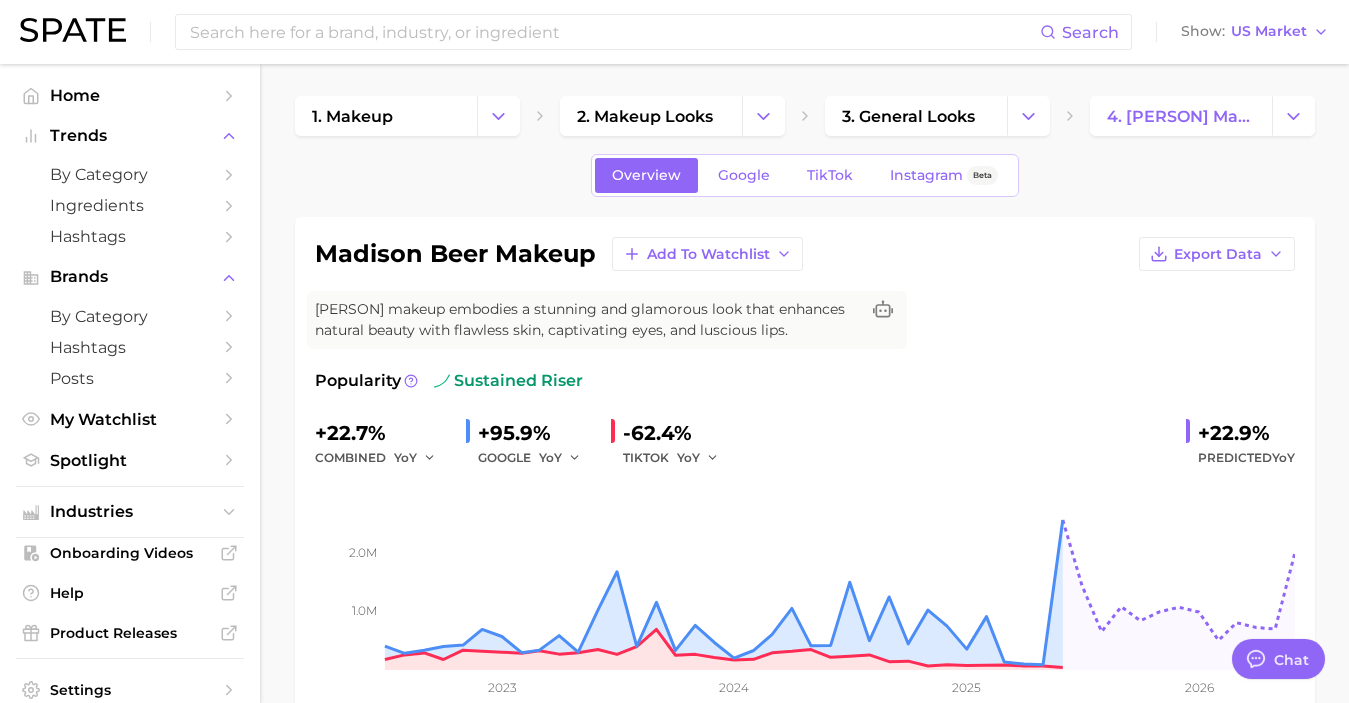 scroll, scrollTop: 42, scrollLeft: 0, axis: vertical 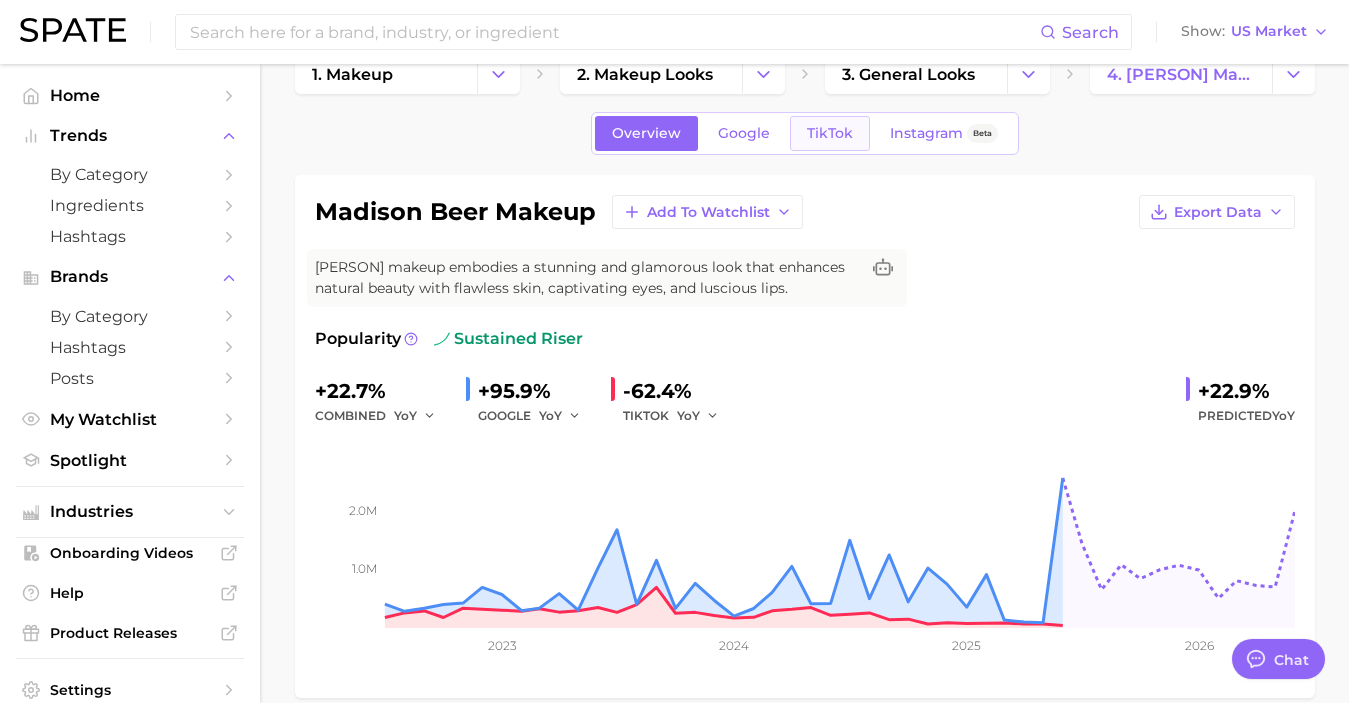 click on "TikTok" at bounding box center [830, 133] 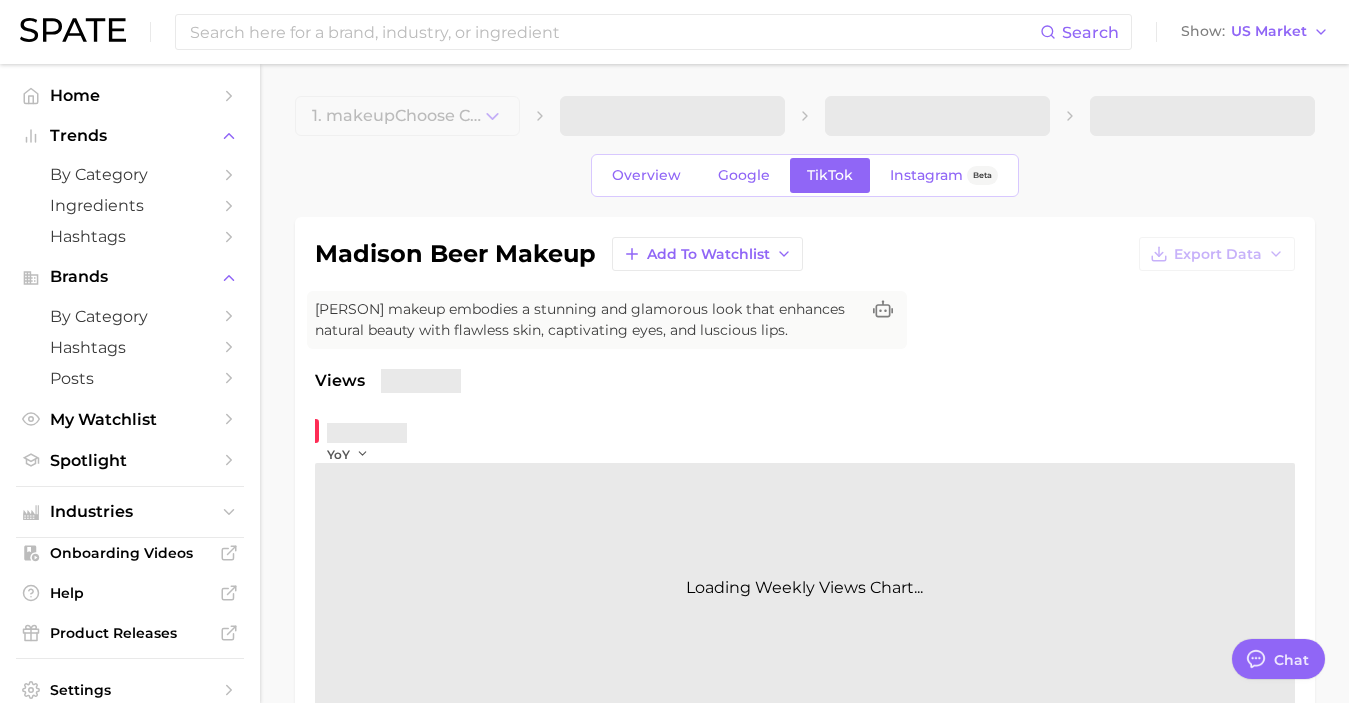 scroll, scrollTop: 0, scrollLeft: 0, axis: both 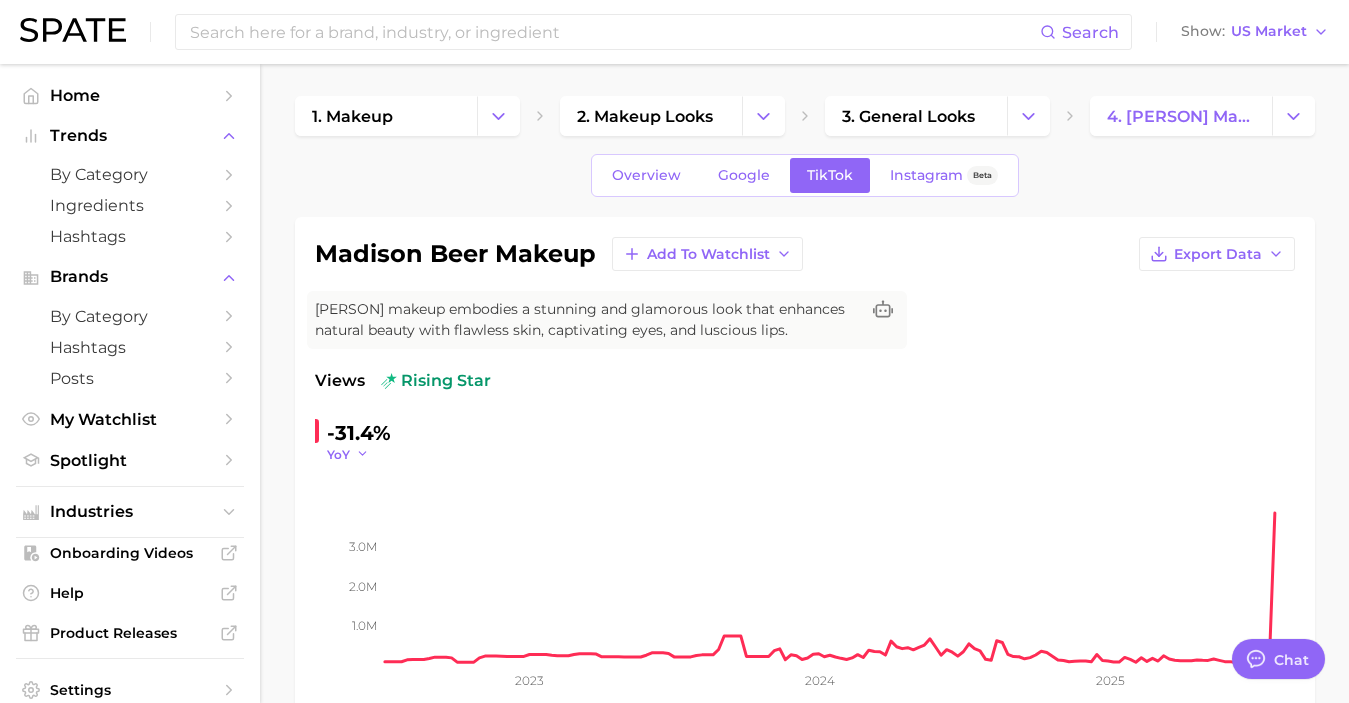 click on "YoY" at bounding box center (338, 454) 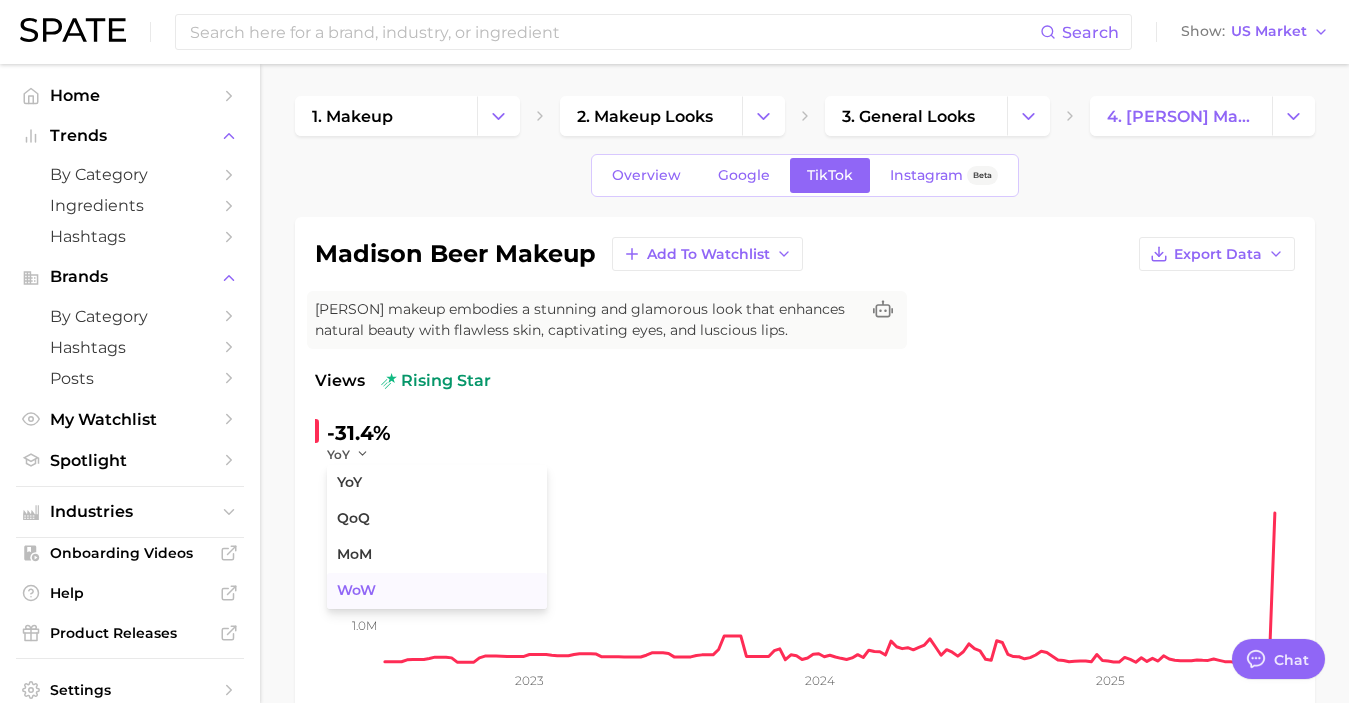 click on "WoW" at bounding box center (356, 590) 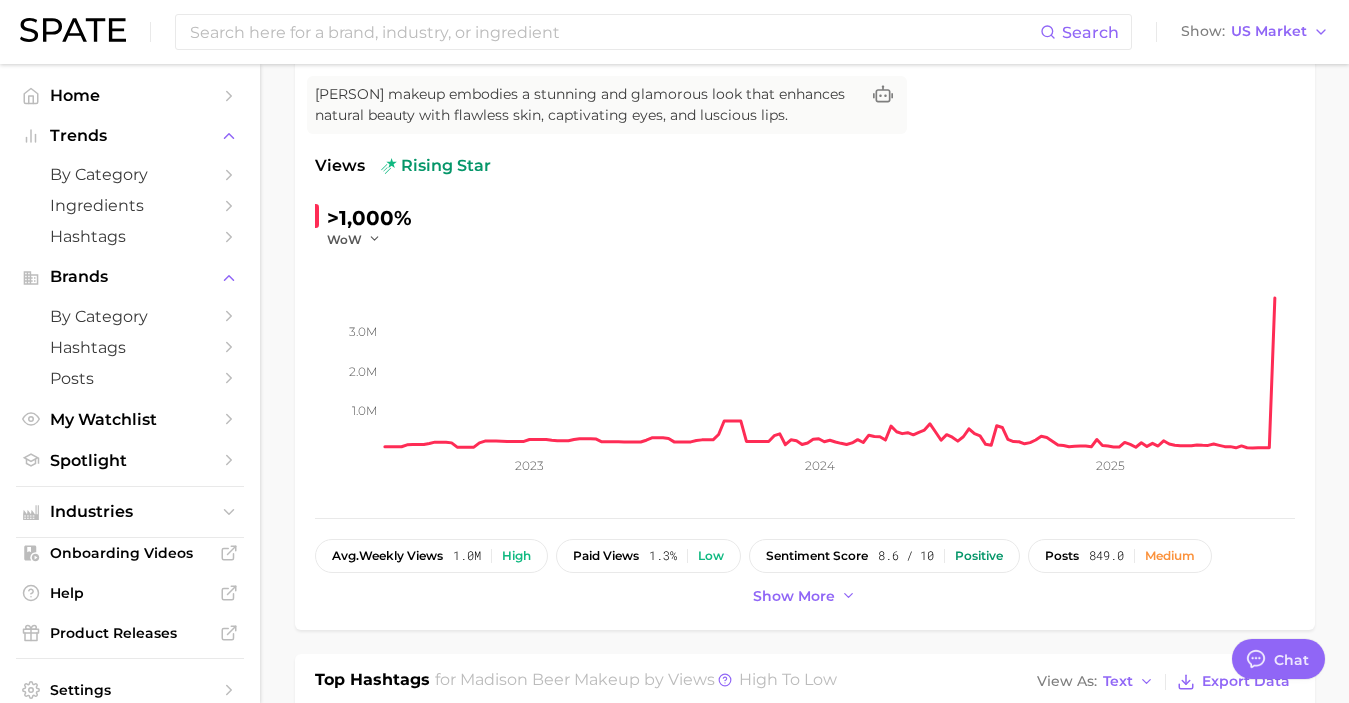 scroll, scrollTop: 0, scrollLeft: 0, axis: both 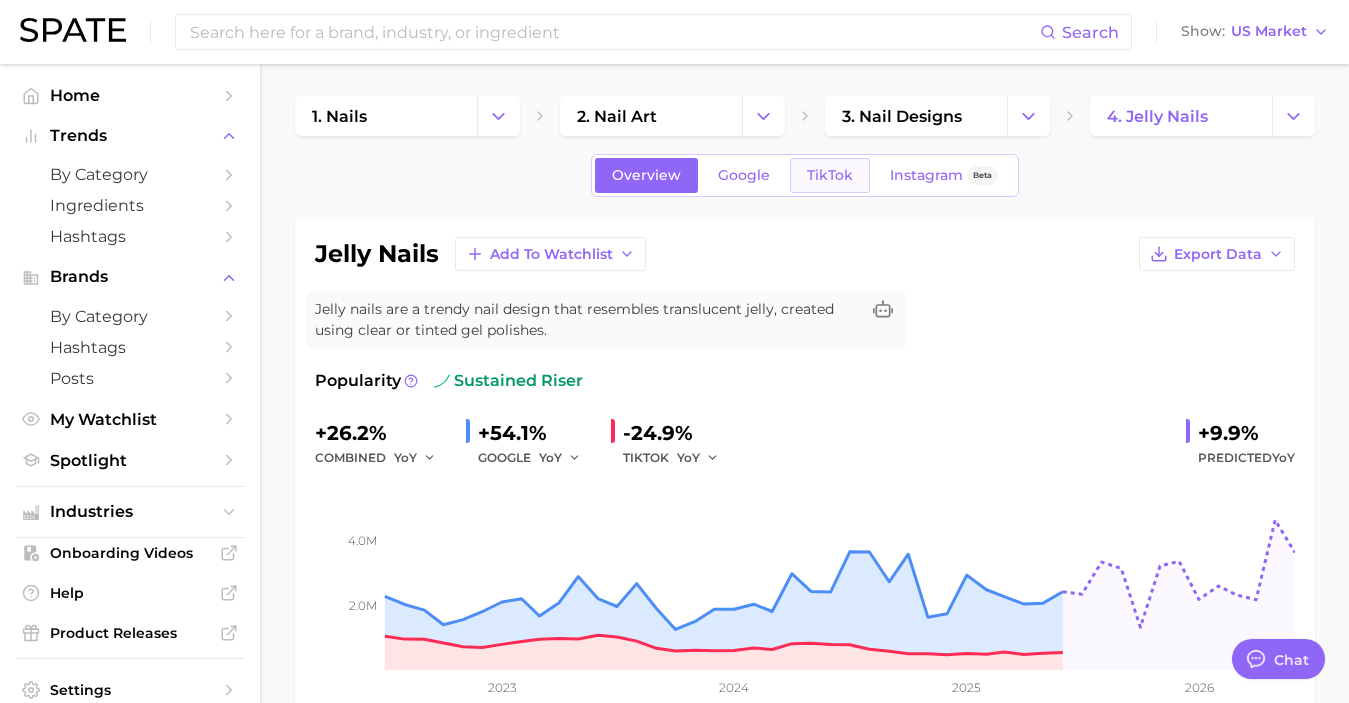 click on "TikTok" at bounding box center (830, 175) 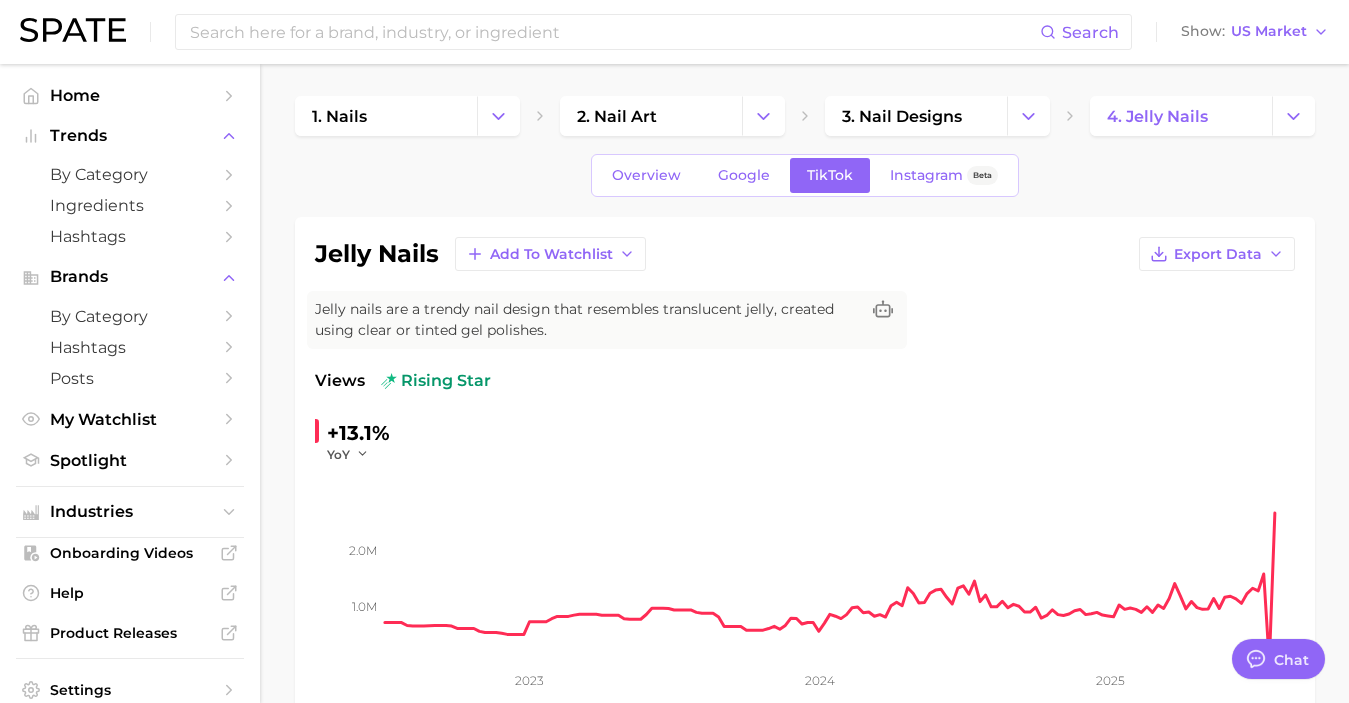 scroll, scrollTop: 0, scrollLeft: 0, axis: both 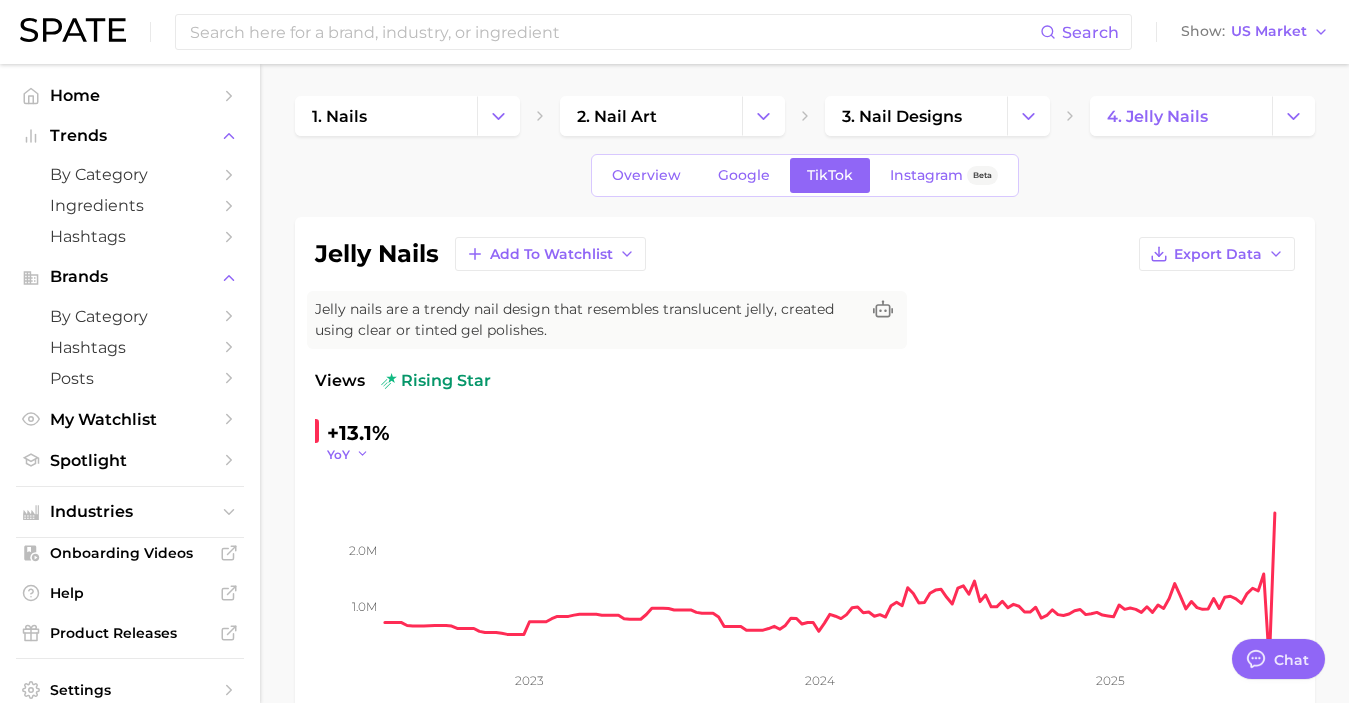 click on "YoY" at bounding box center [338, 454] 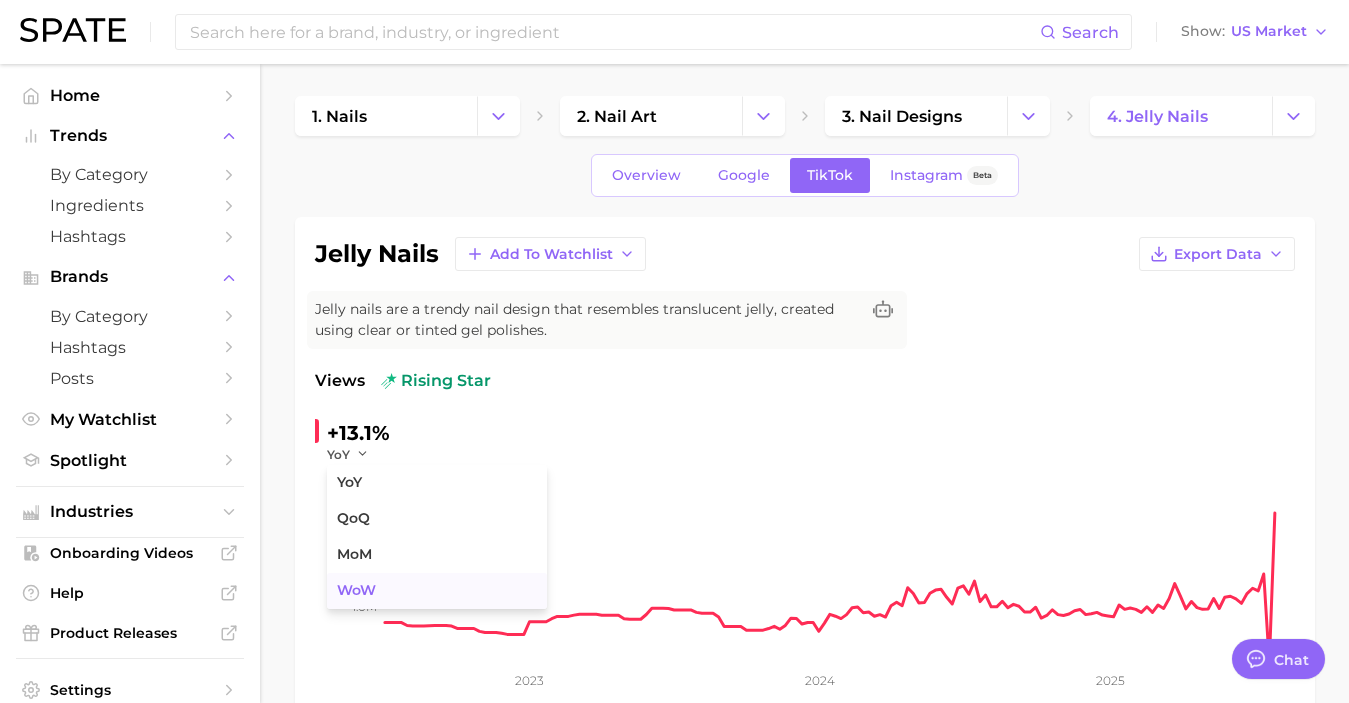 click on "WoW" at bounding box center (437, 591) 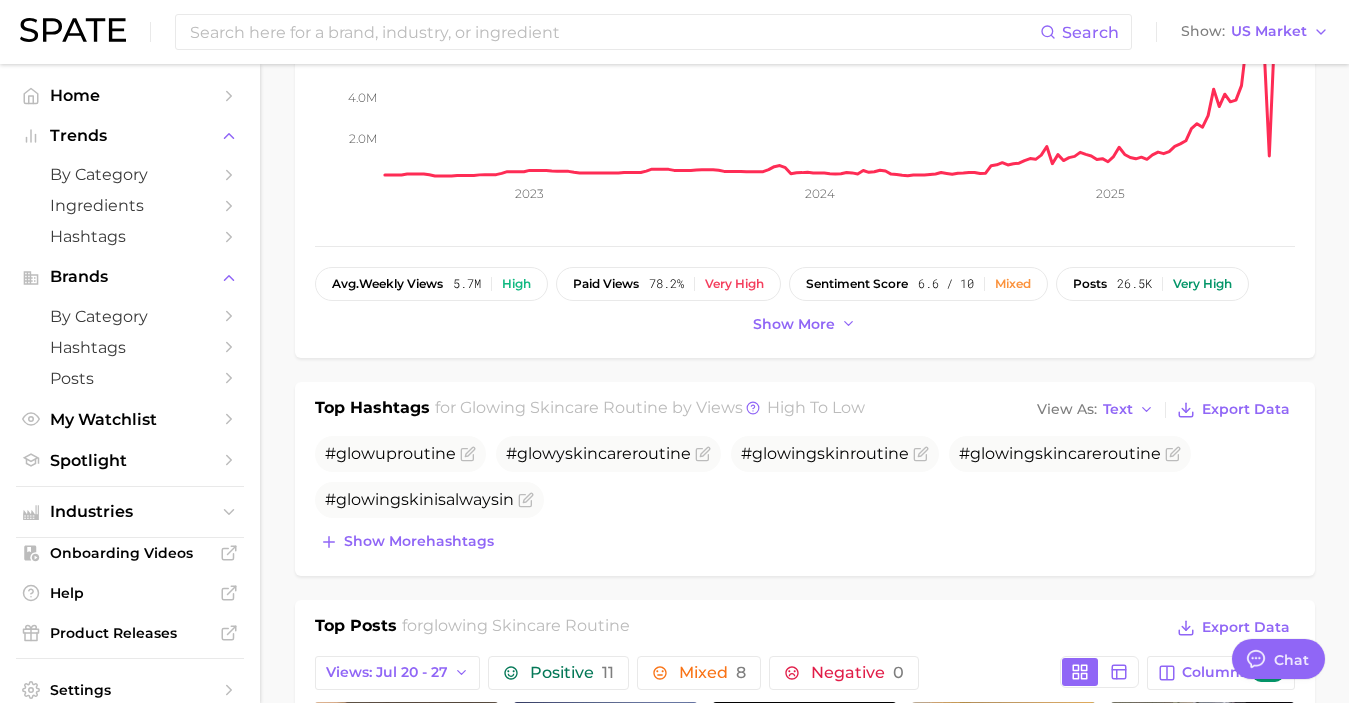 scroll, scrollTop: 0, scrollLeft: 0, axis: both 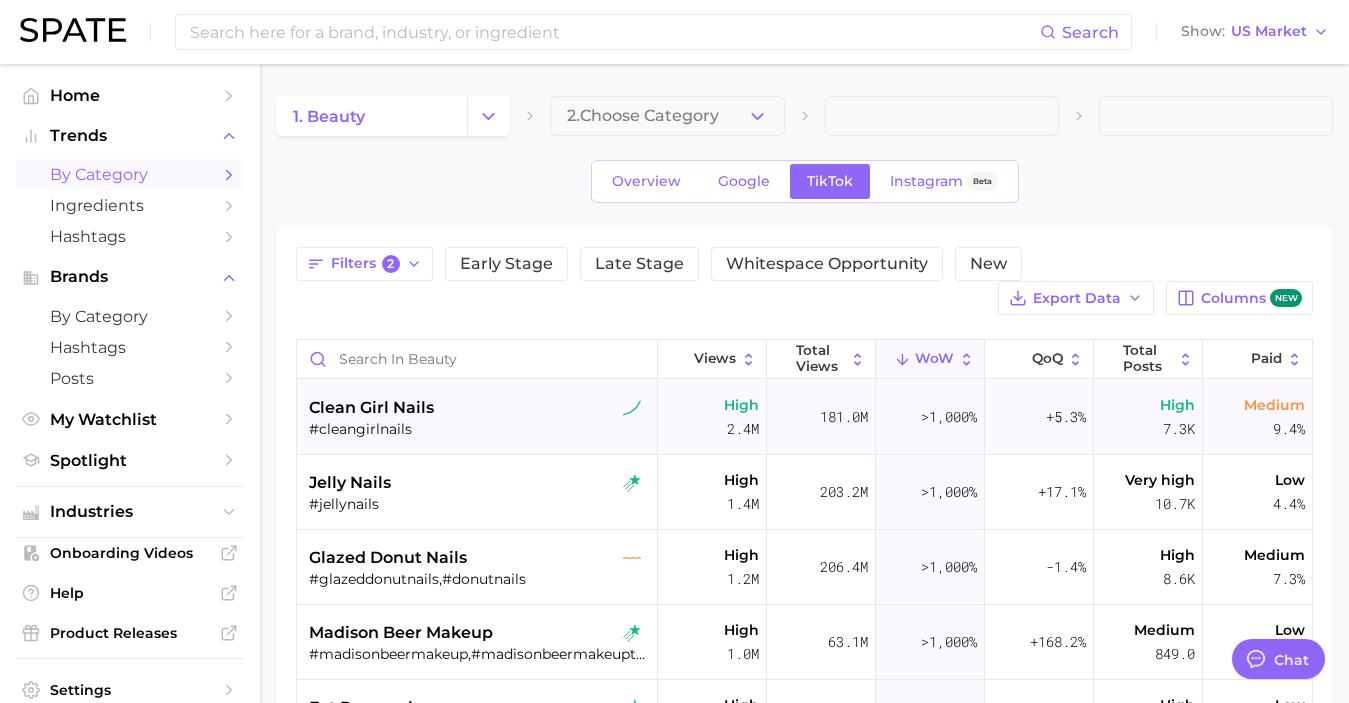 click on "clean girl nails" at bounding box center (479, 408) 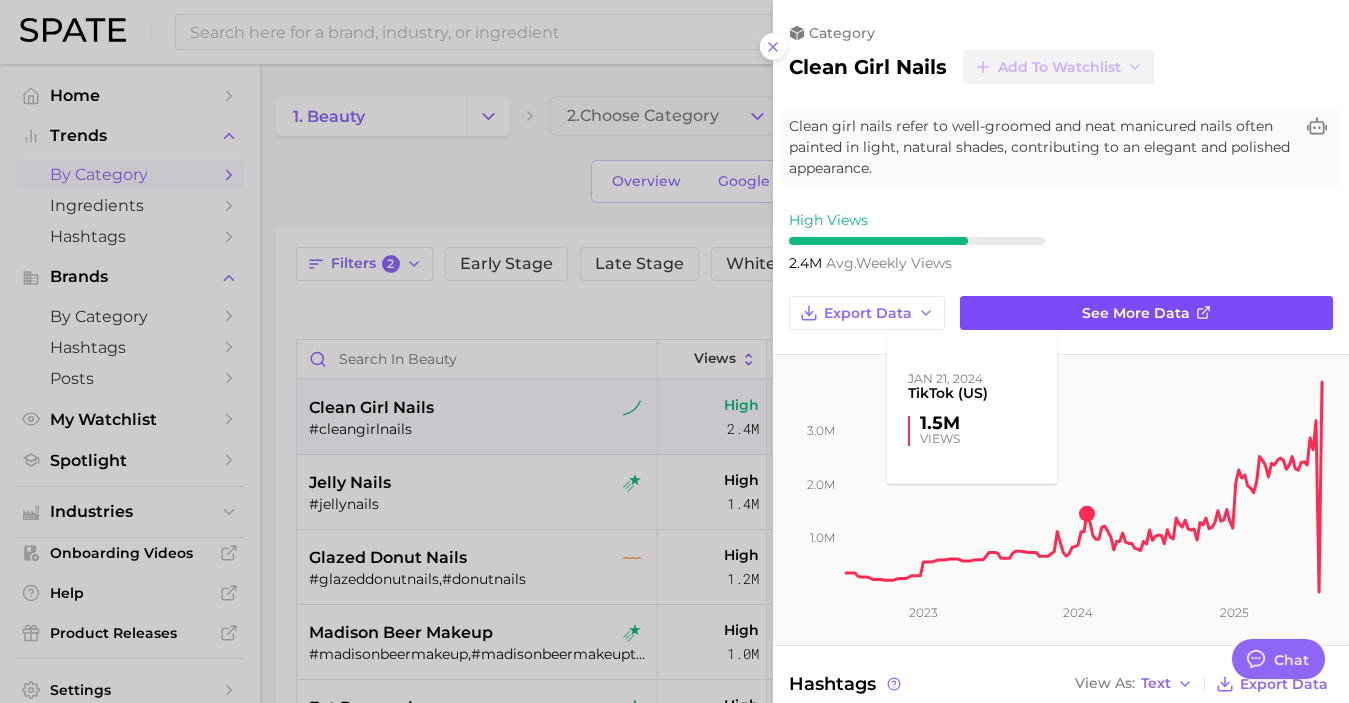 scroll, scrollTop: 0, scrollLeft: 0, axis: both 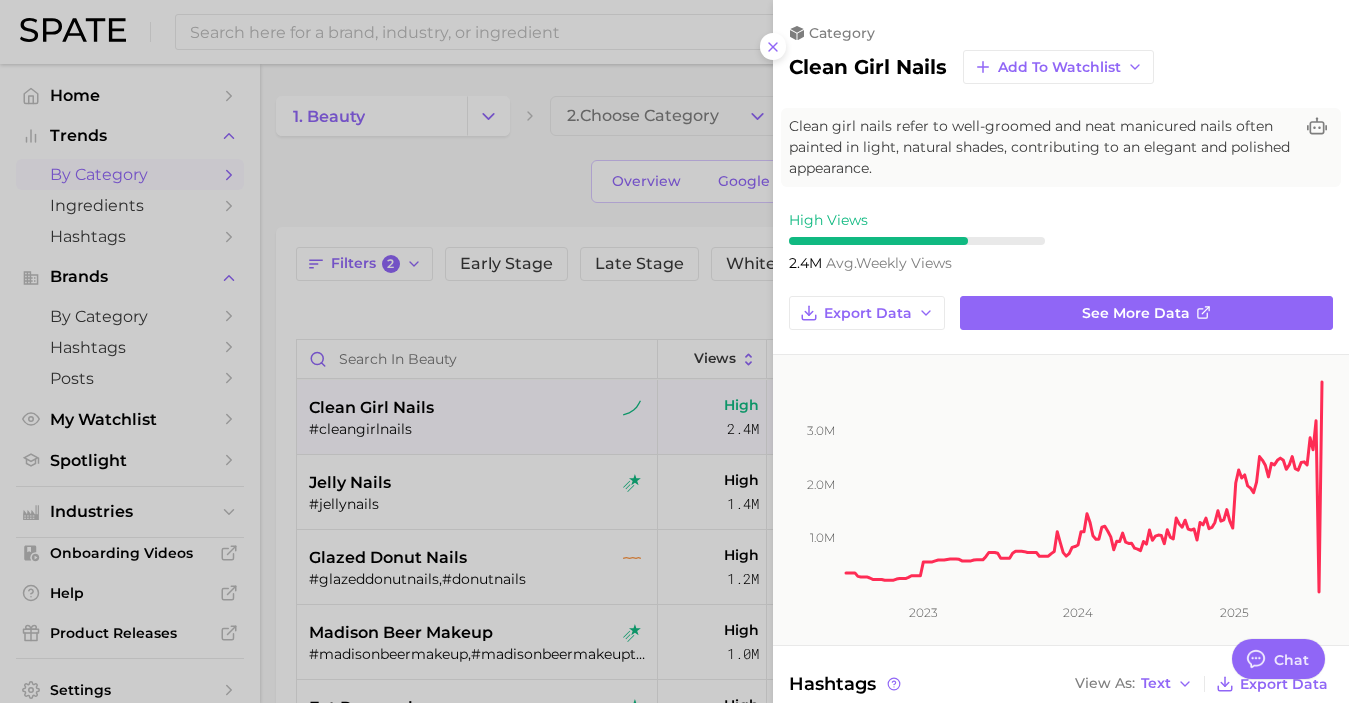 click at bounding box center (674, 351) 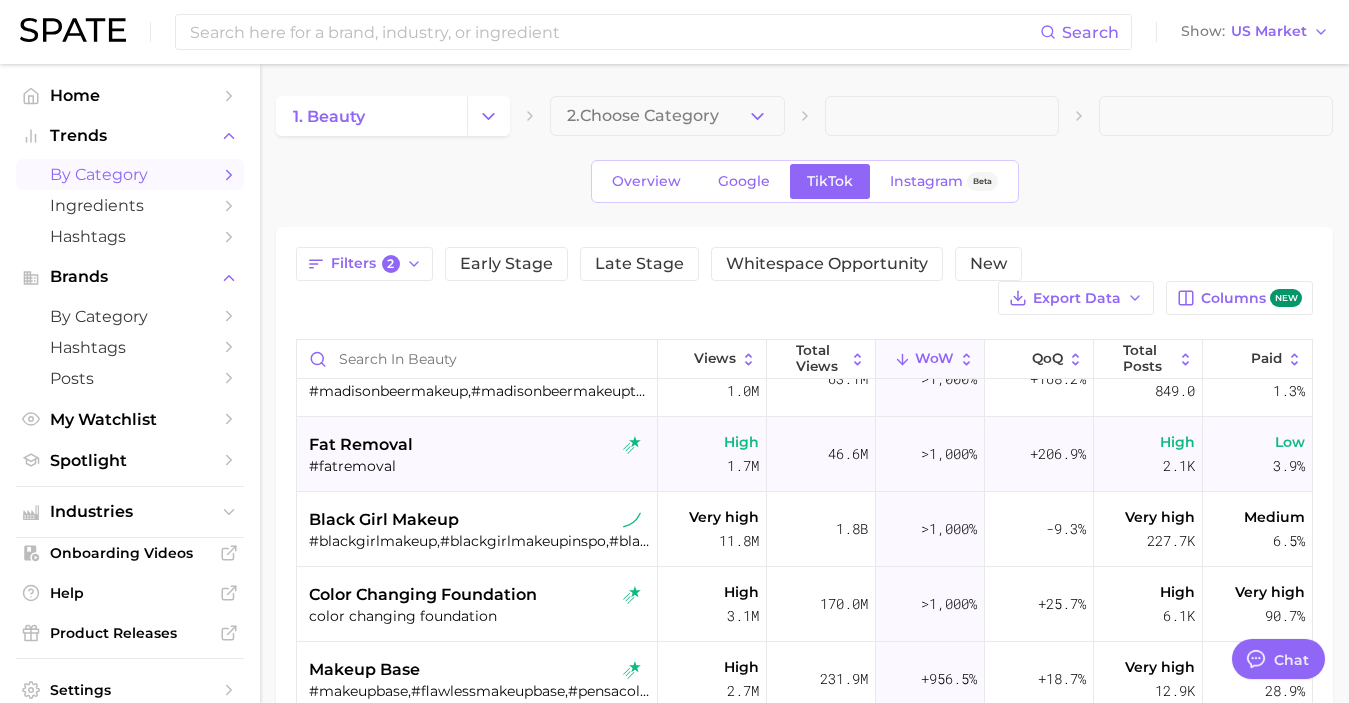 scroll, scrollTop: 278, scrollLeft: 0, axis: vertical 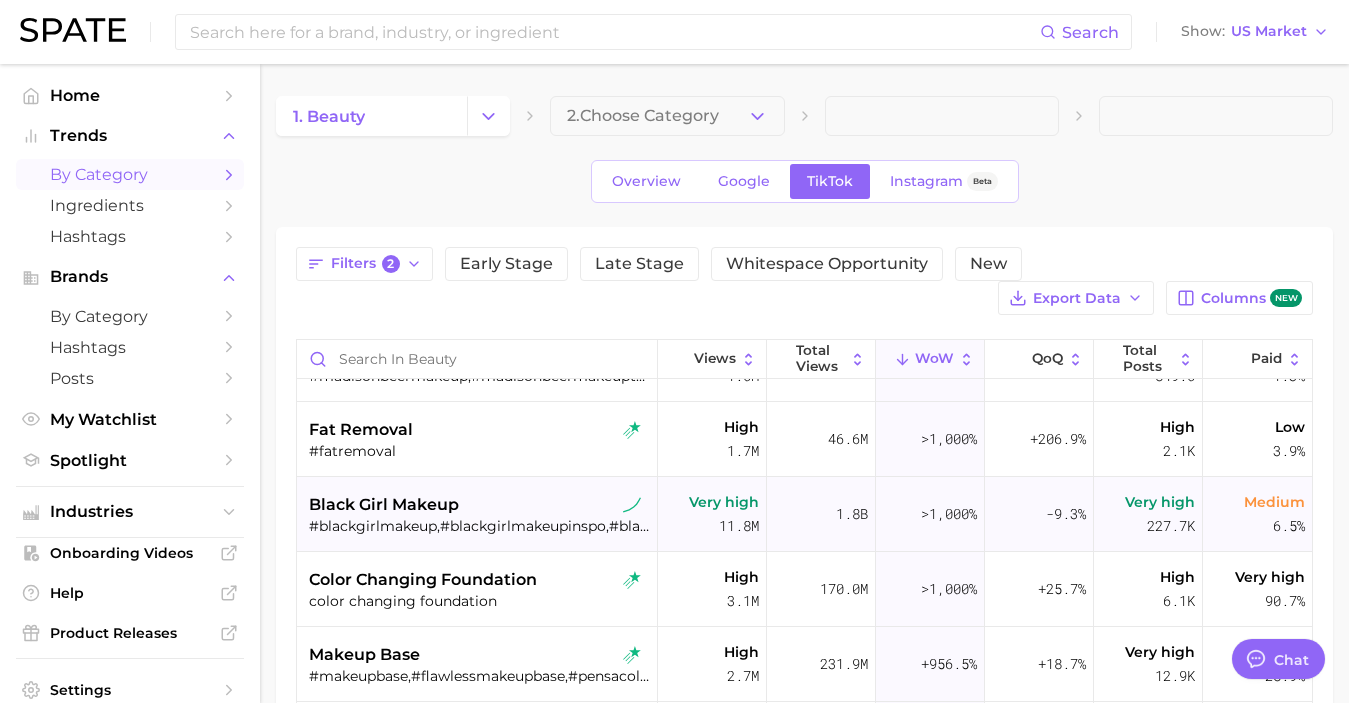 click on "#blackgirlmakeup,#blackgirlmakeupinspo,#blackgirlmakeupreview,#grwmblackgirlmakeup,#blackgurlmakeuptutorial,#makeuplookblackgirl,#blackgirlmakeuproutine,#blackgirlmakeupstorytime,#blackgirlmakeuptutorialforbeginners,#naturalblackgirlmakeup,#blackgirlmakeuptransitionvideo,#blackgirlmakeuptutorials,#blackgirlmakeuphaul,#blackgirlmakeuphacks,#blackgirlmakeuptransformation,#blackgirlmakeupproducts,#makeupblackgirlmakeup,#blackgirlmakeupreels,#grwmblackgirlmakeupgrwmblackgirl,#blackgurlmakeupideas,#blackgurlmakeuproutine,#nolablackgirlmakeup" at bounding box center [479, 526] 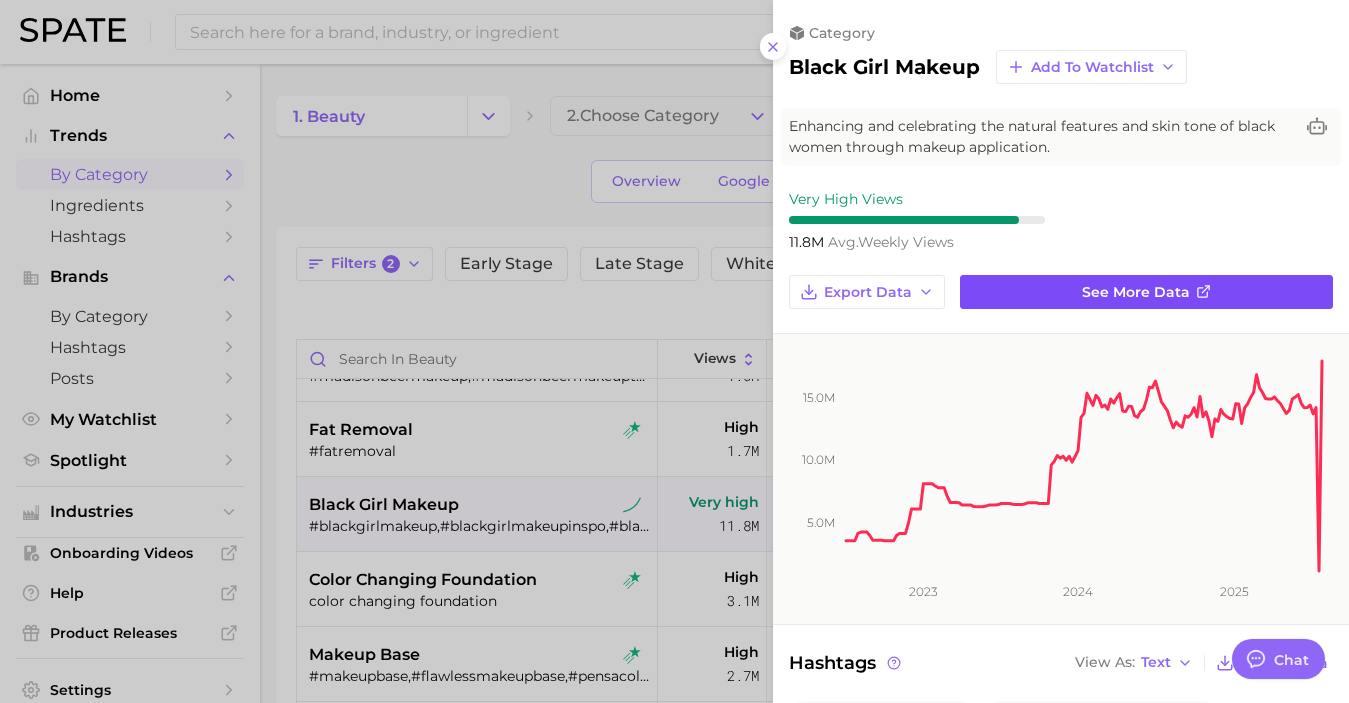 scroll, scrollTop: 0, scrollLeft: 0, axis: both 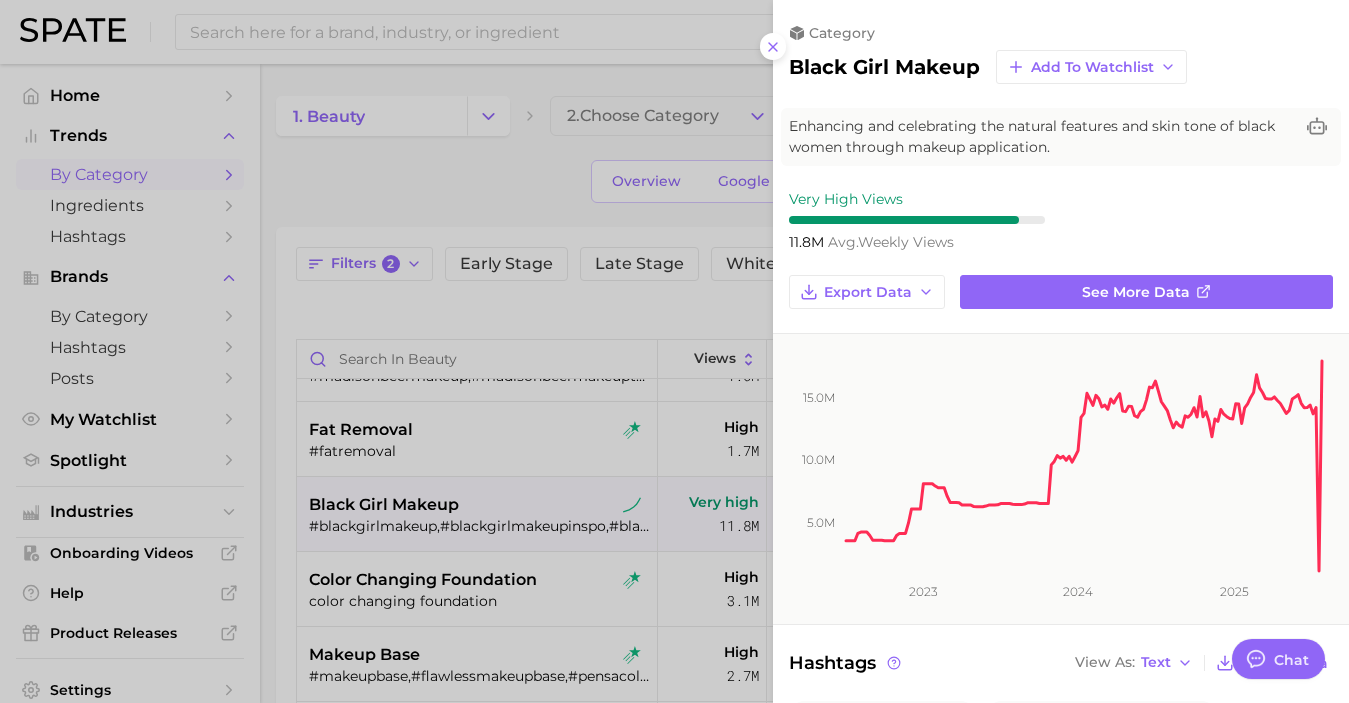 click at bounding box center (674, 351) 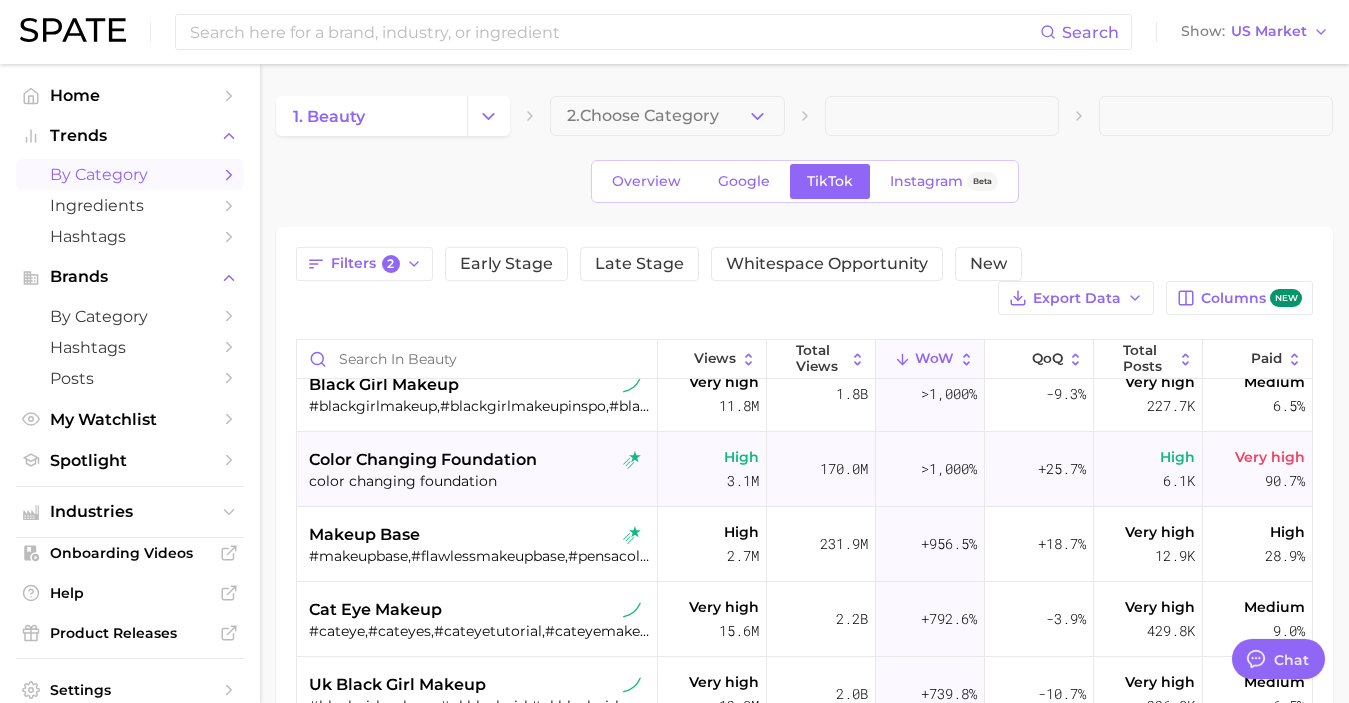 scroll, scrollTop: 422, scrollLeft: 0, axis: vertical 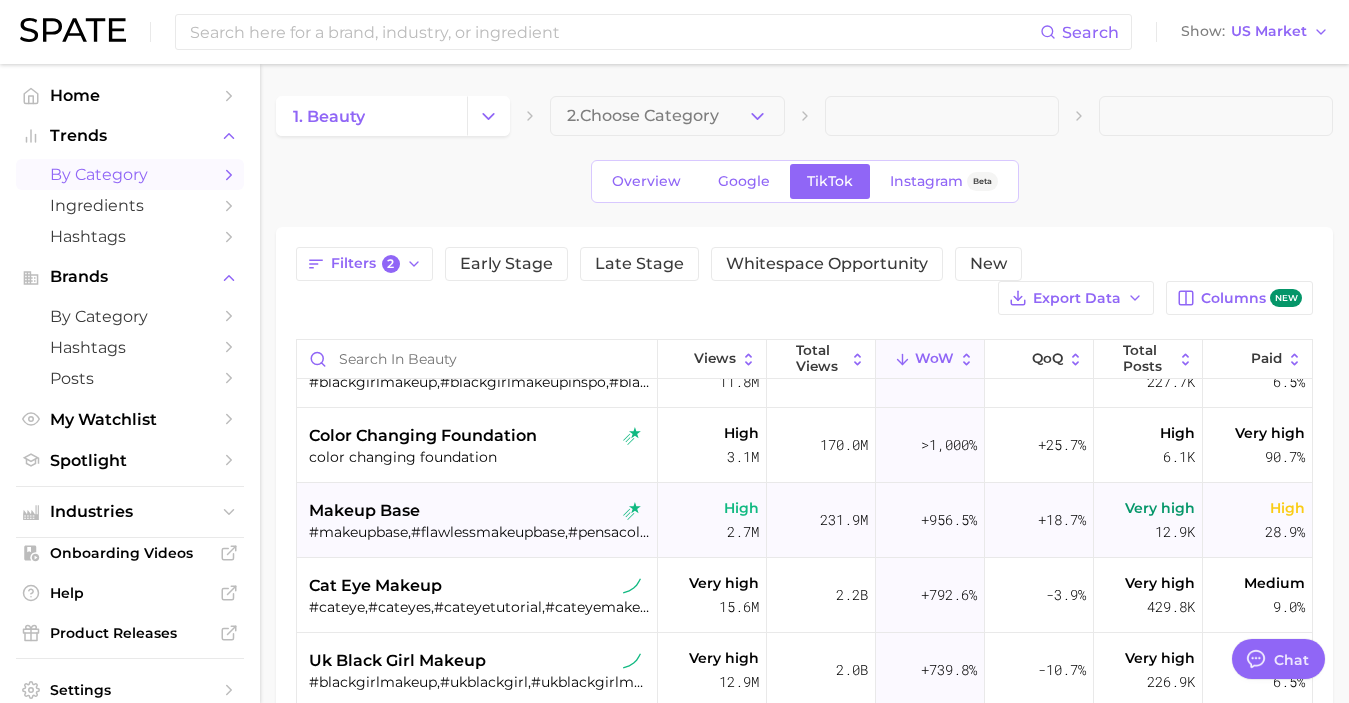 click on "makeup base" at bounding box center (479, 511) 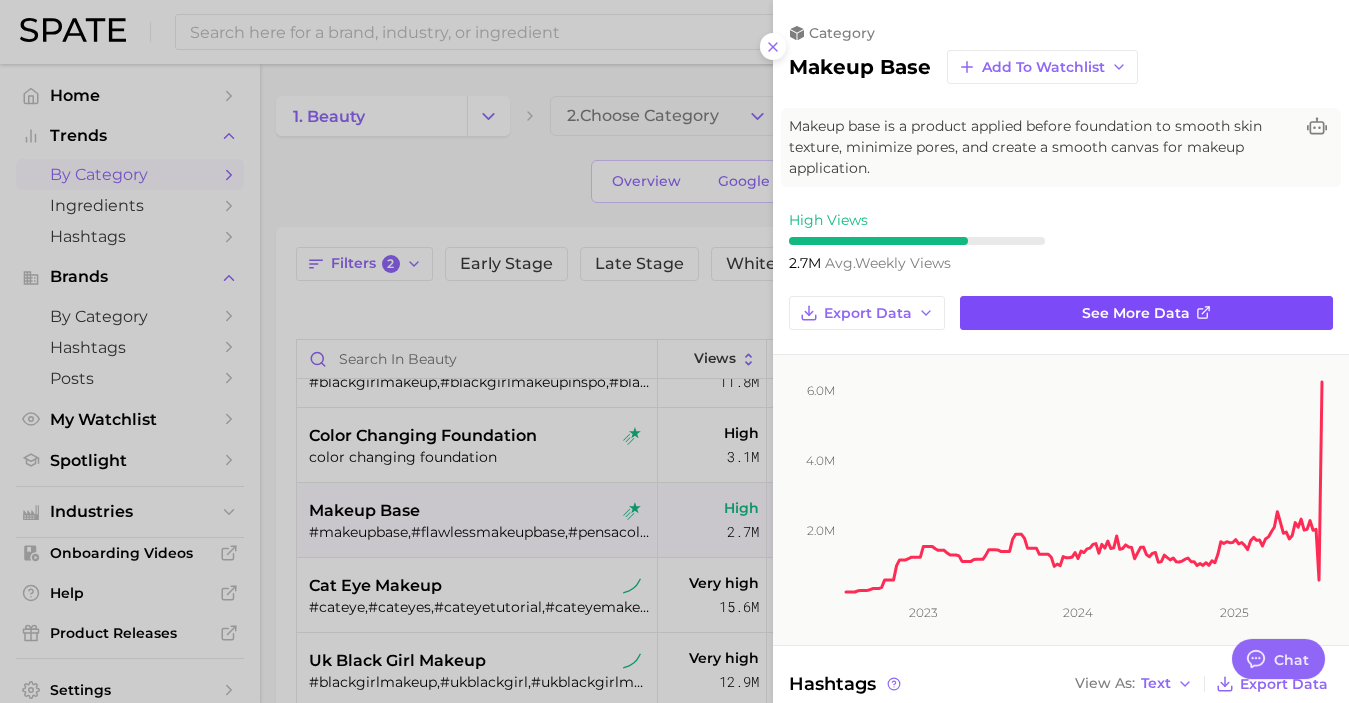 scroll, scrollTop: 0, scrollLeft: 0, axis: both 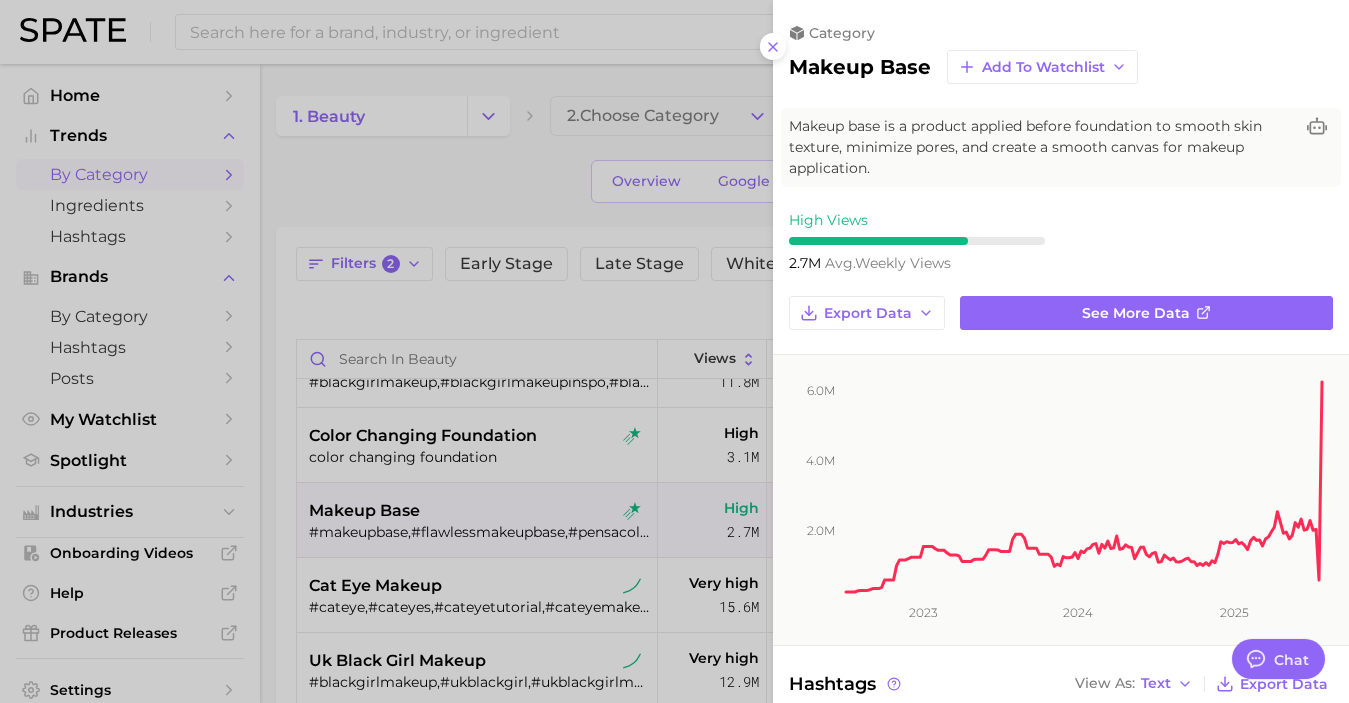 click at bounding box center (674, 351) 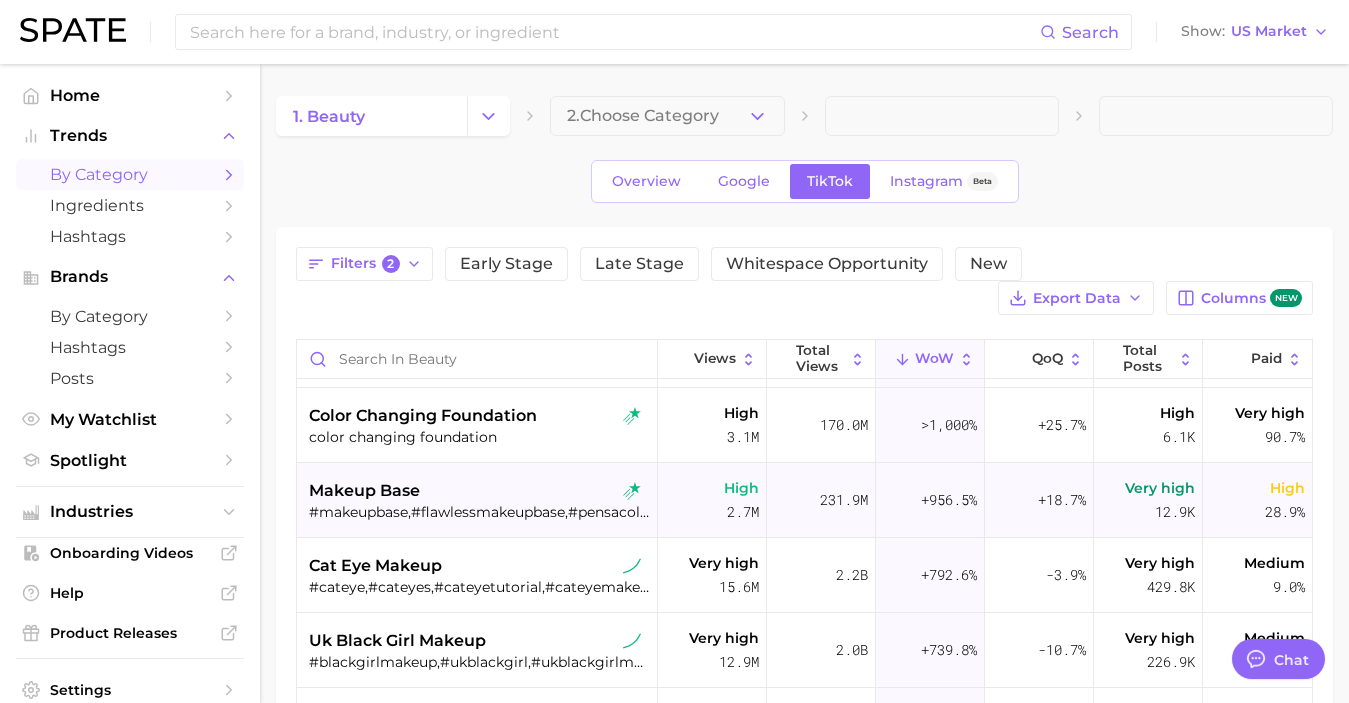 scroll, scrollTop: 445, scrollLeft: 0, axis: vertical 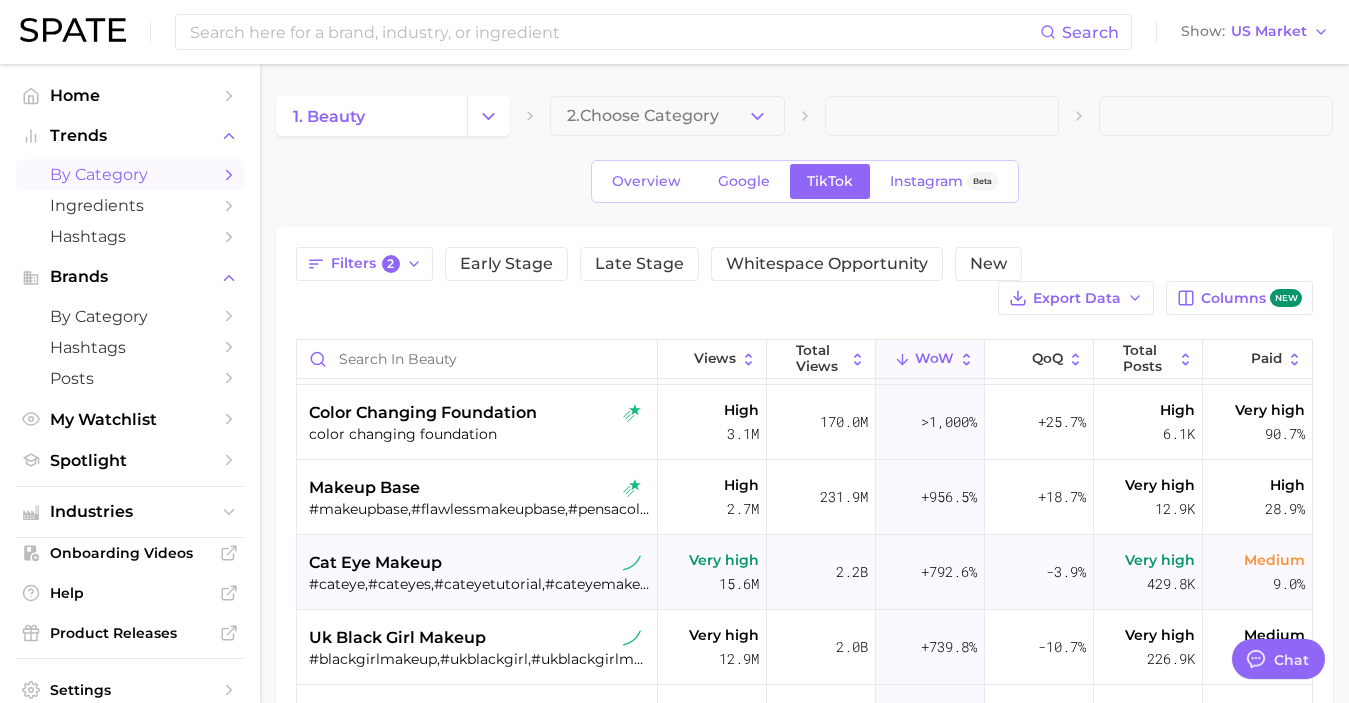 click on "cat eye makeup #cateye,#cateyes,#cateyetutorial,#cateyemakeup,#cateyelook,#cateyemakeuplook,#cateyemapping" at bounding box center [479, 572] 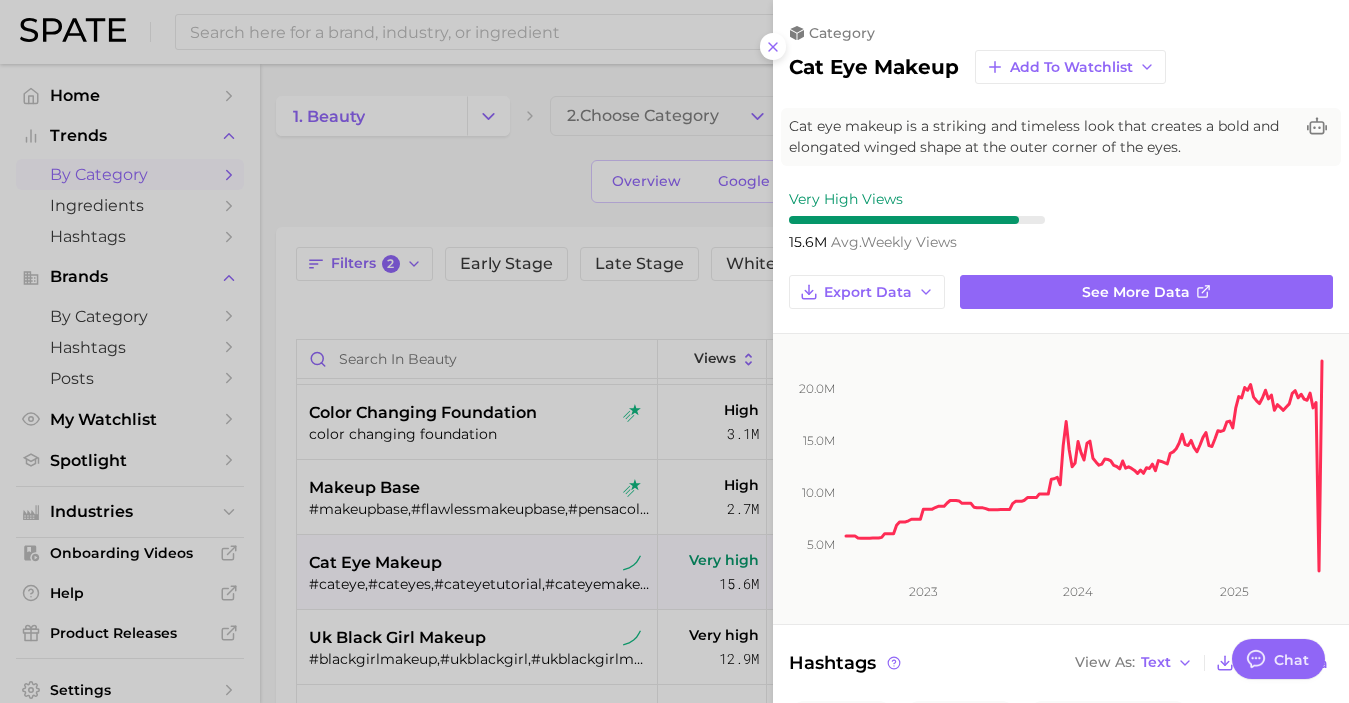 scroll, scrollTop: 0, scrollLeft: 0, axis: both 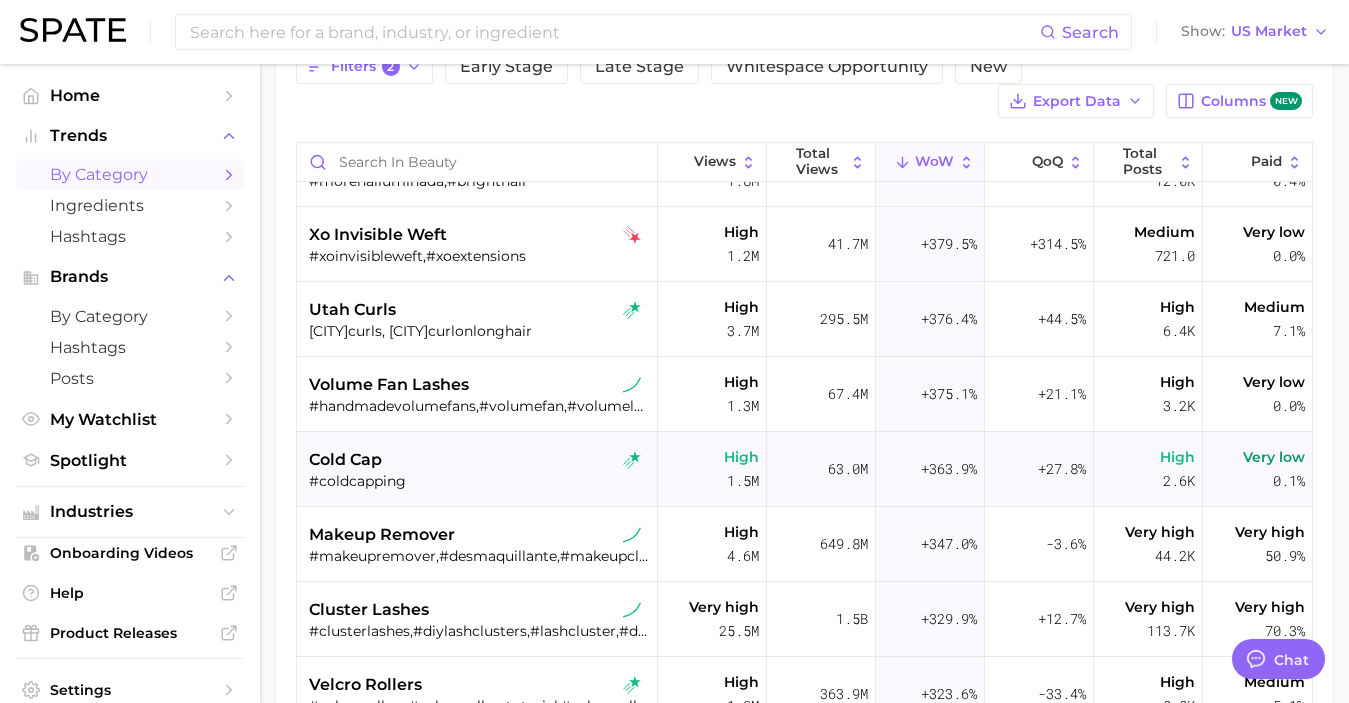 click on "cold cap" at bounding box center [479, 460] 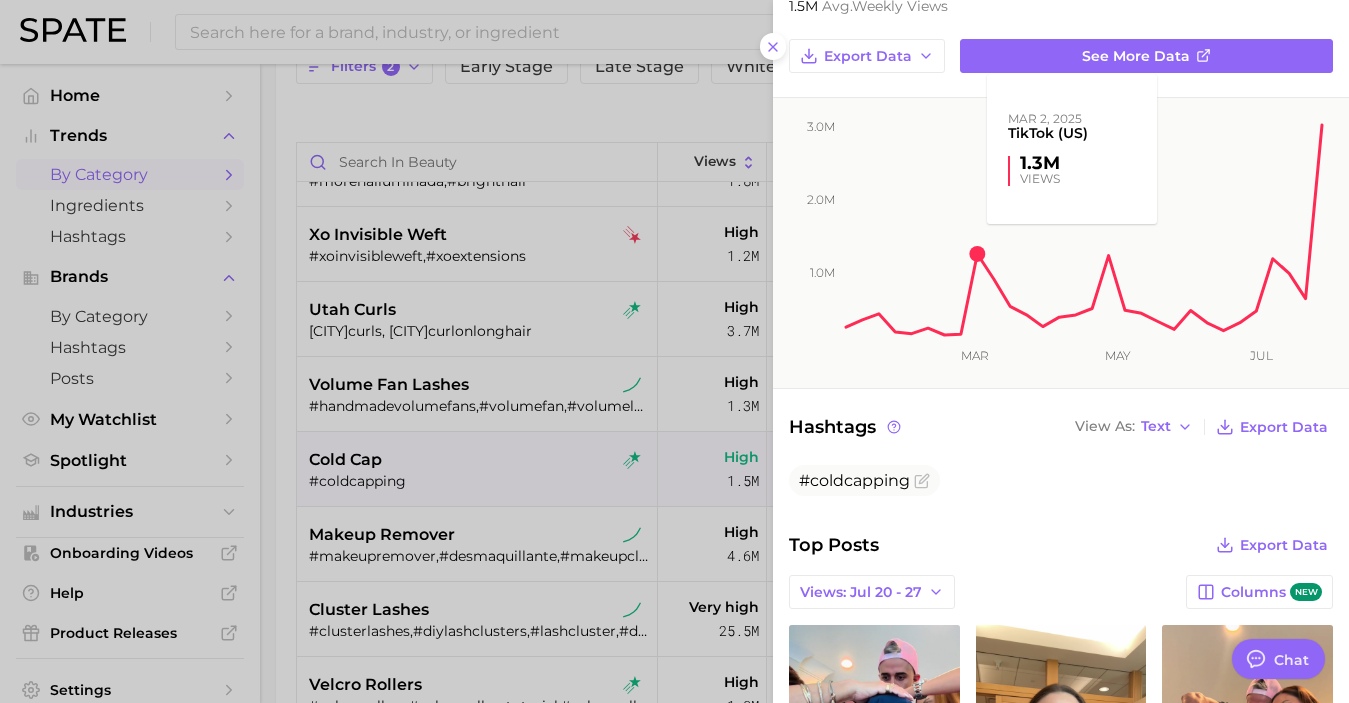 scroll, scrollTop: 0, scrollLeft: 0, axis: both 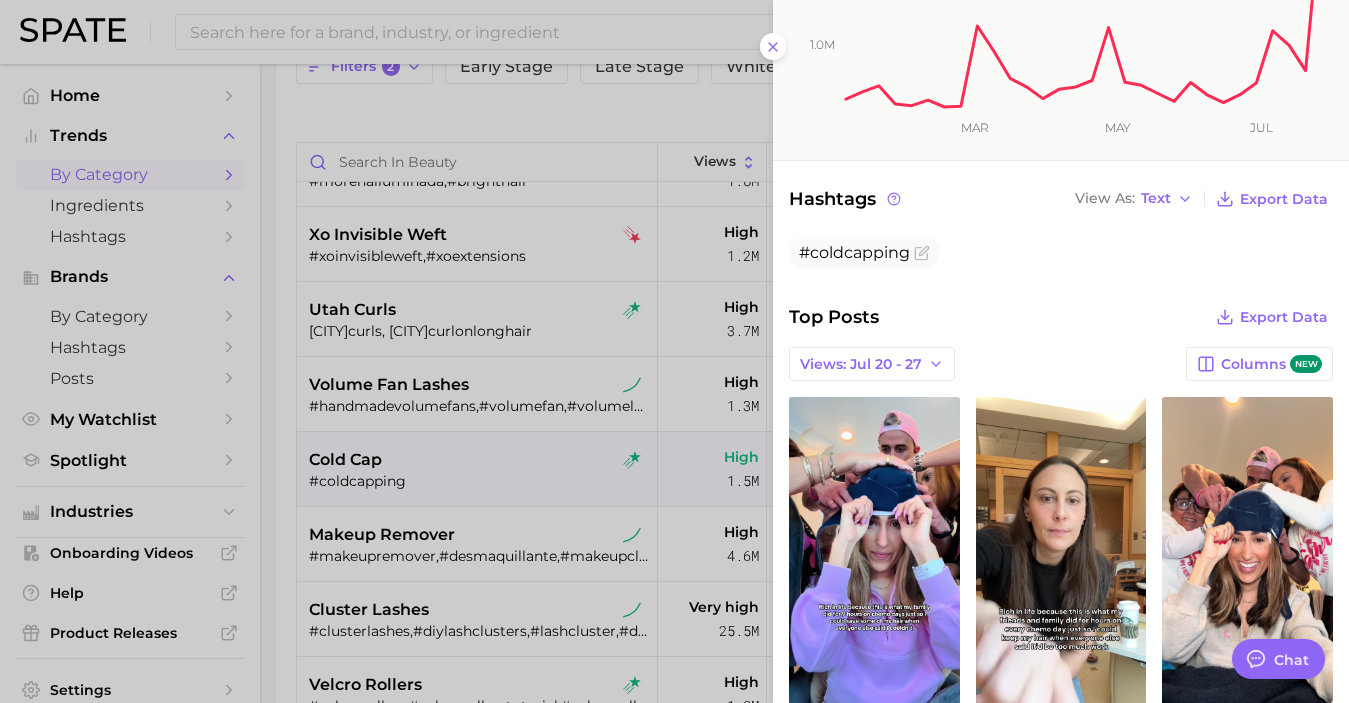 click at bounding box center (674, 351) 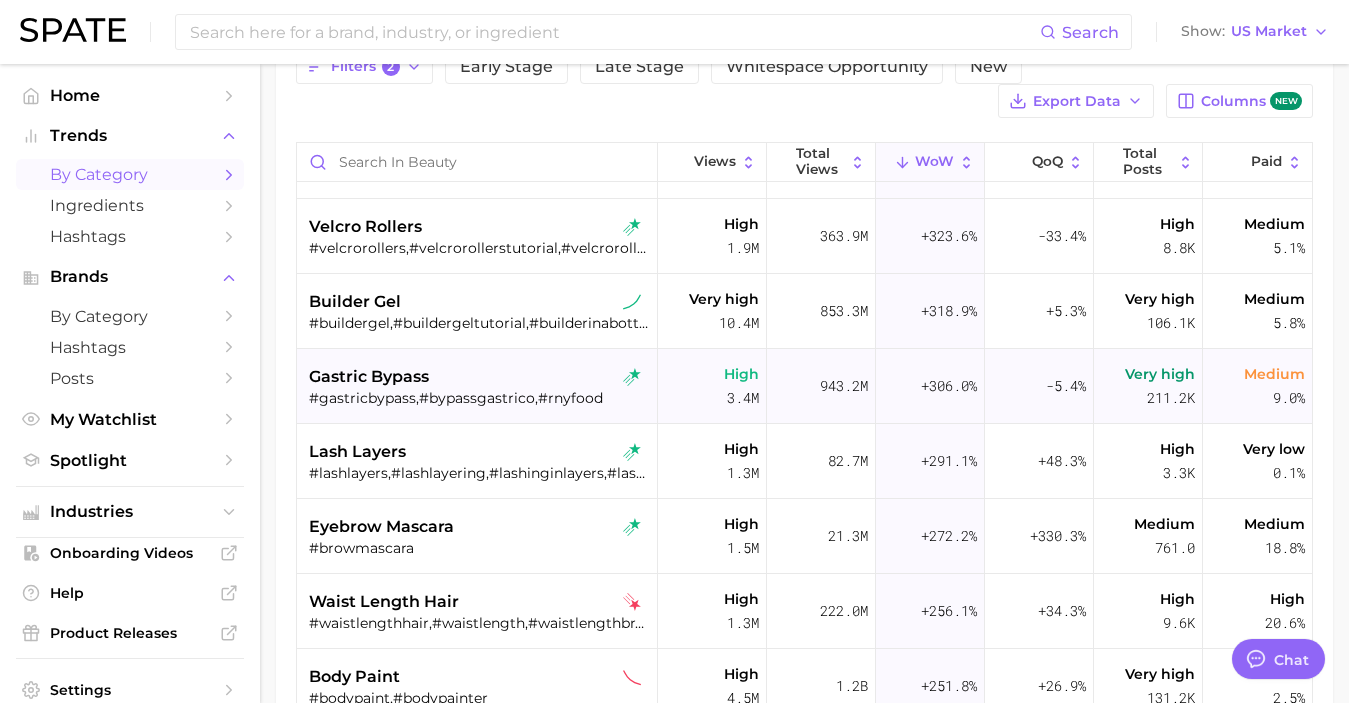 scroll, scrollTop: 2011, scrollLeft: 0, axis: vertical 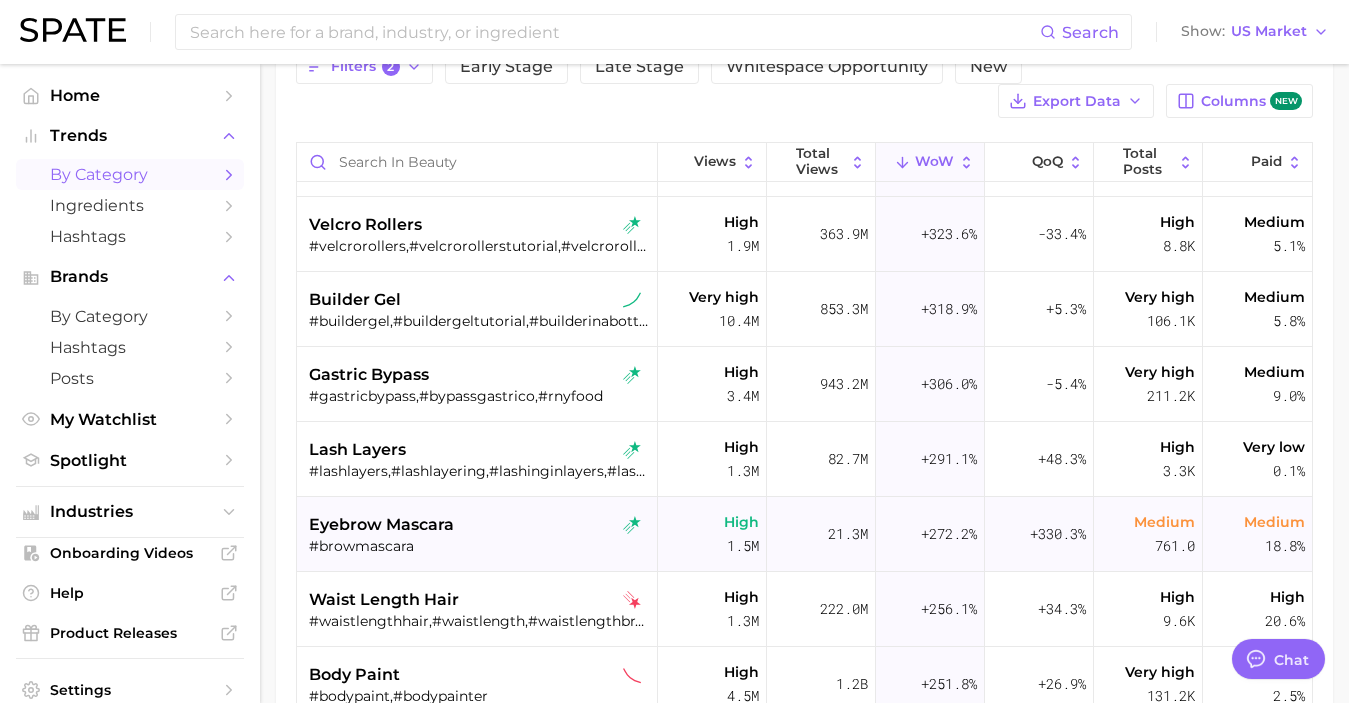 click on "eyebrow mascara" at bounding box center (479, 525) 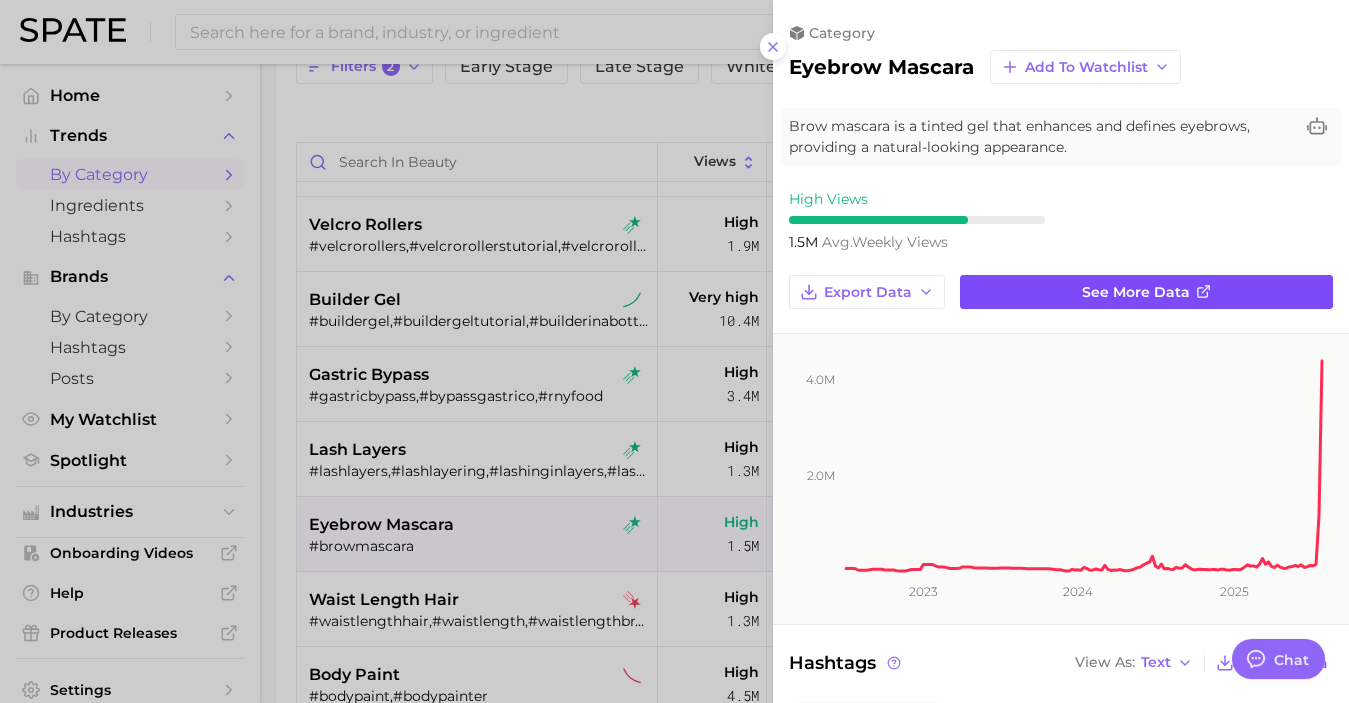 scroll, scrollTop: 0, scrollLeft: 0, axis: both 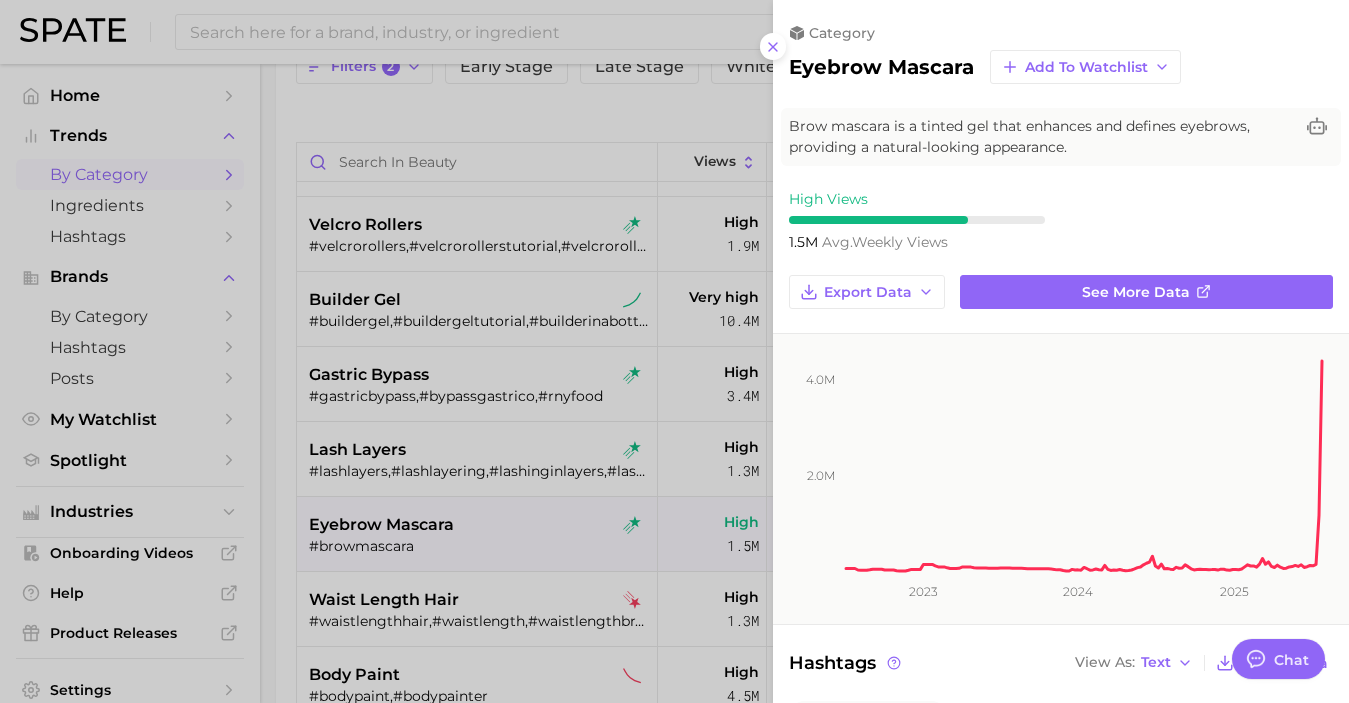 click at bounding box center [674, 351] 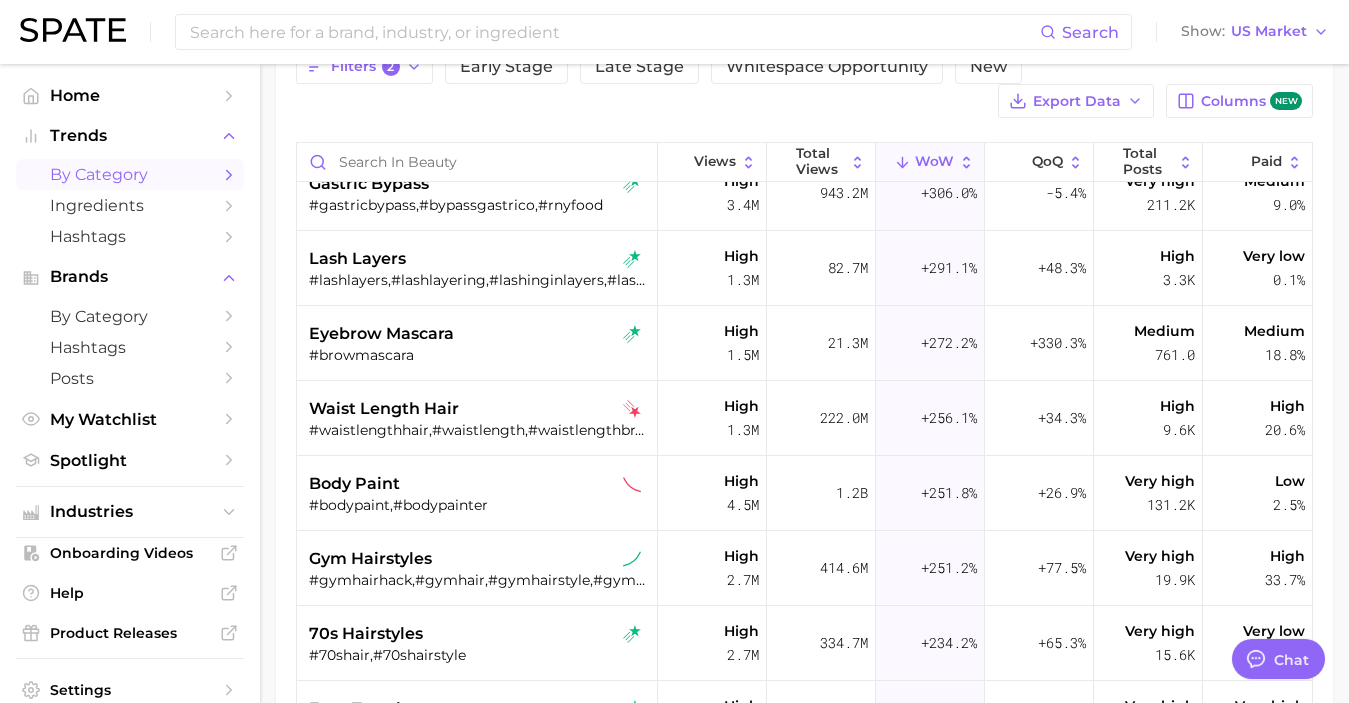 scroll 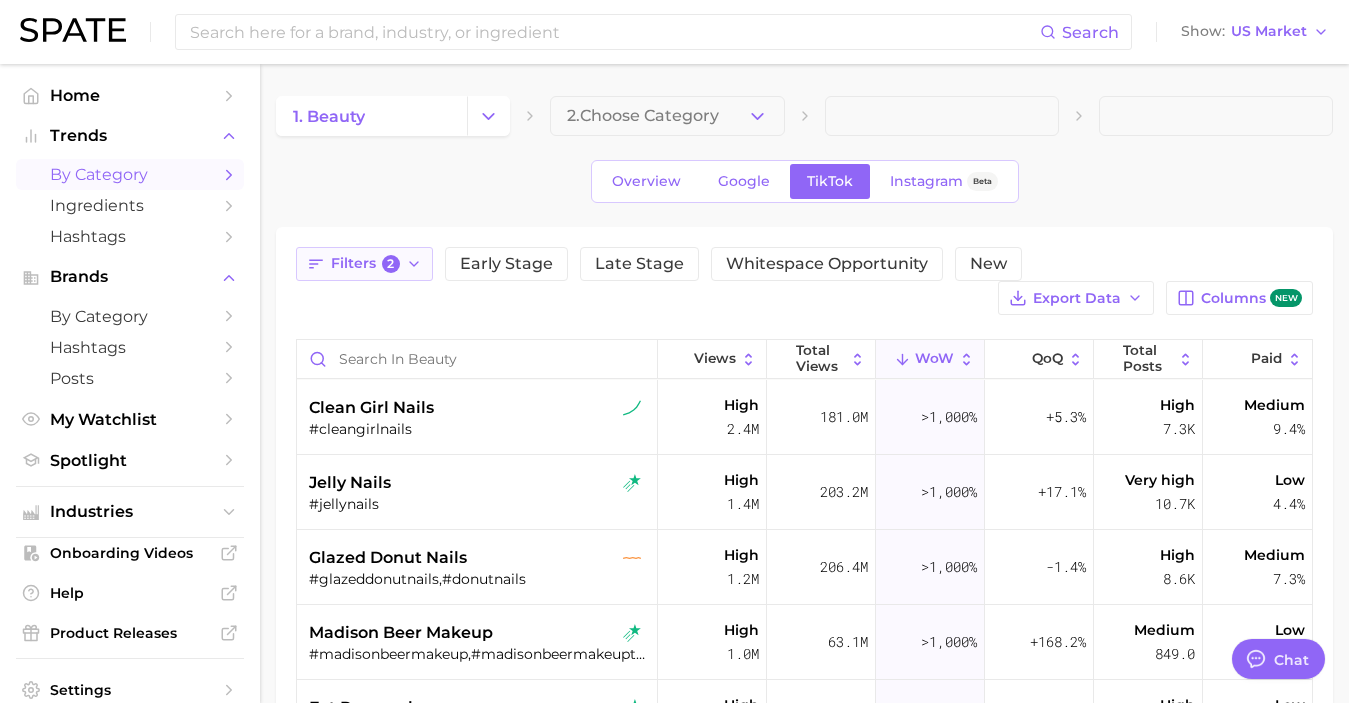 click on "Filters 2" at bounding box center [364, 264] 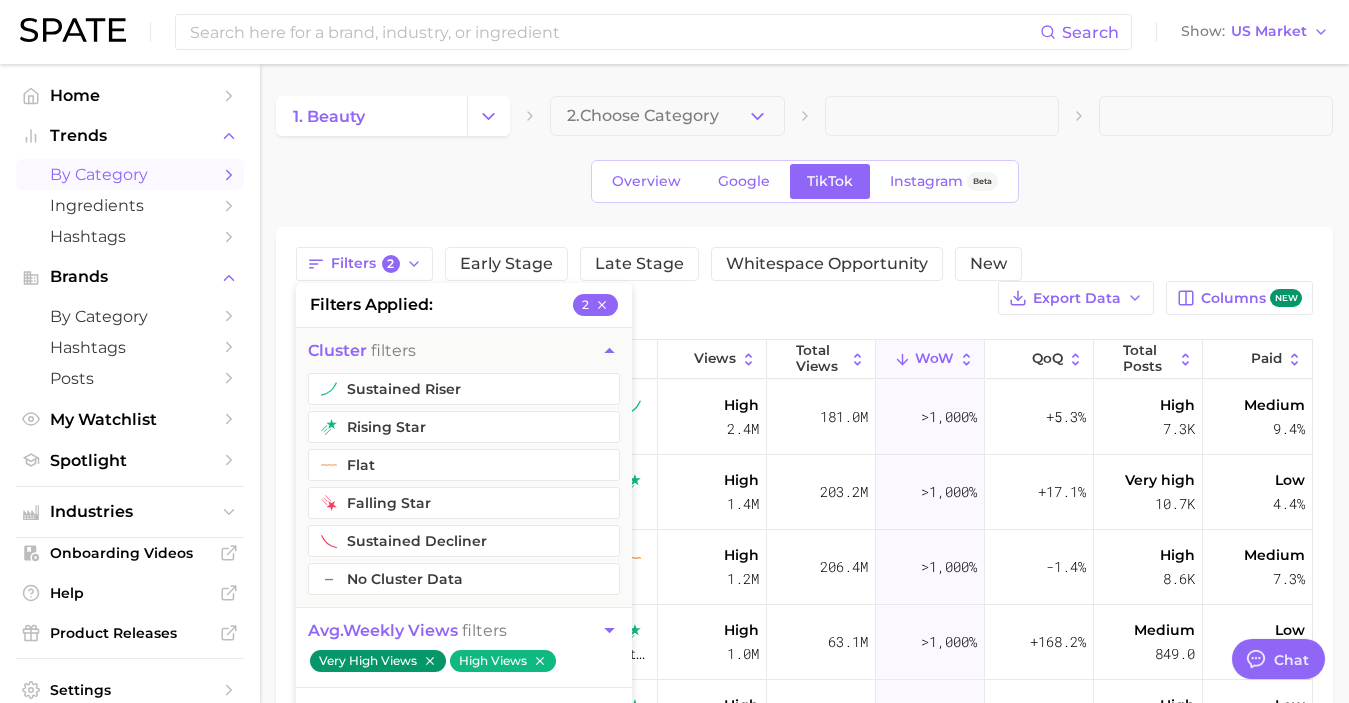 click on "1. beauty 2.  Choose Category Overview Google TikTok Instagram Beta Filters 2 filters applied 2 cluster   filters sustained riser   rising star   flat   falling star   sustained decliner   – No Cluster Data   avg.  weekly views   filters Very High Views High Views paid views   filters sentiment score   filters posts   filters TikTok shop   filters engagement   filters Early Stage Late Stage Whitespace Opportunity New Export Data Columns new Views Total Views WoW QoQ Total Posts Paid clean girl nails #cleangirlnails High 2.4m 181.0m >1,000% +5.3% High 7.3k Medium 9.4% jelly nails #jellynails High 1.4m 203.2m >1,000% +17.1% Very high 10.7k Low 4.4% glazed donut nails #glazeddonutnails,#donutnails High 1.2m 206.4m >1,000% -1.4% High 8.6k Medium 7.3% madison beer makeup #madisonbeermakeup,#madisonbeermakeuptutorial,#madisonmakeupartist High 1.0m 63.1m >1,000% +168.2% Medium 849.0 Low 1.3% fat removal #fatremoval High 1.7m 46.6m >1,000% +206.9% High 2.1k Low 3.9% black girl makeup Very high 11.8m 1.8b >1,000%" at bounding box center [804, 579] 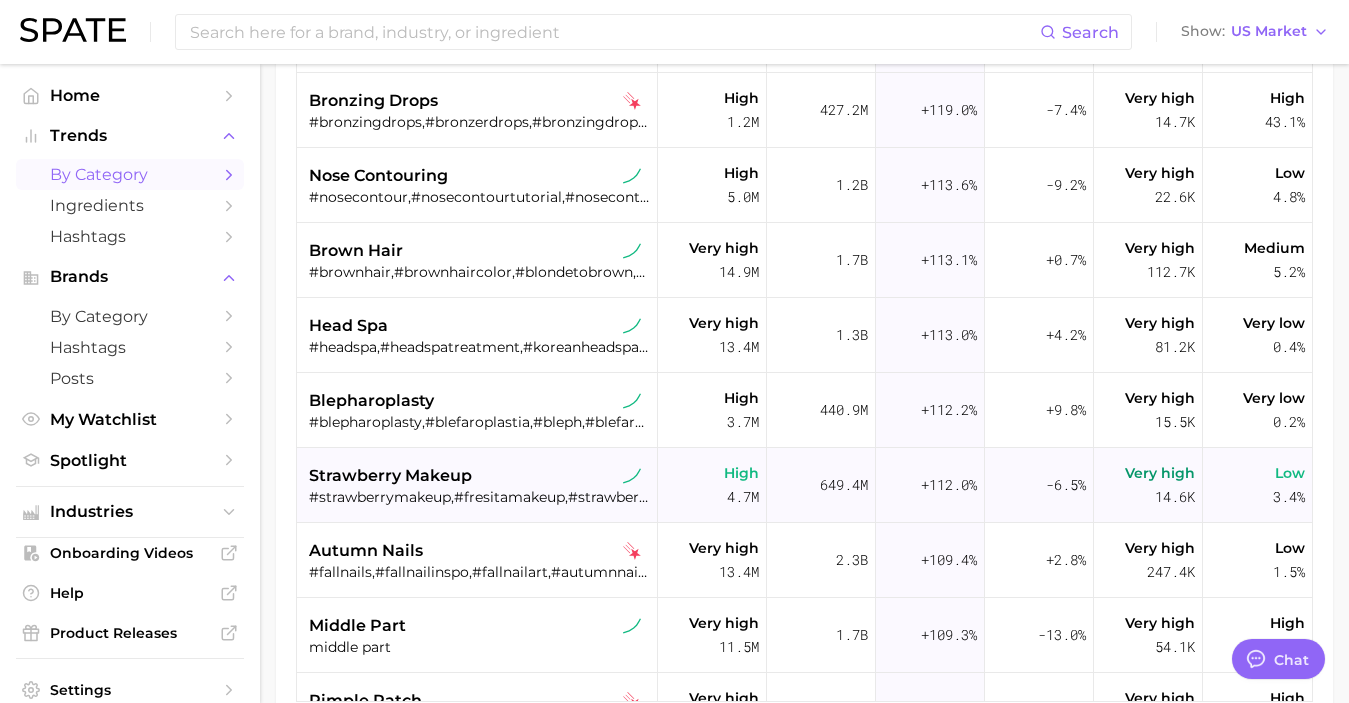click on "strawberry makeup" at bounding box center (479, 476) 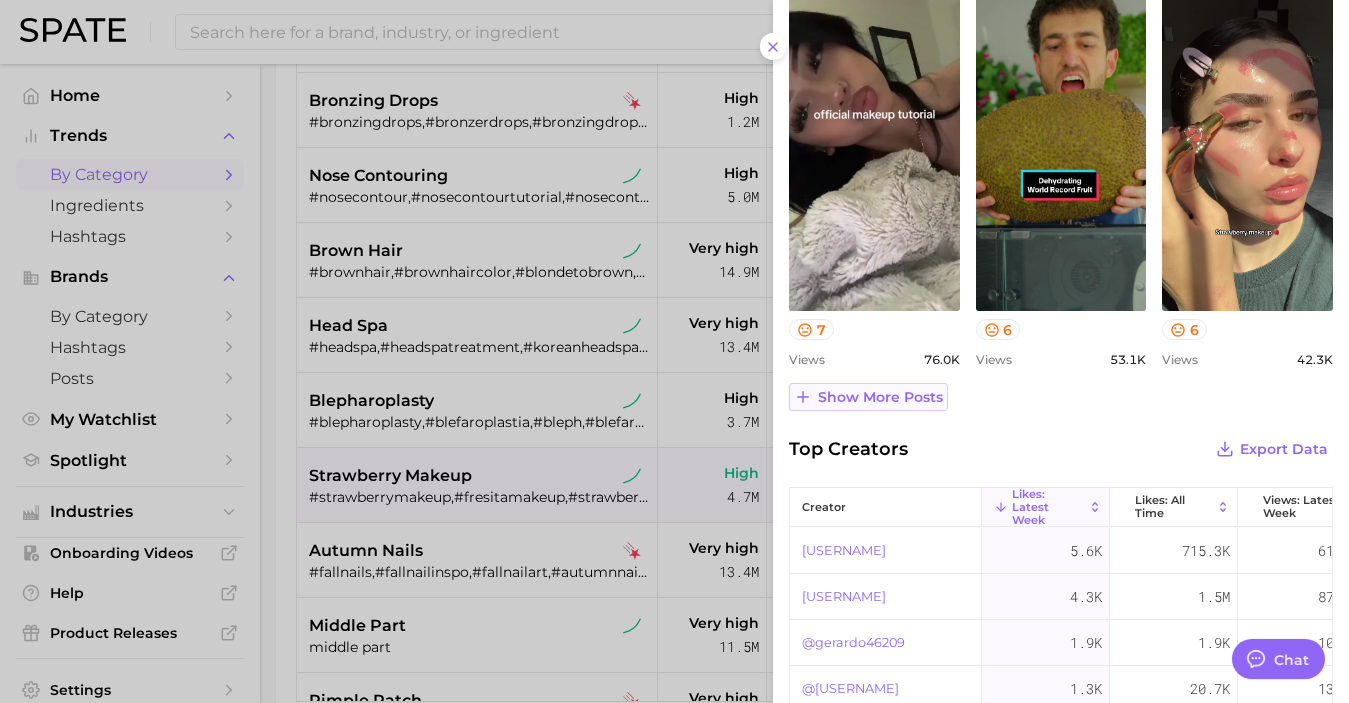 click on "Show more posts" at bounding box center (880, 397) 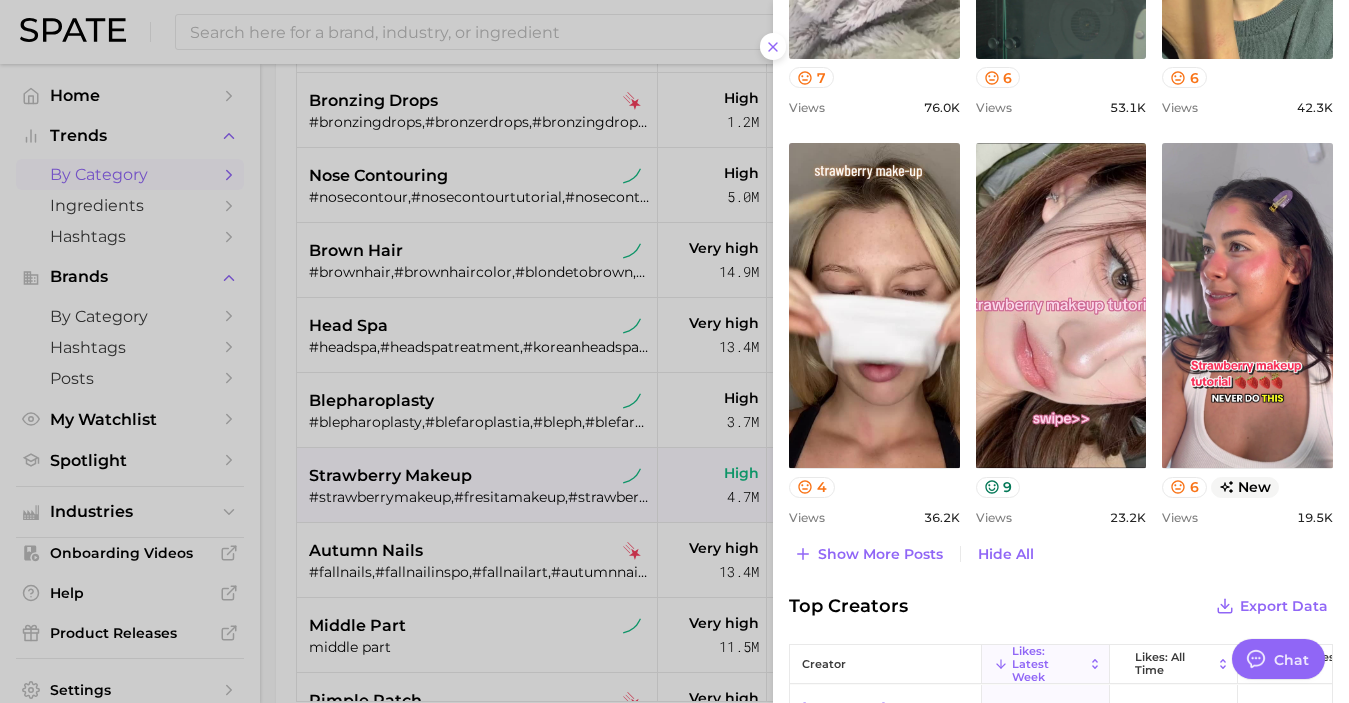 click at bounding box center (674, 351) 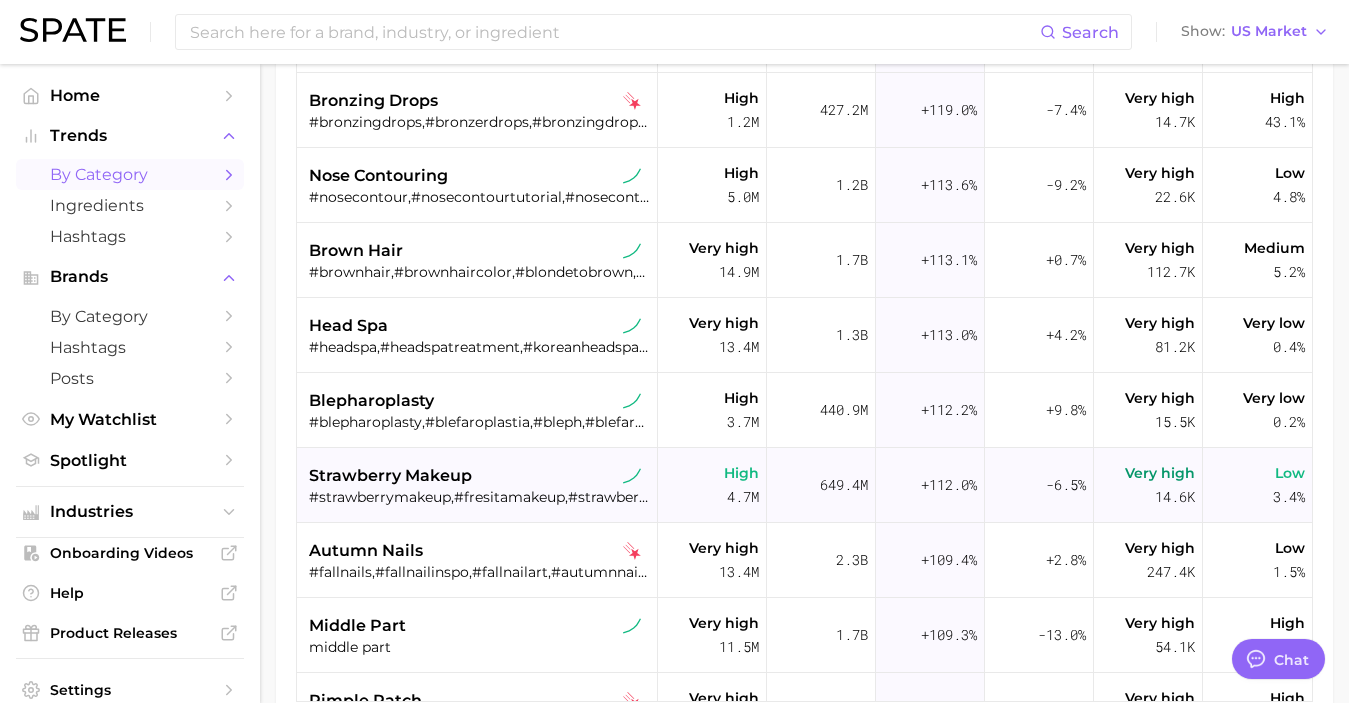 click on "strawberry makeup" at bounding box center (479, 476) 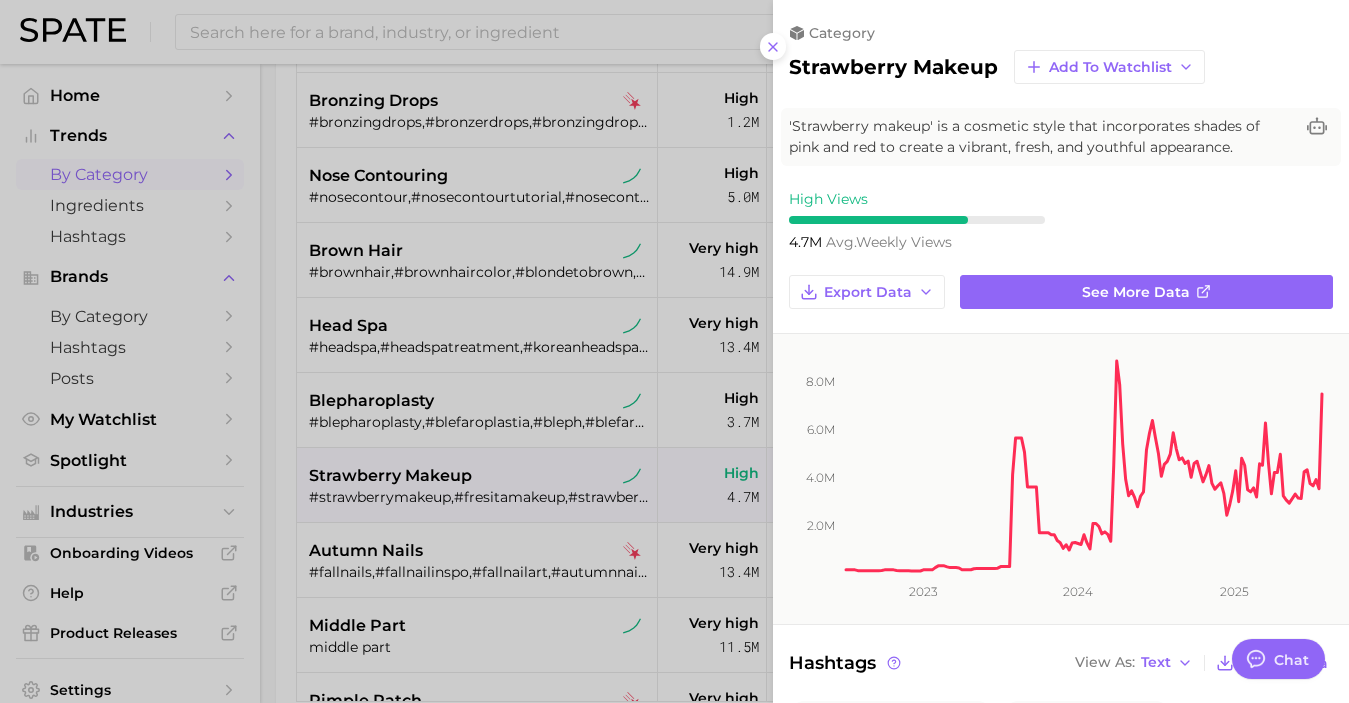click at bounding box center (674, 351) 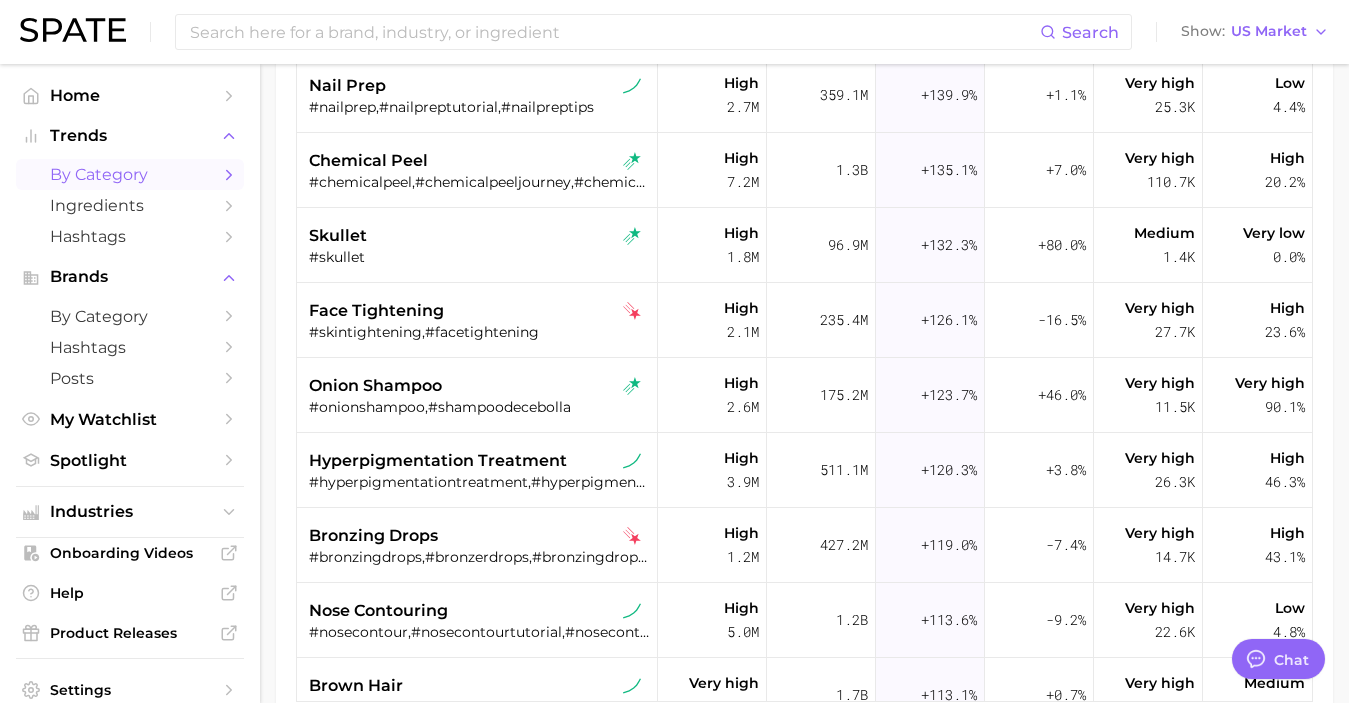 click on "#onionshampoo,#shampoodecebolla" at bounding box center (479, 407) 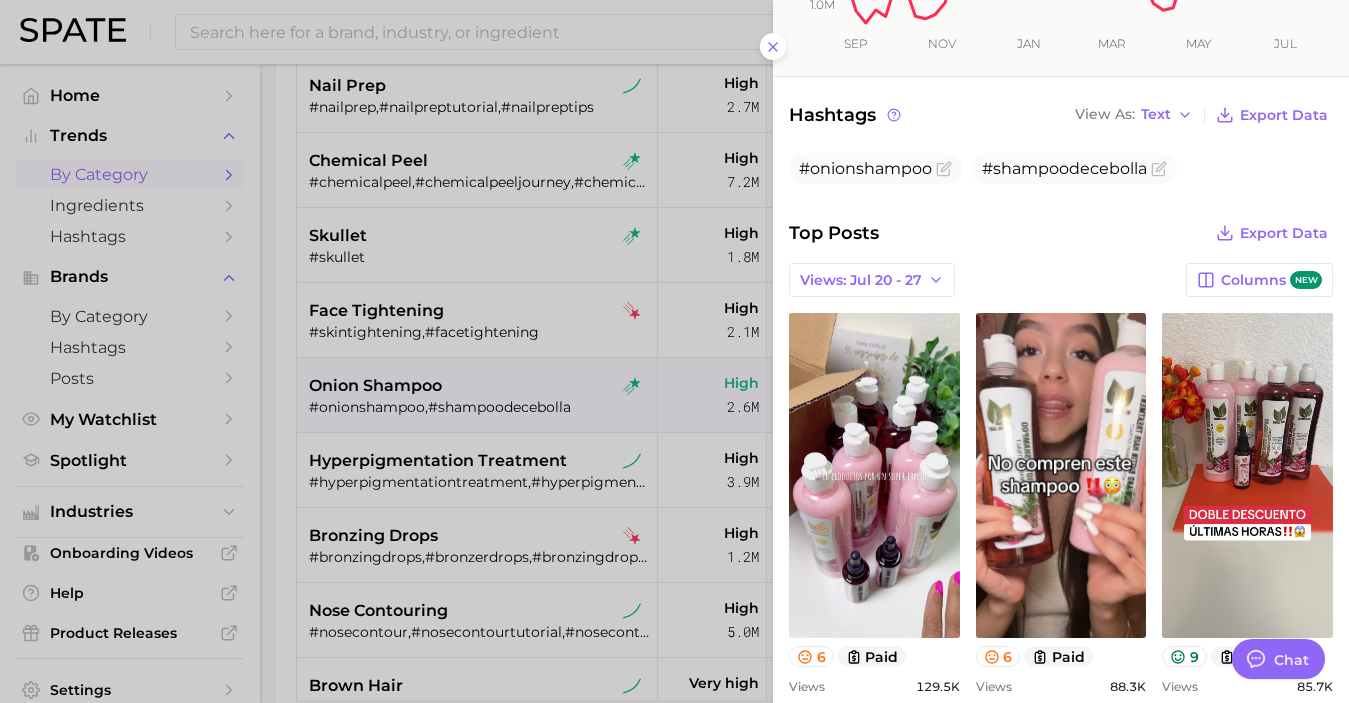 click at bounding box center (674, 351) 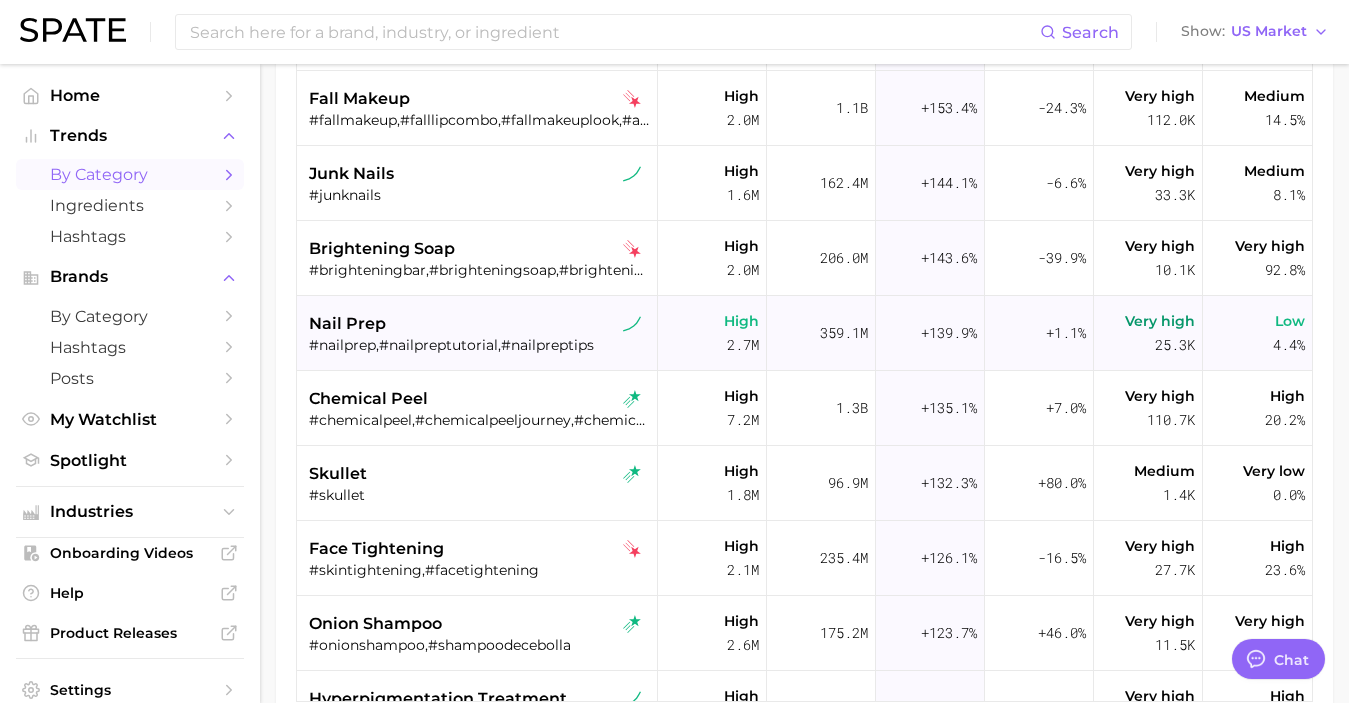 click on "#nailprep,#nailpreptutorial,#nailpreptips" at bounding box center (479, 345) 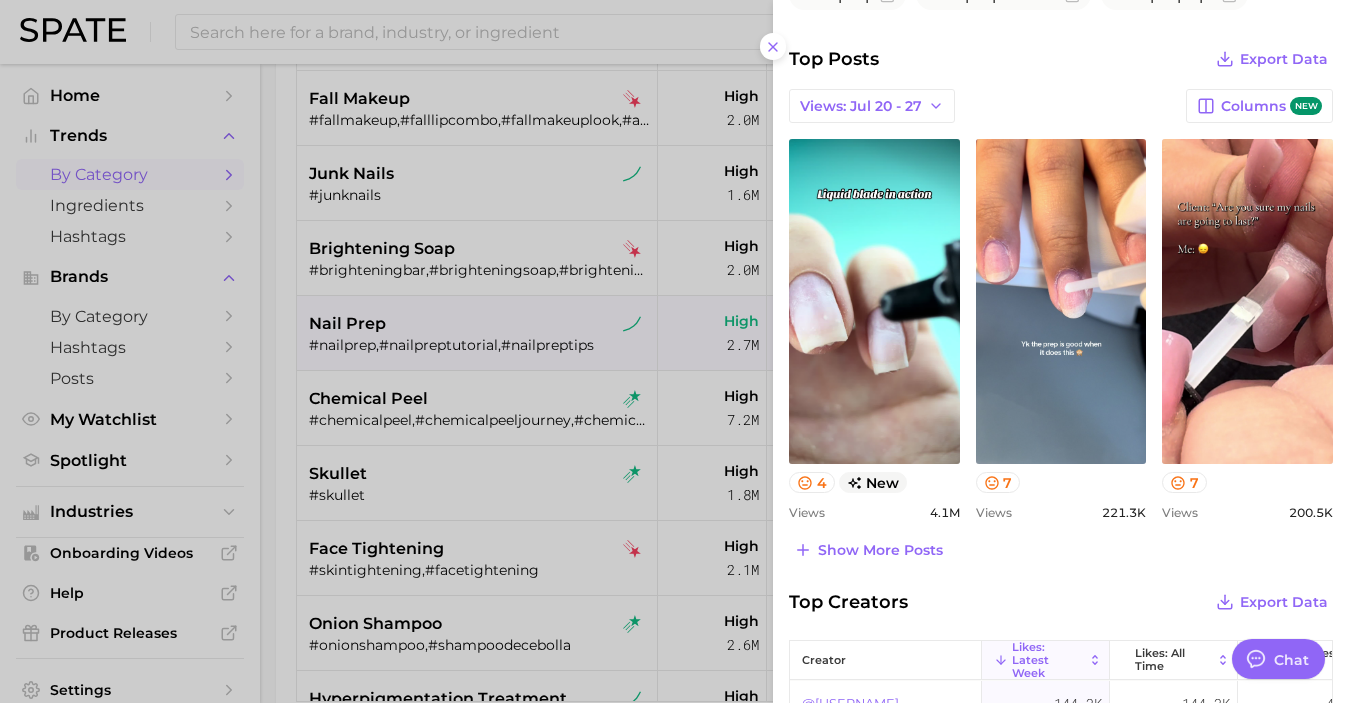click at bounding box center (674, 351) 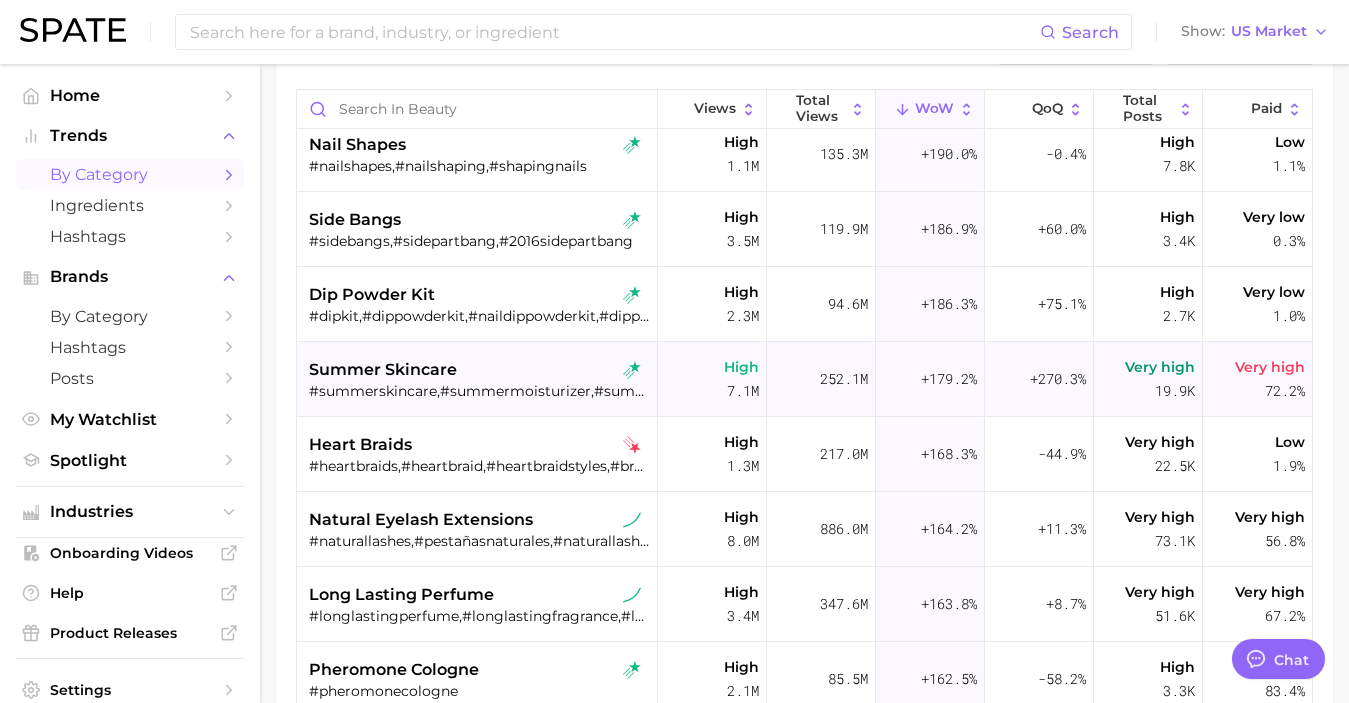 click on "summer skincare" at bounding box center [479, 370] 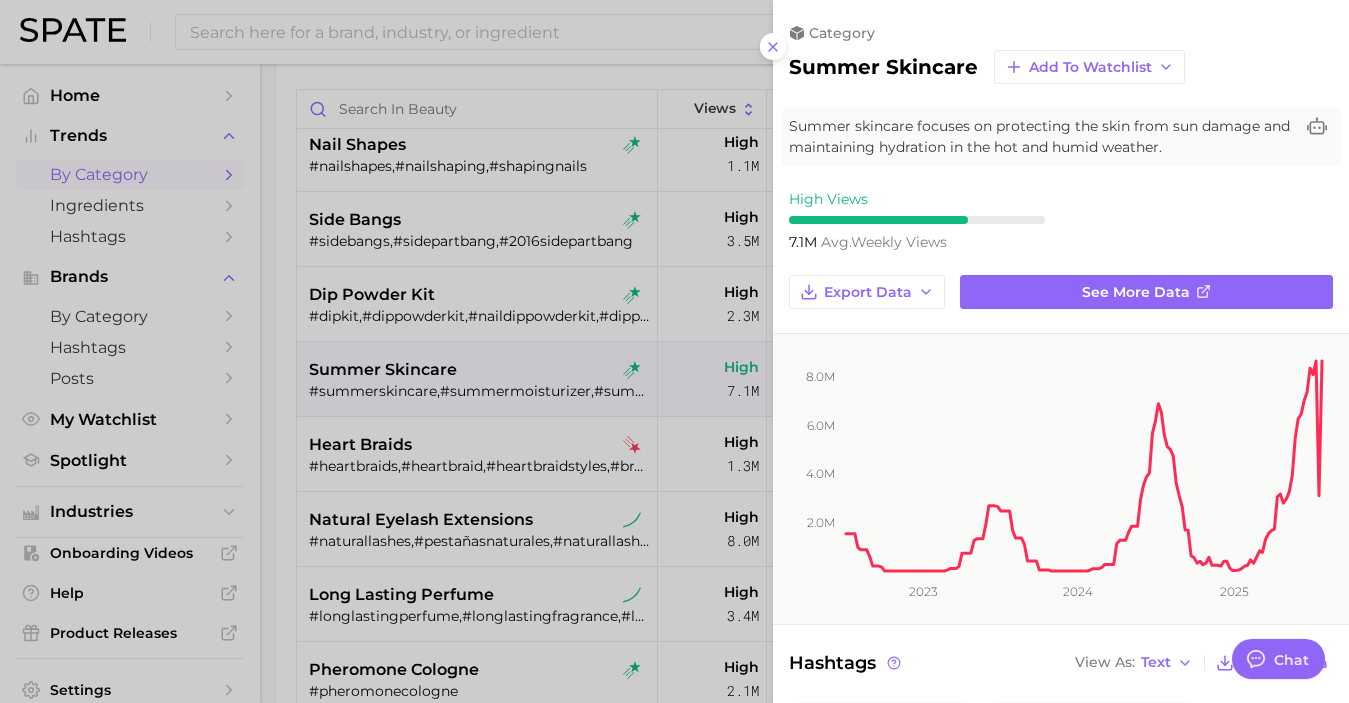 click at bounding box center (674, 351) 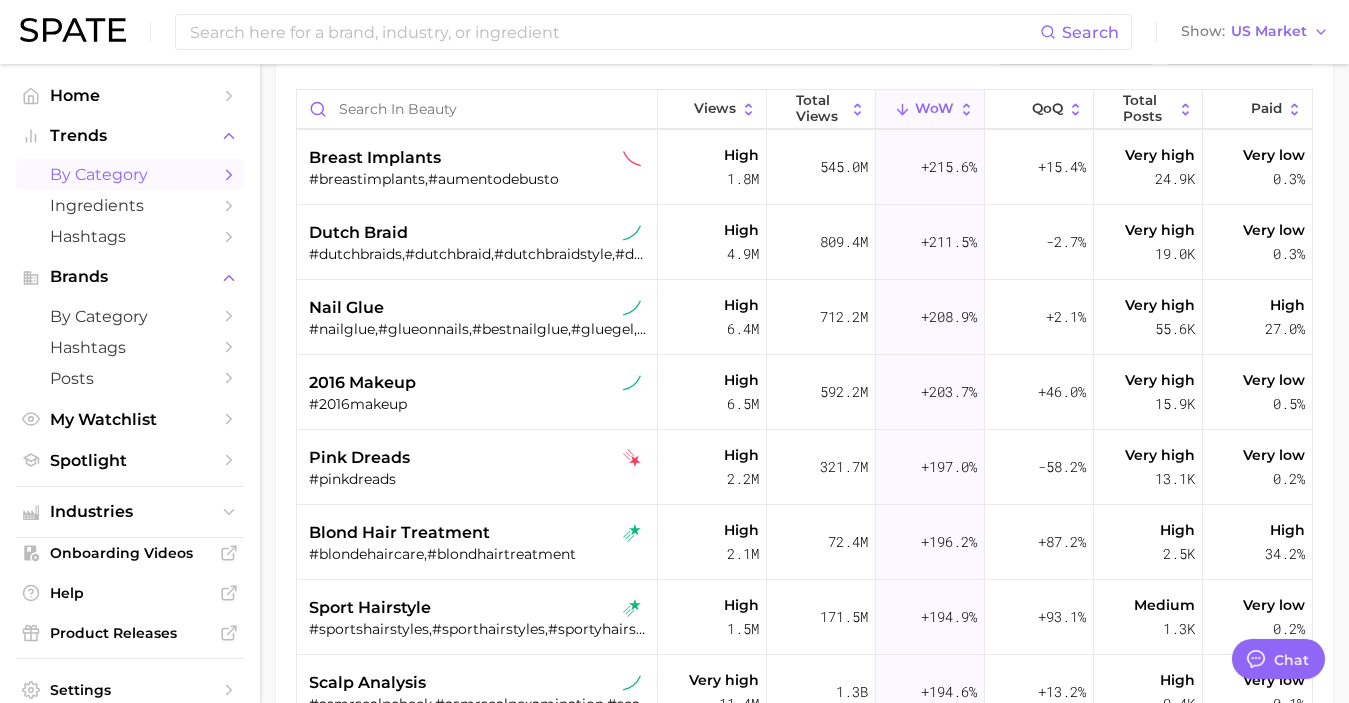 click on "2016 makeup" at bounding box center (479, 383) 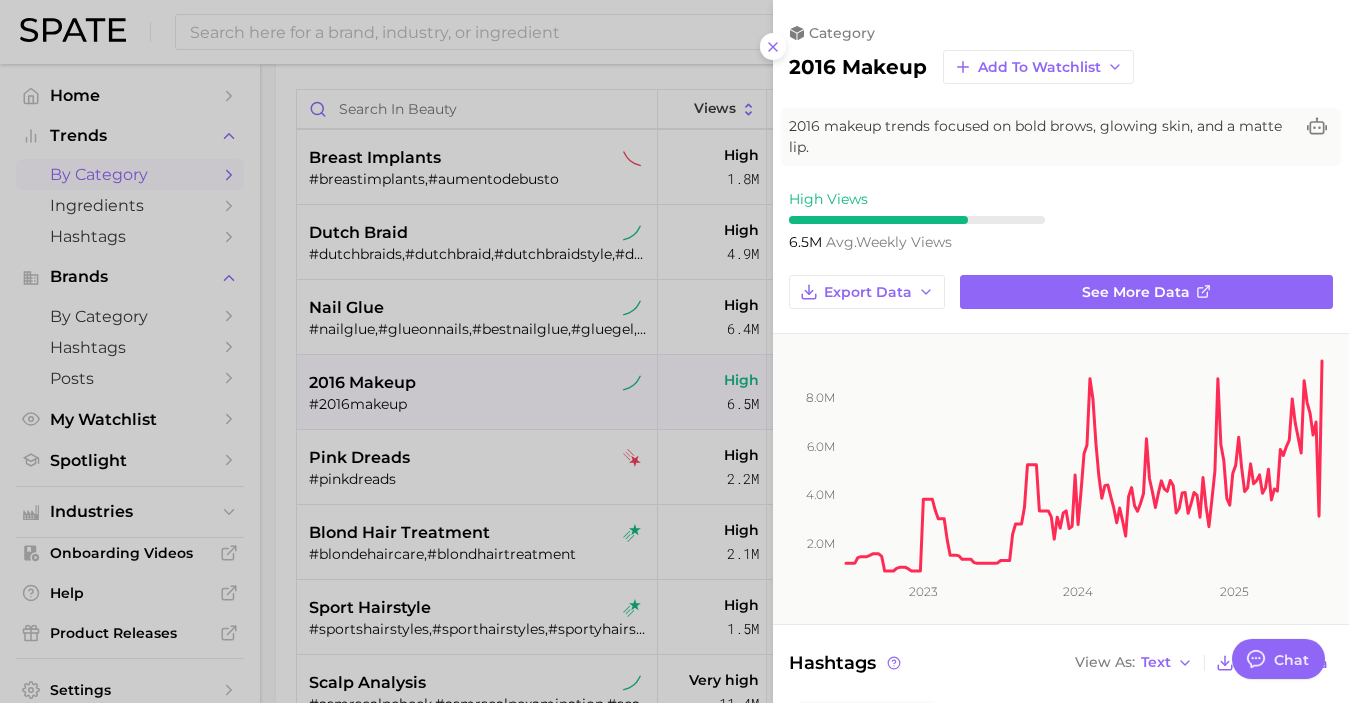 drag, startPoint x: 546, startPoint y: 347, endPoint x: 667, endPoint y: 342, distance: 121.103264 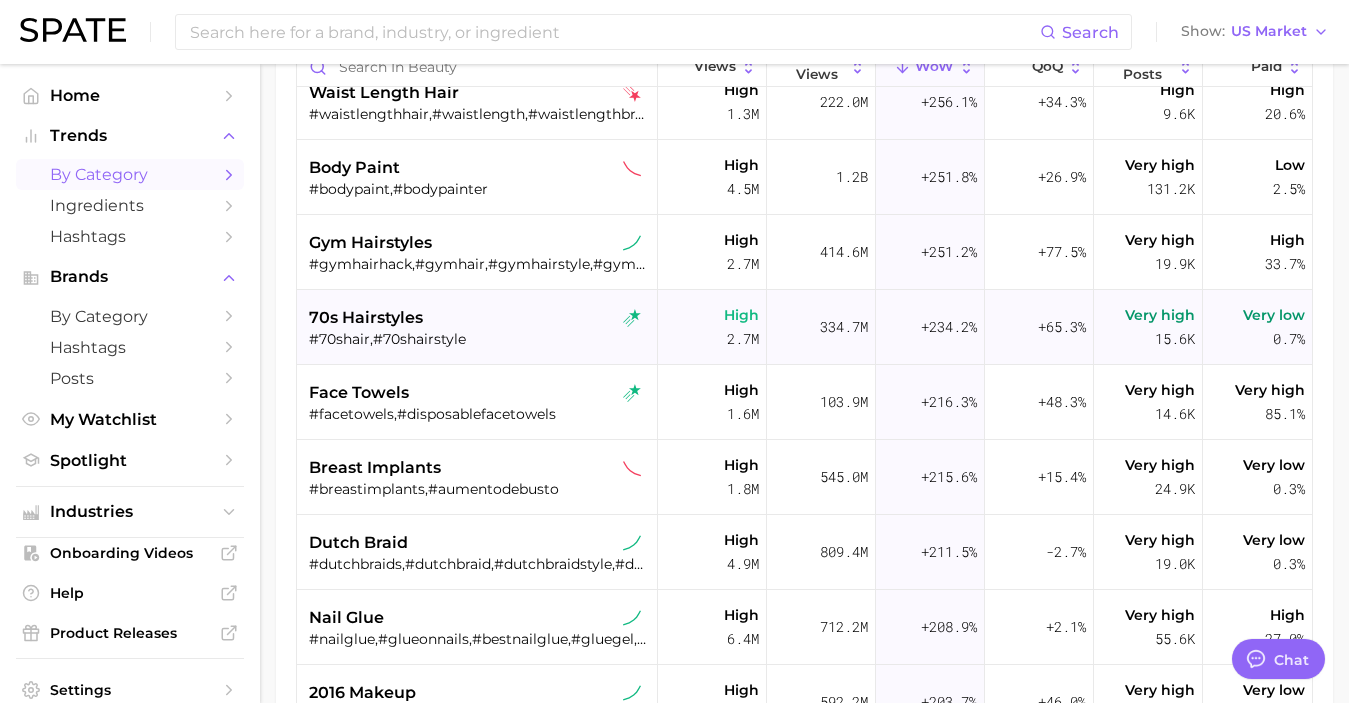 click on "#70shair,#70shairstyle" at bounding box center [479, 339] 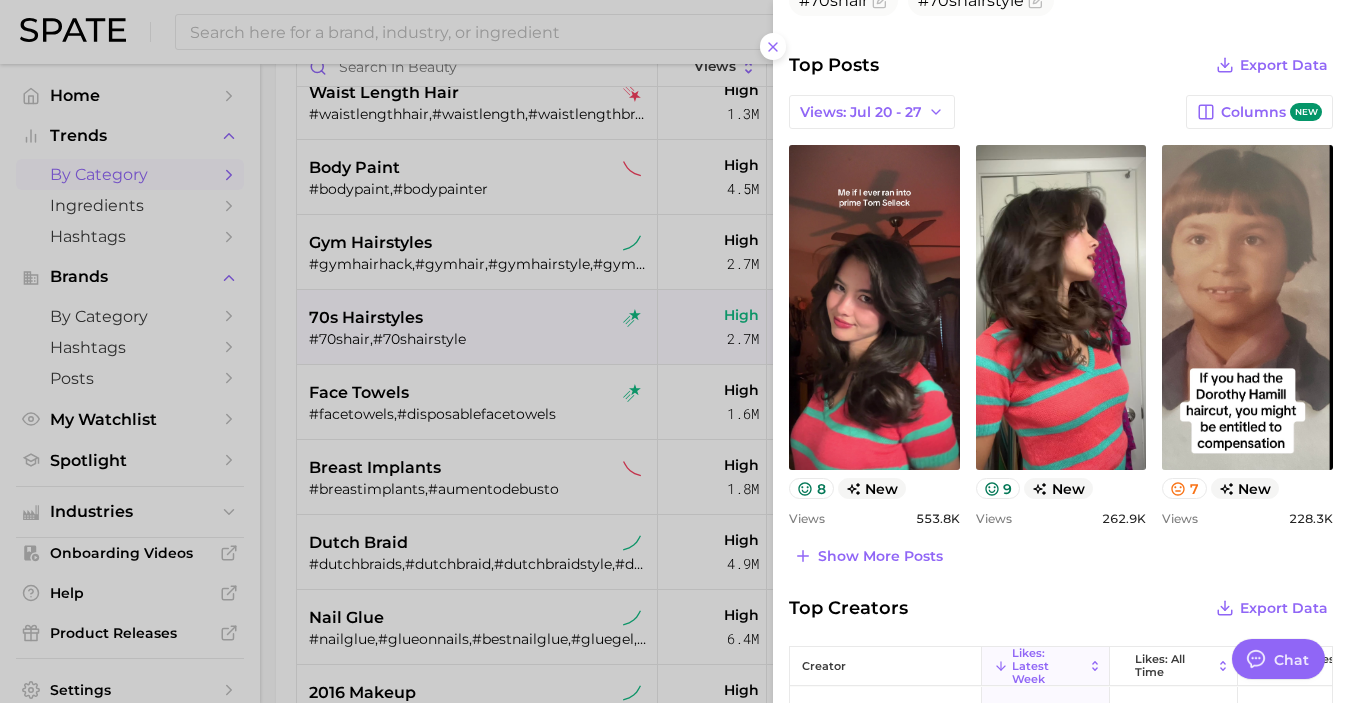click at bounding box center [674, 351] 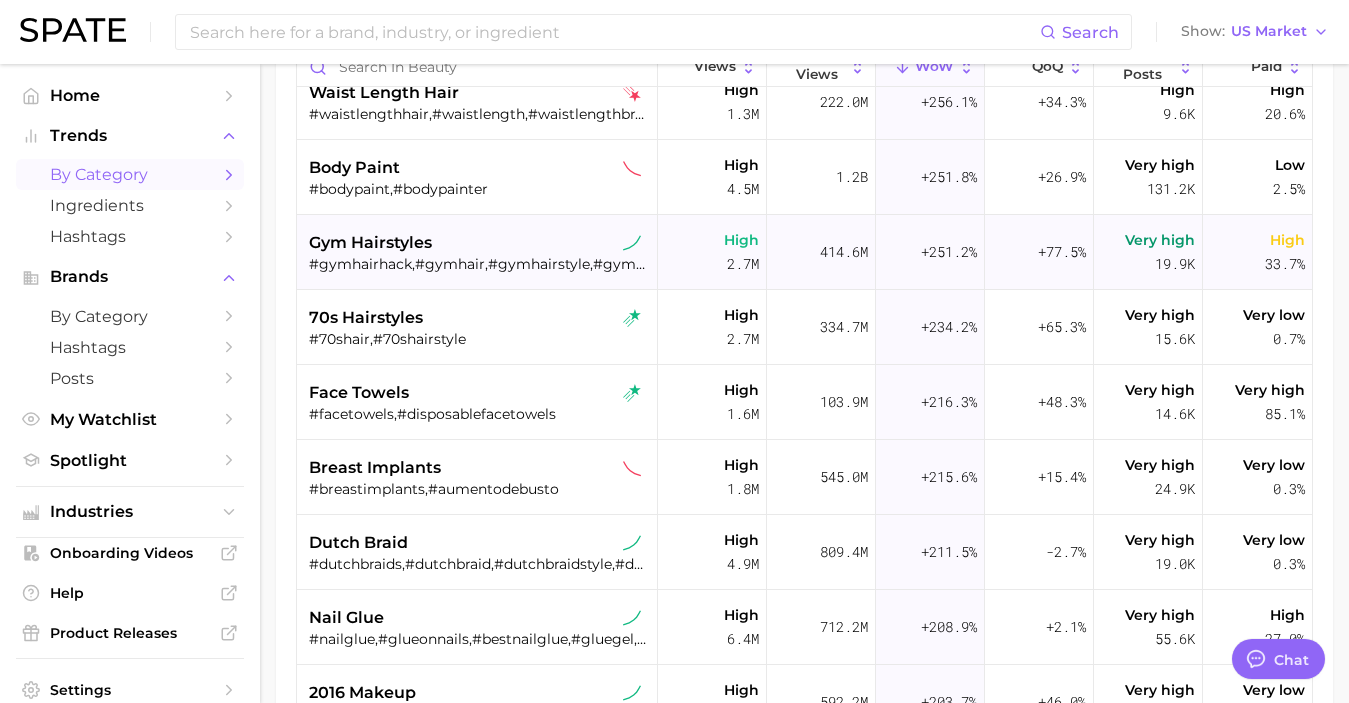 click on "gym hairstyles" at bounding box center (479, 243) 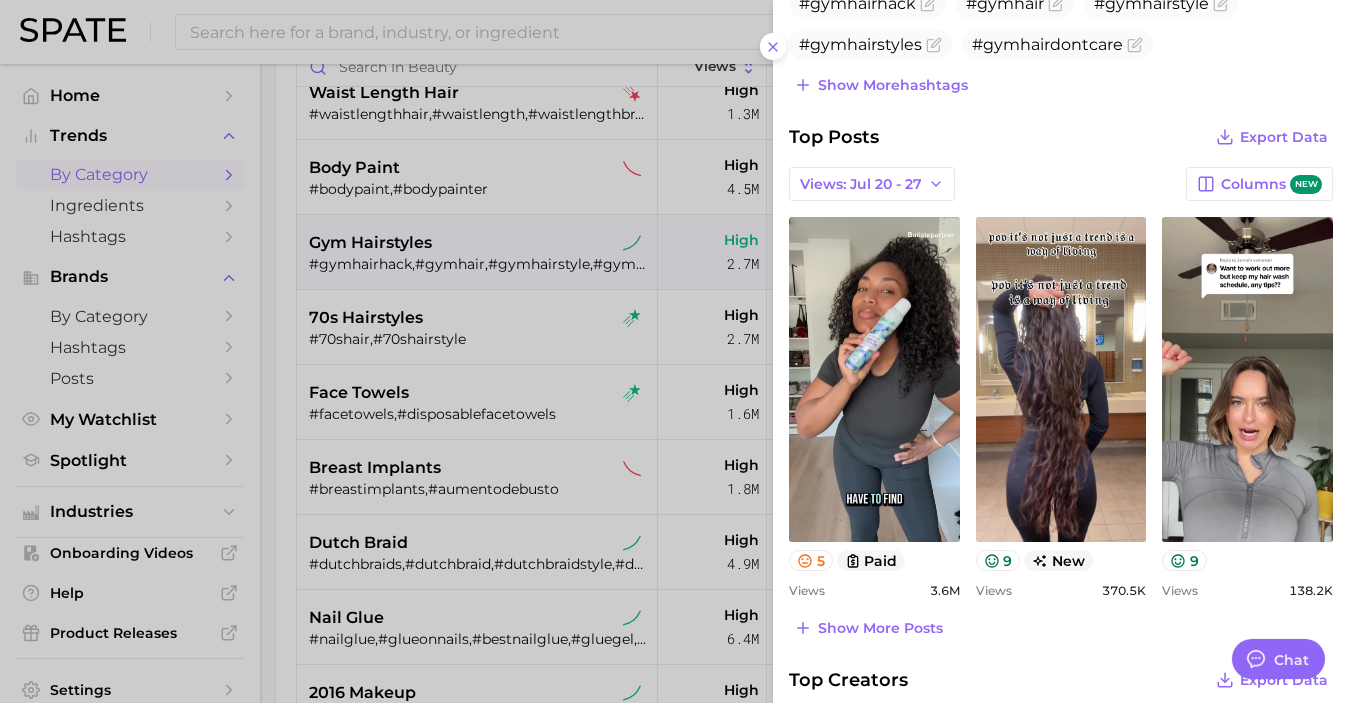 click at bounding box center (674, 351) 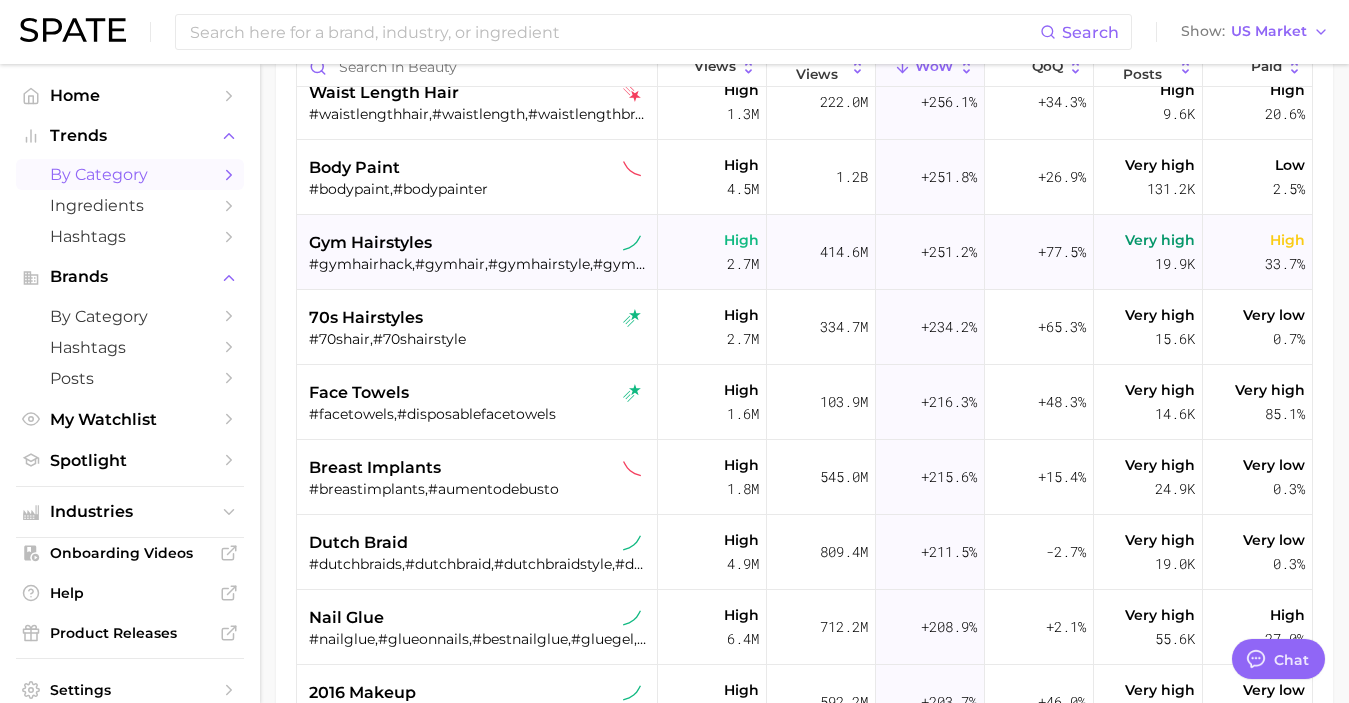 click on "gym hairstyles" at bounding box center [479, 243] 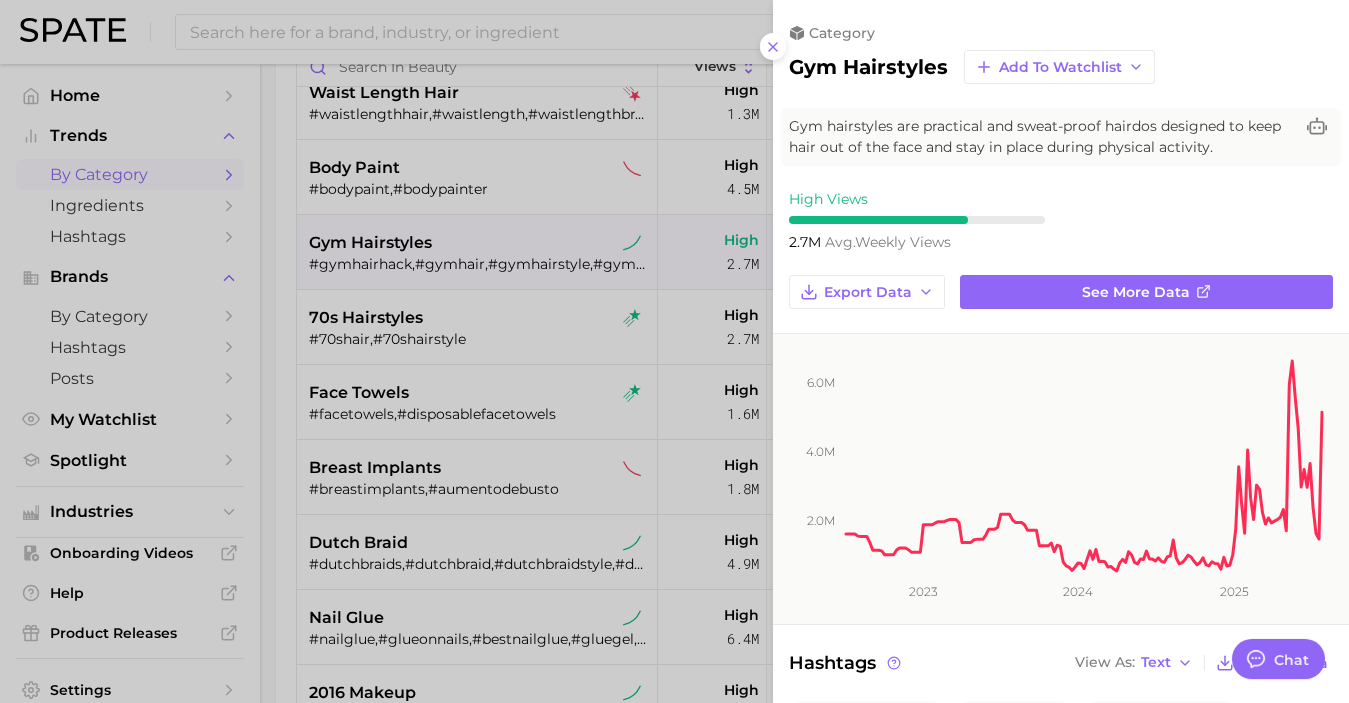 click at bounding box center [674, 351] 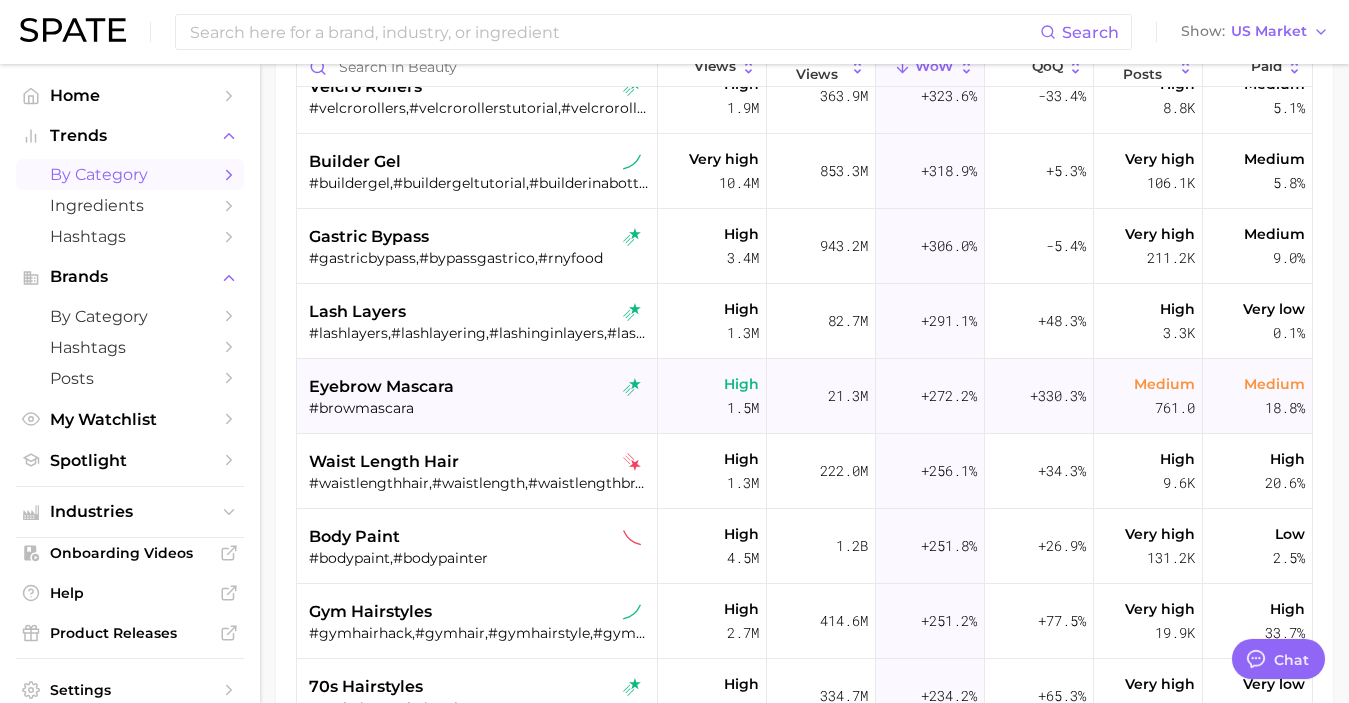 click on "eyebrow mascara" at bounding box center (479, 387) 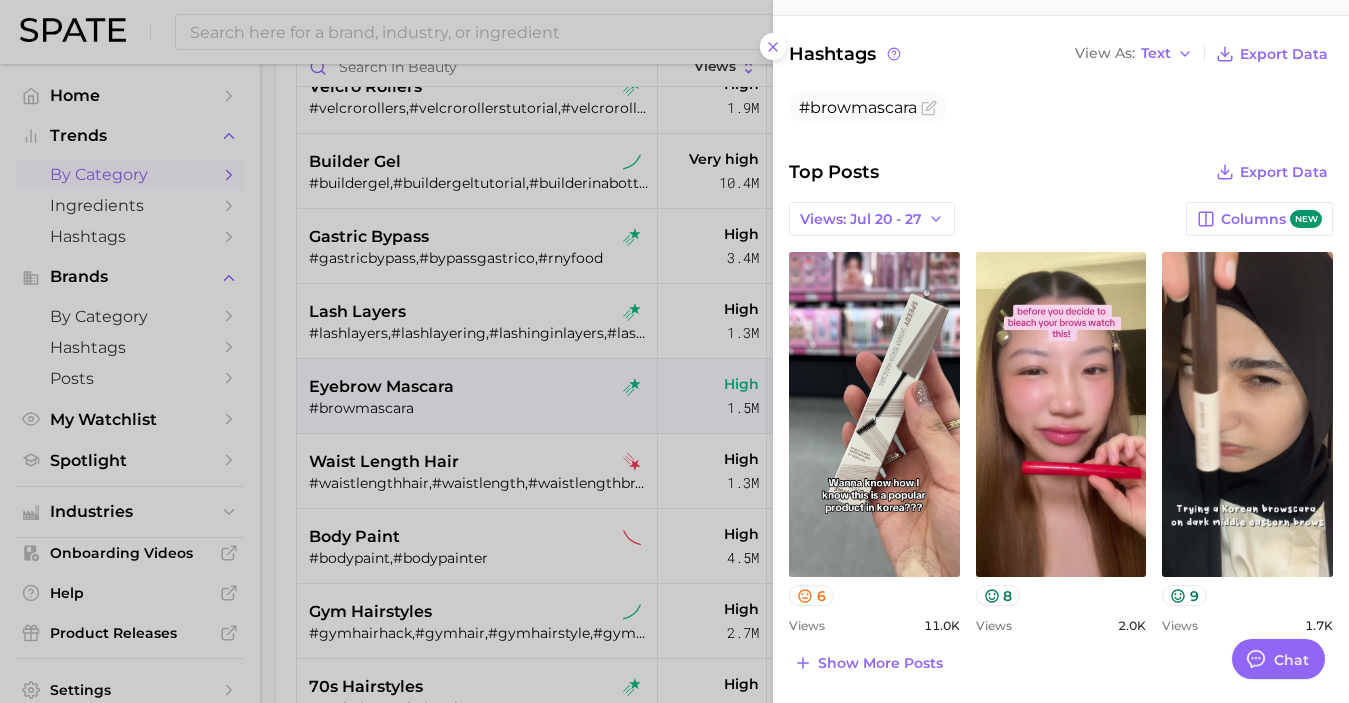click at bounding box center [674, 351] 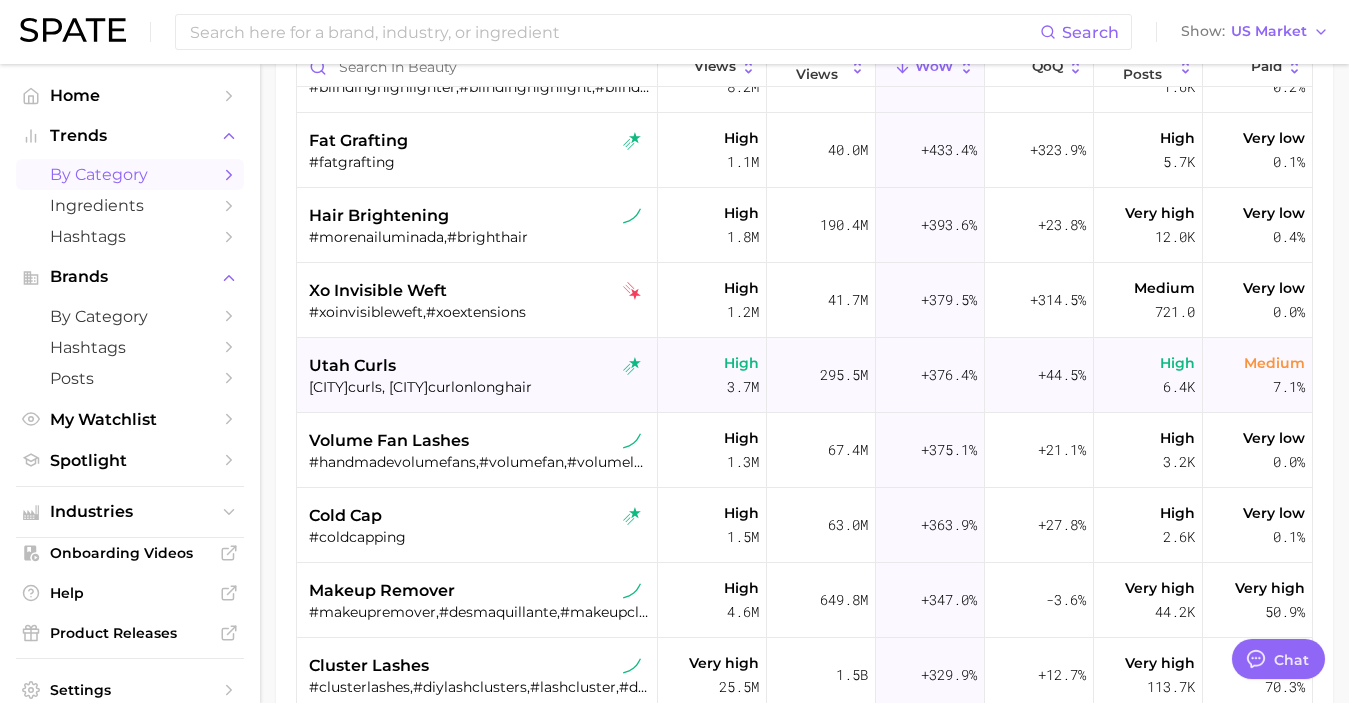 click on "#utahcurls,#utahcurlsonlonghair" at bounding box center [479, 387] 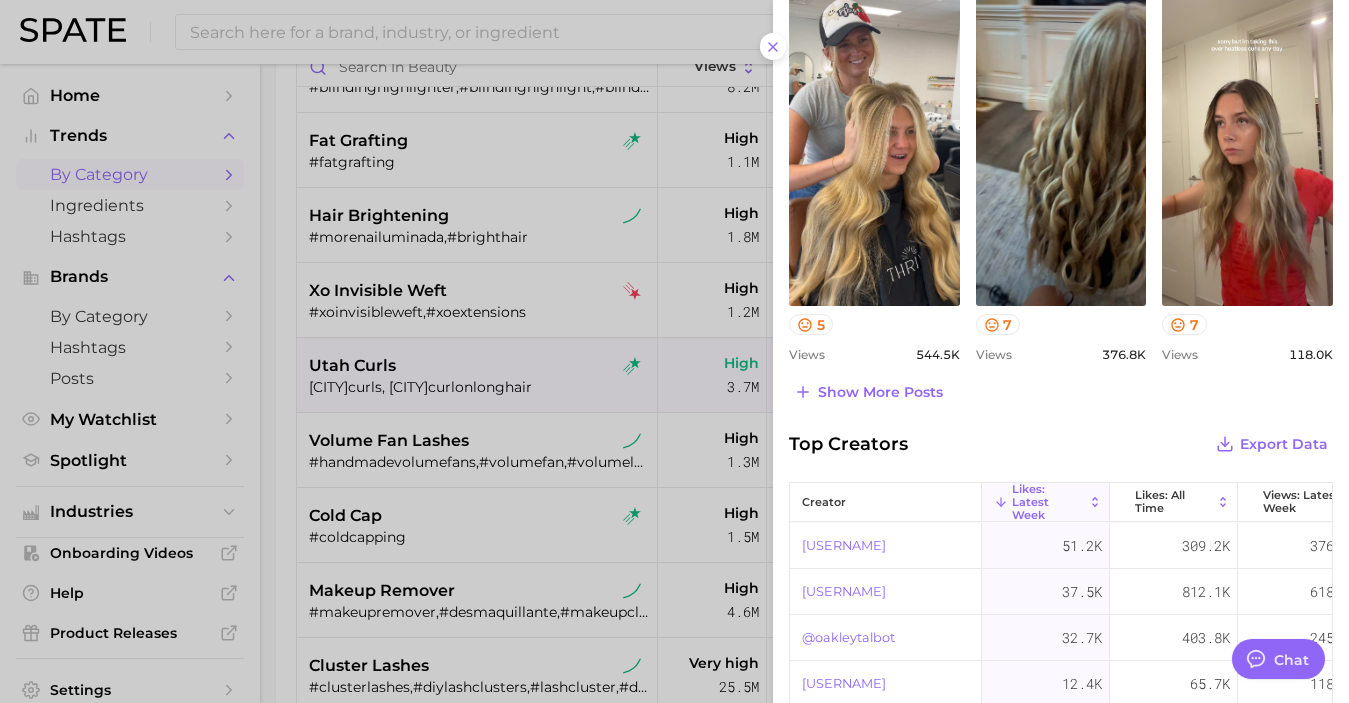 click at bounding box center (674, 351) 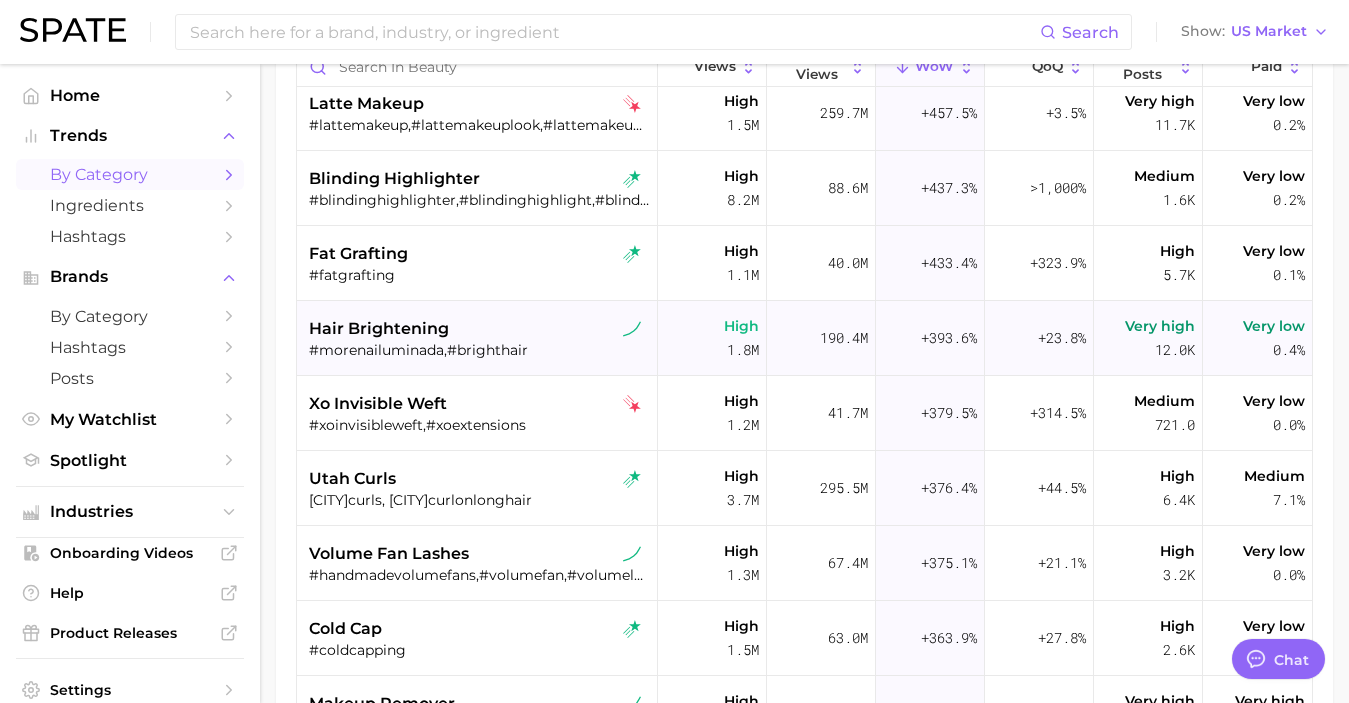 click on "hair brightening" at bounding box center [479, 329] 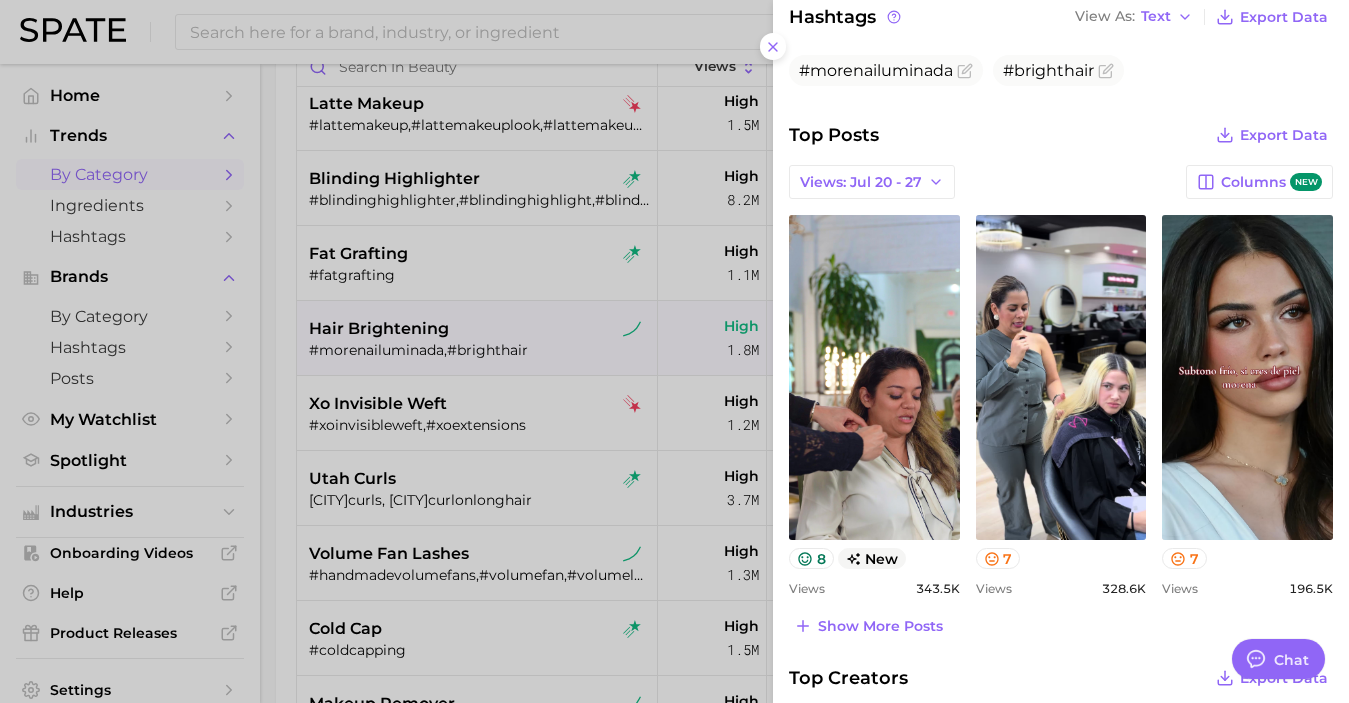 click at bounding box center (674, 351) 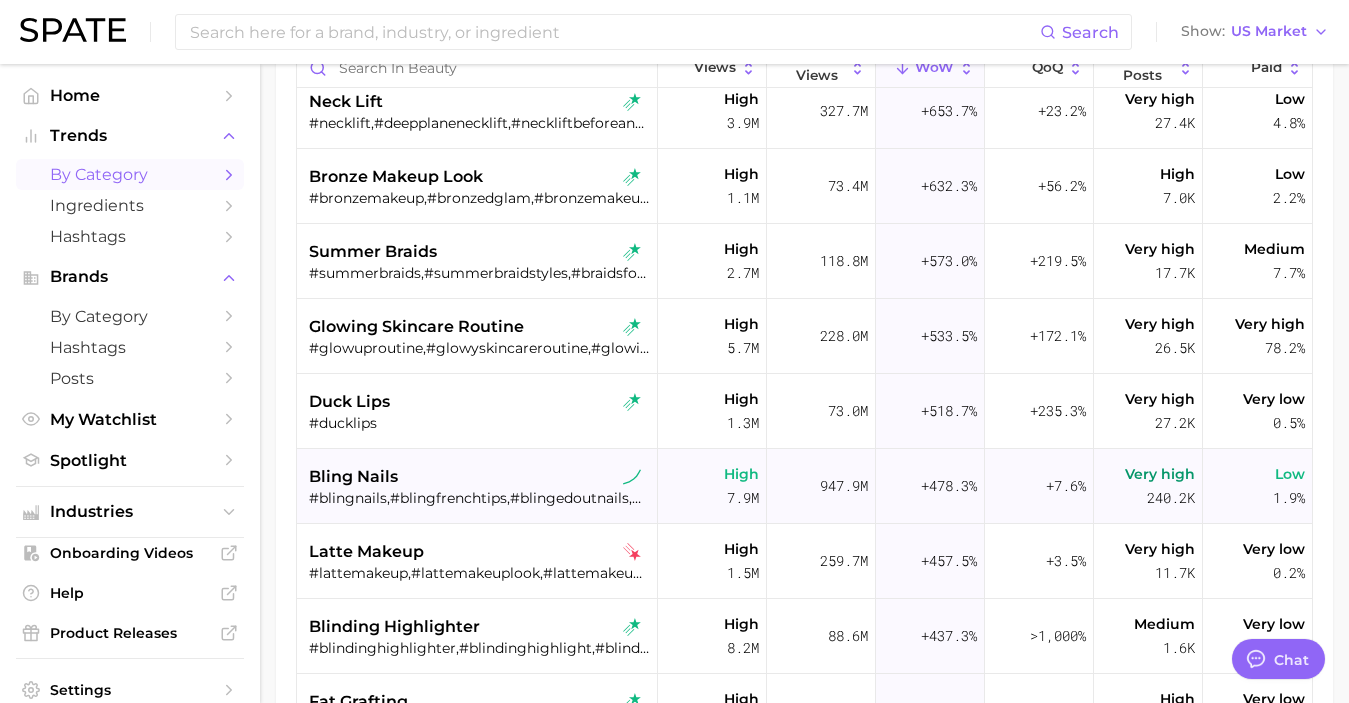 click on "bling nails #blingnails,#blingfrenchtips,#blingedoutnails,#blingnails💎,#nailbling,#redblingnails,#blingnail,#blingednails,#blingnailart,#blingblingnails,#blingedoutfrenchtip" at bounding box center [479, 486] 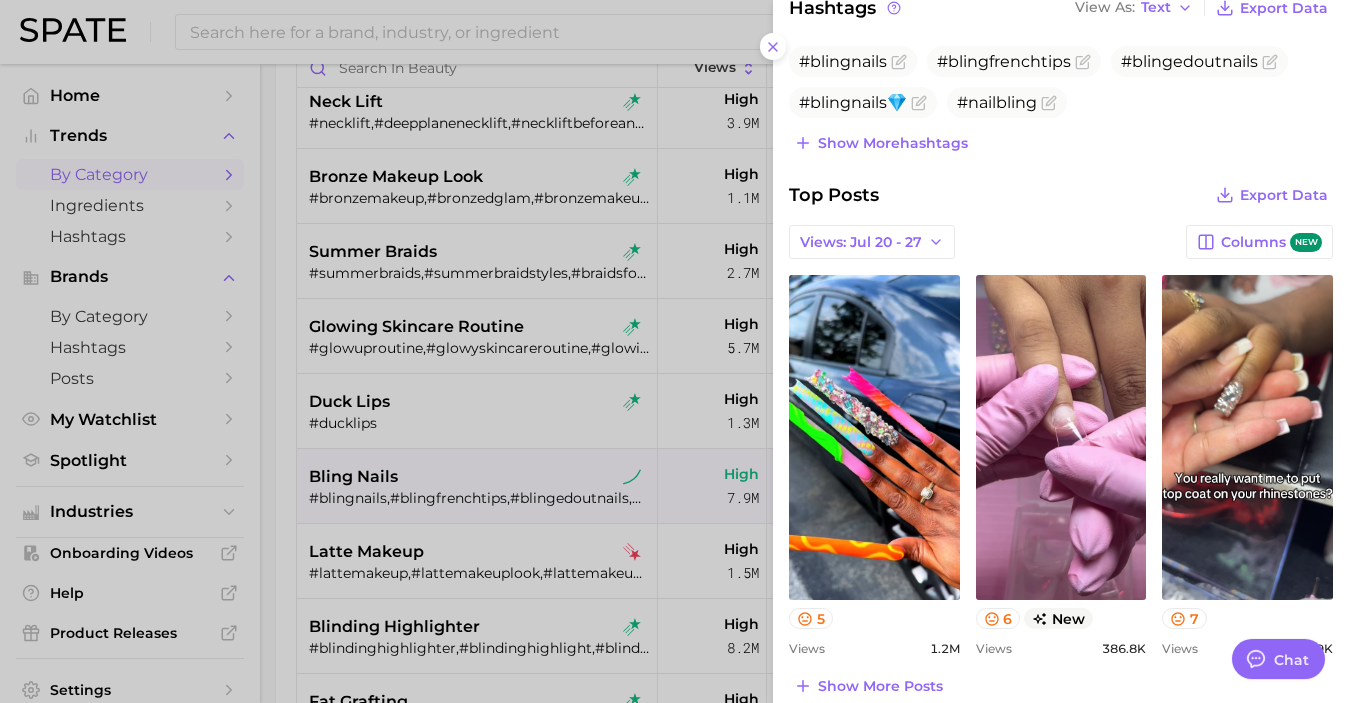 click at bounding box center [674, 351] 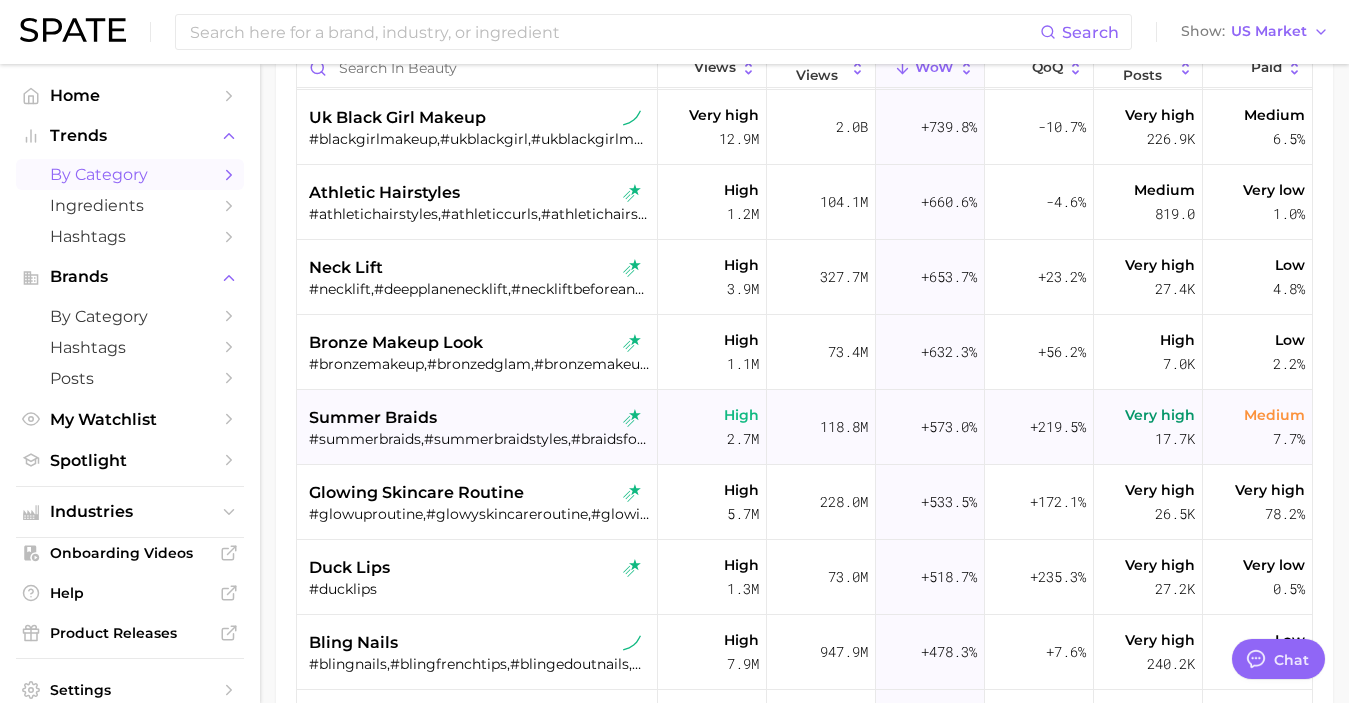 click on "#summerbraids,#summerbraidstyles,#braidsforsummer,#summerbraidsinspo,#summertimebraids" at bounding box center (479, 439) 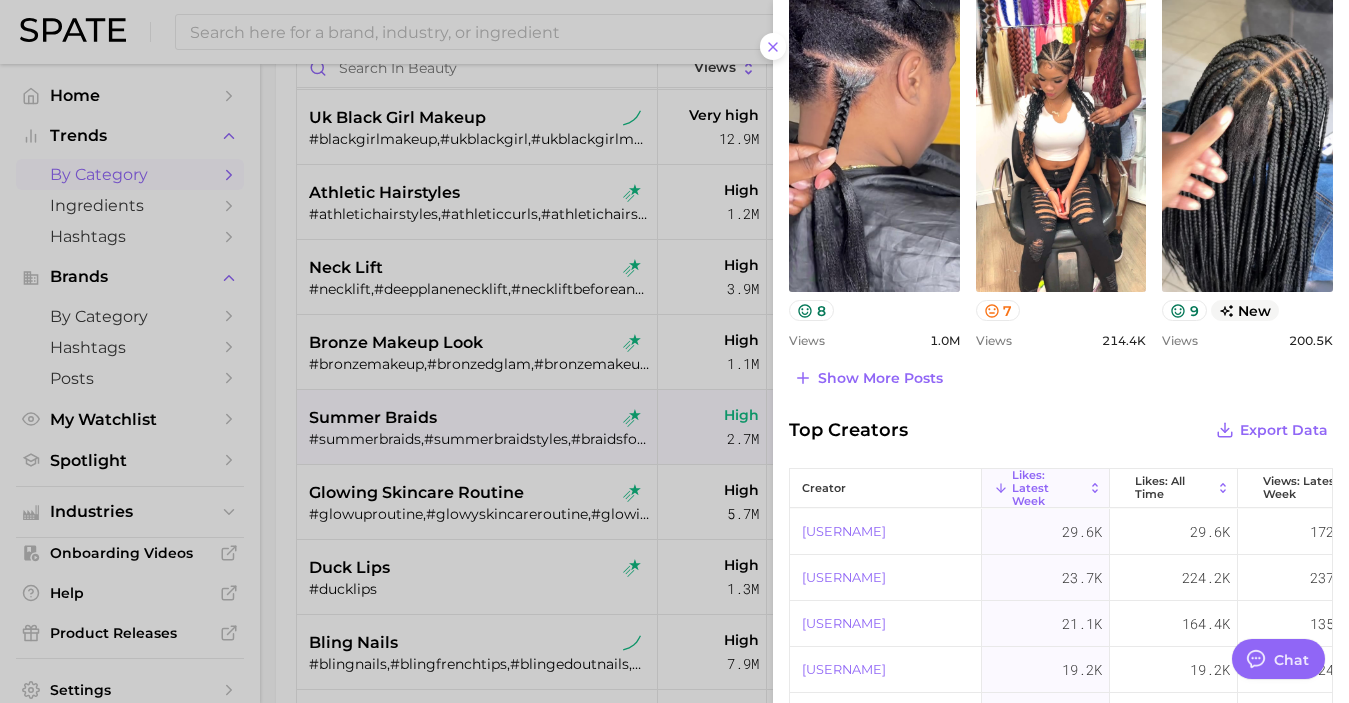 click at bounding box center [674, 351] 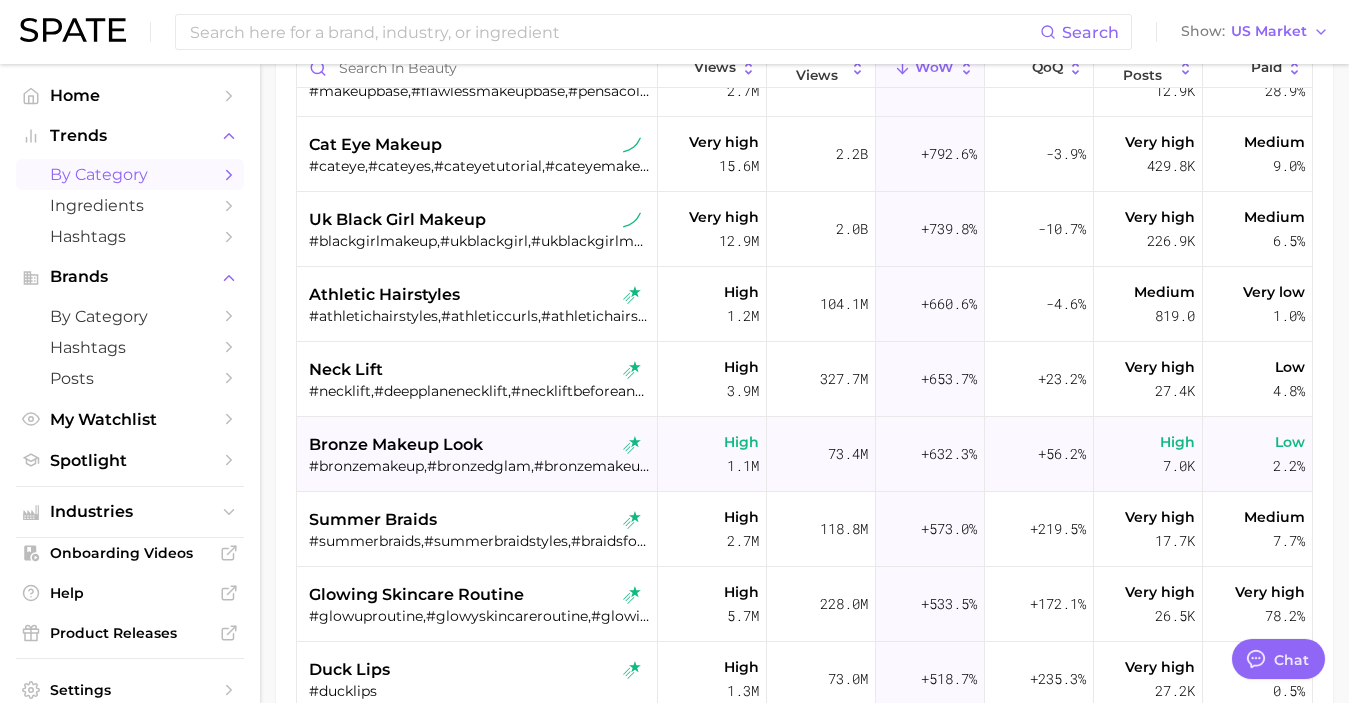 click on "bronze makeup look" at bounding box center [396, 445] 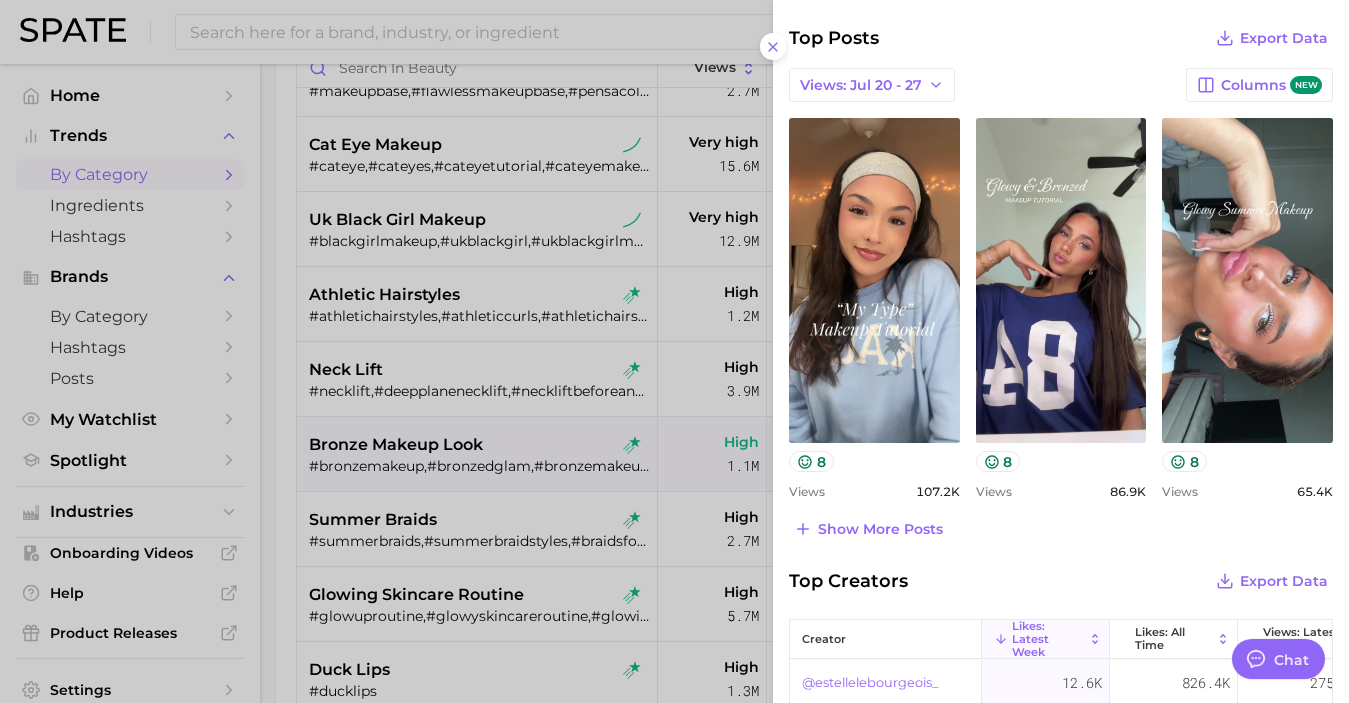 click at bounding box center (674, 351) 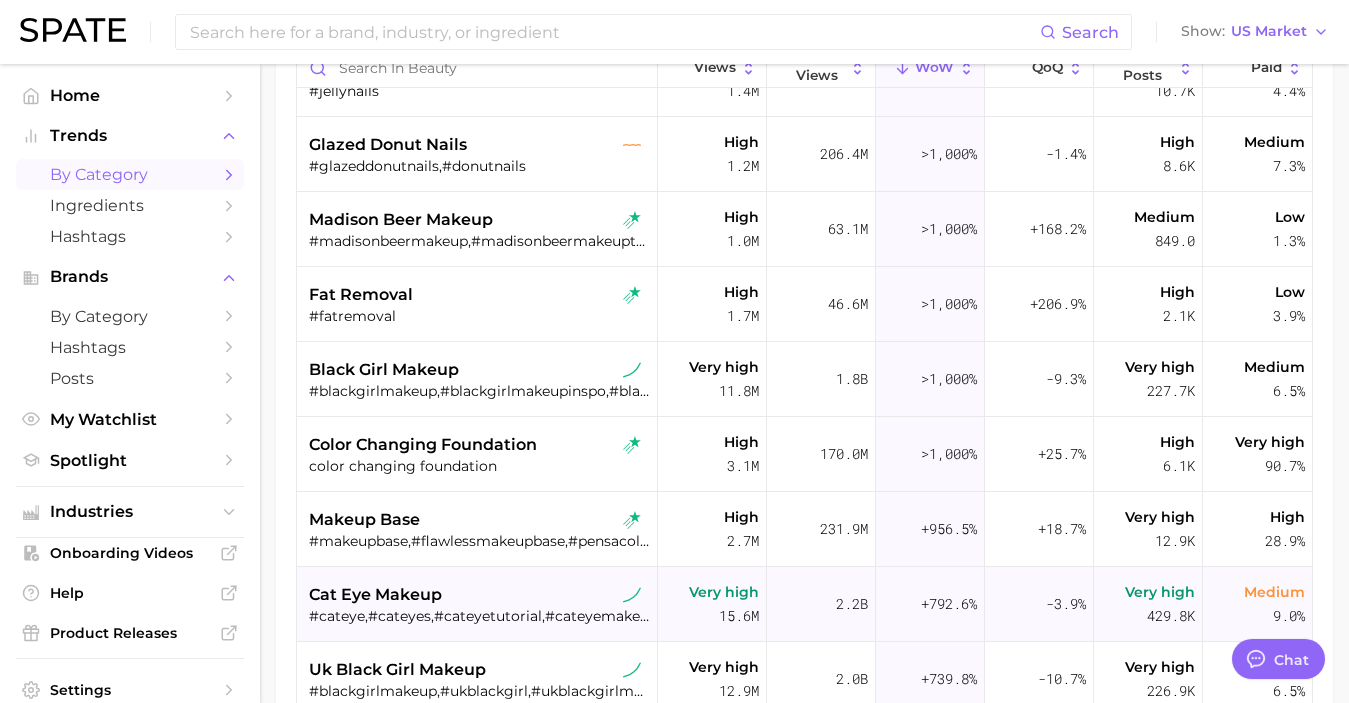 click on "cat eye makeup #cateye,#cateyes,#cateyetutorial,#cateyemakeup,#cateyelook,#cateyemakeuplook,#cateyemapping" at bounding box center (479, 604) 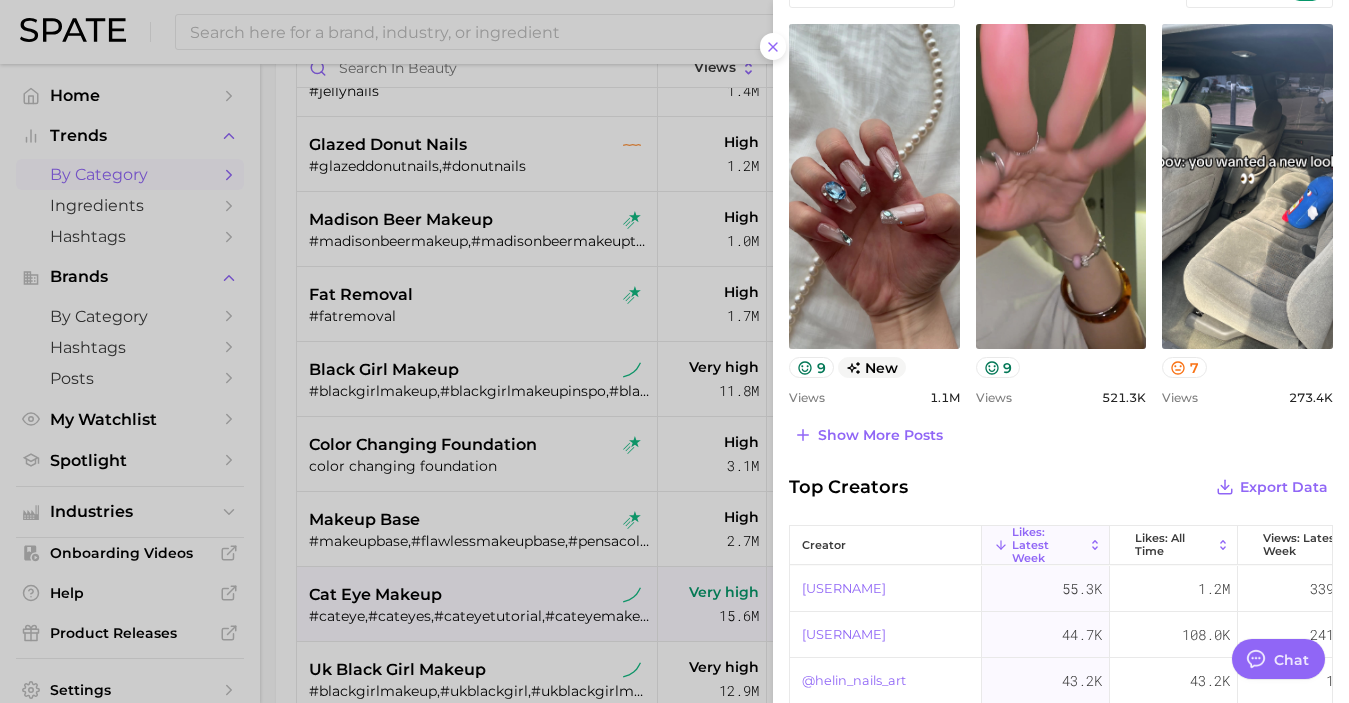 click at bounding box center [674, 351] 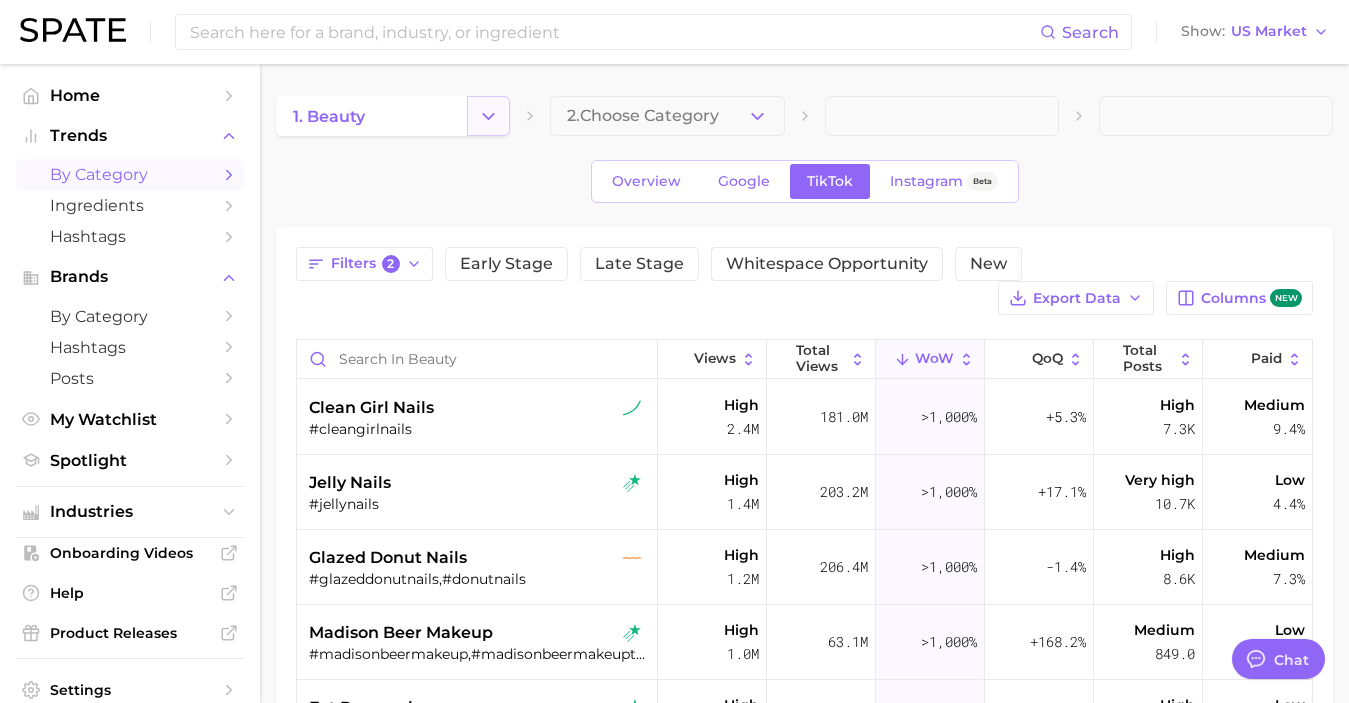 click at bounding box center (488, 116) 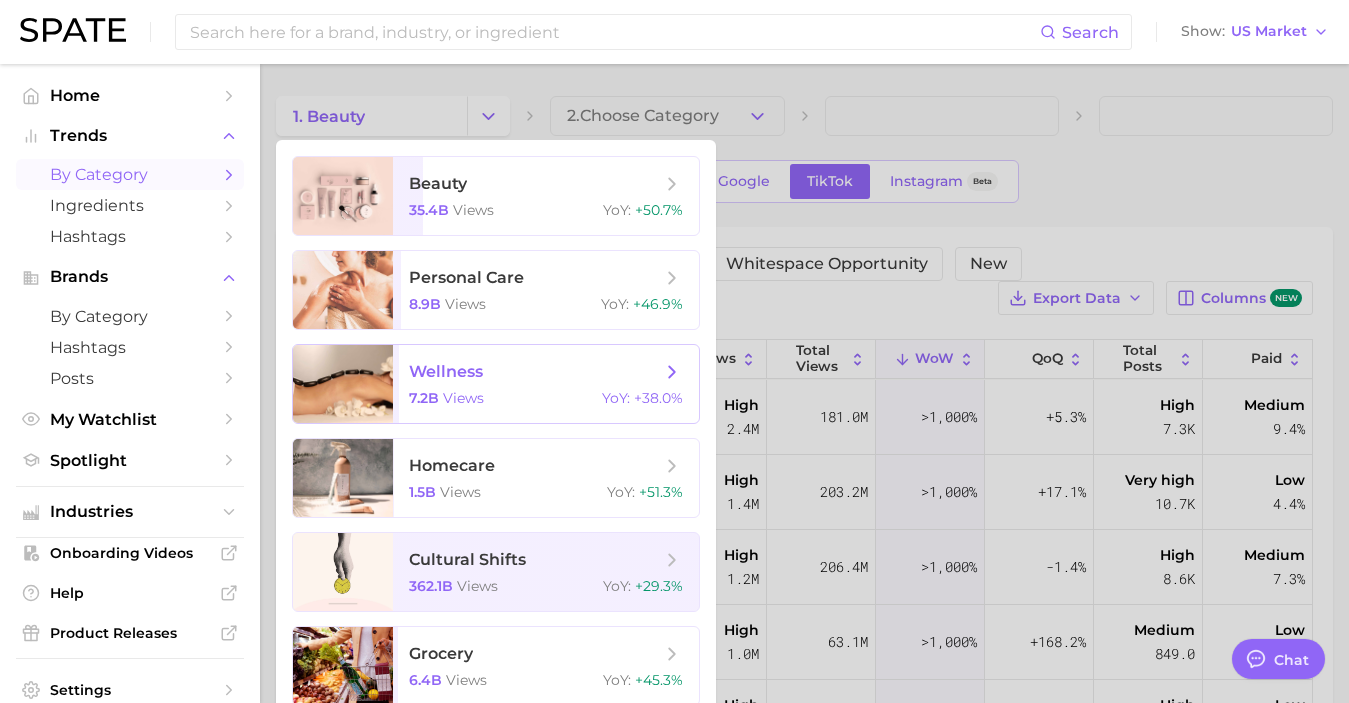 click on "7.2b   views YoY :   +38.0%" at bounding box center [546, 398] 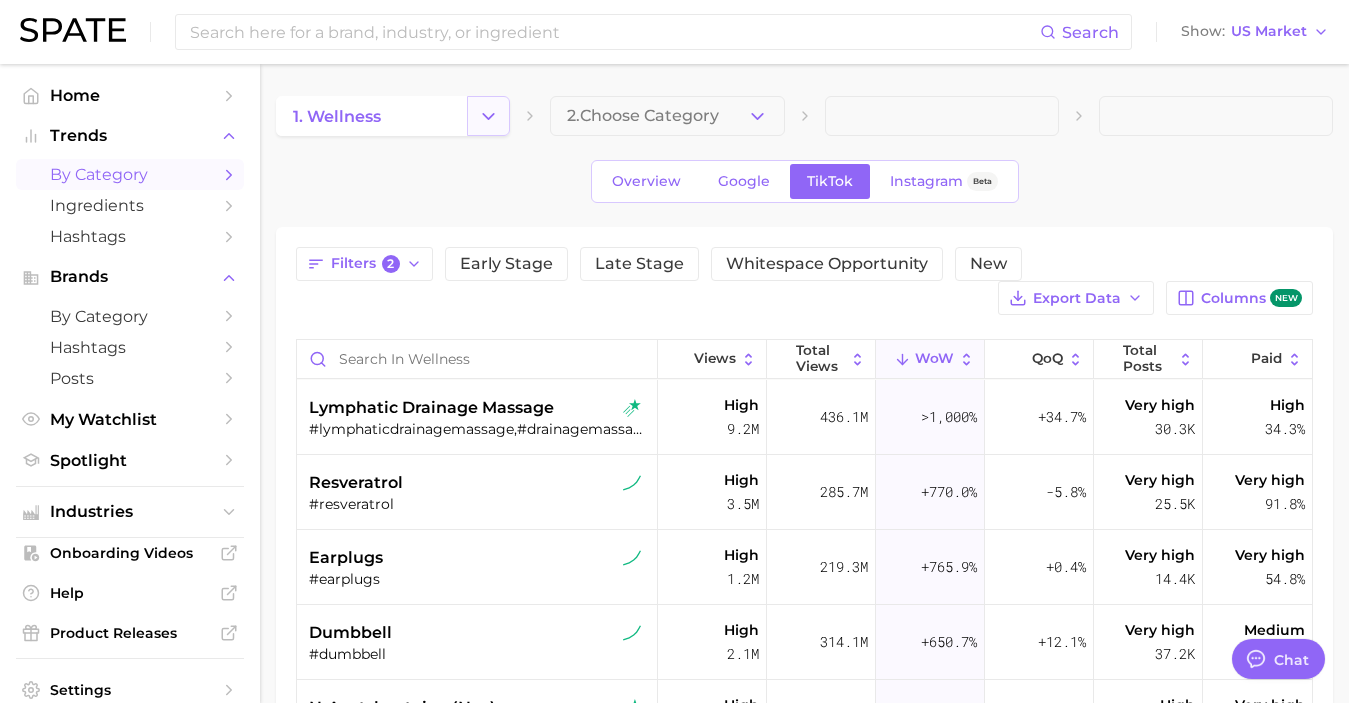 click 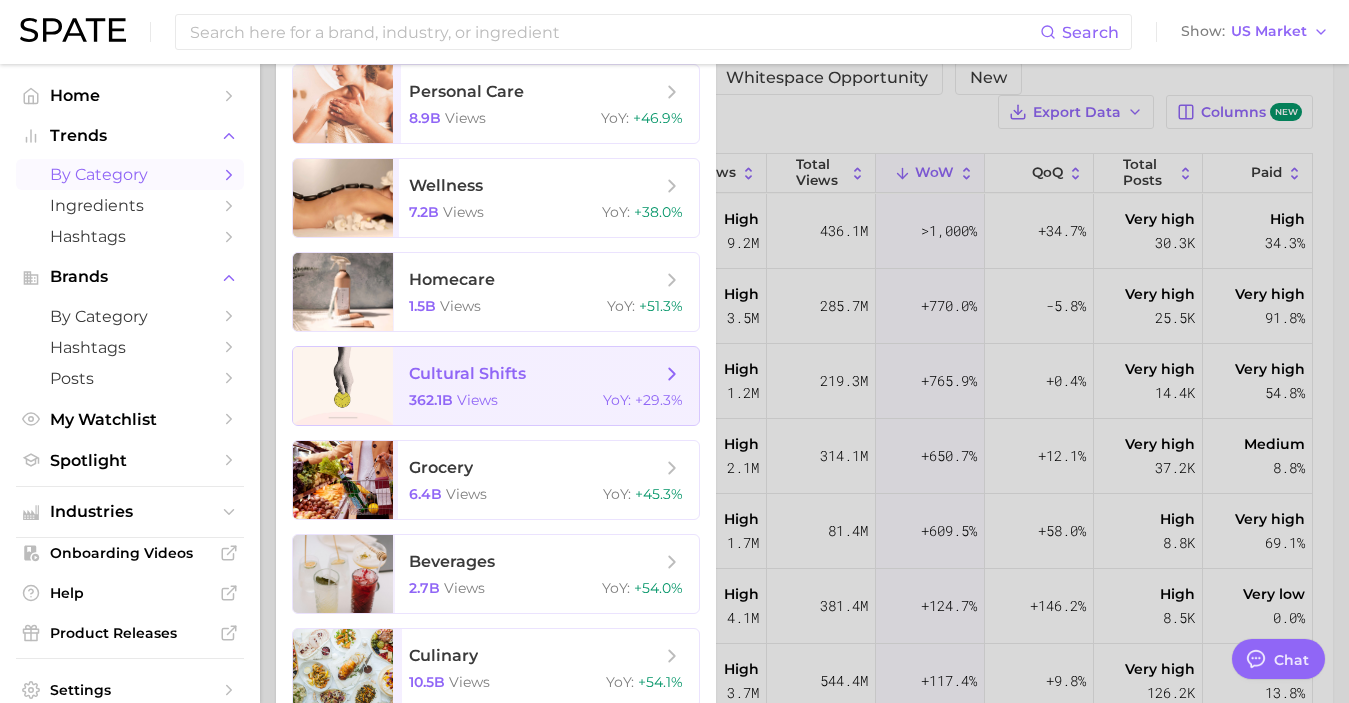click on "362.1b   views YoY :   +29.3%" at bounding box center [546, 400] 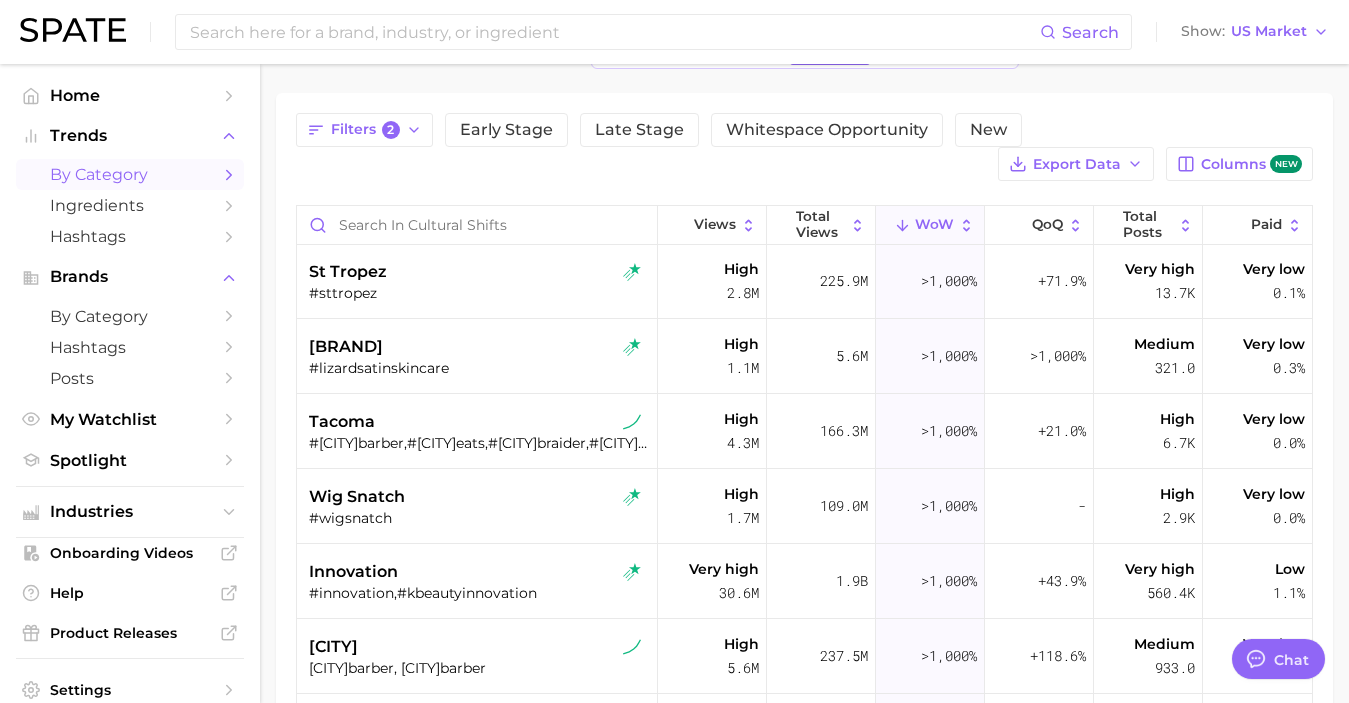 scroll, scrollTop: 88, scrollLeft: 0, axis: vertical 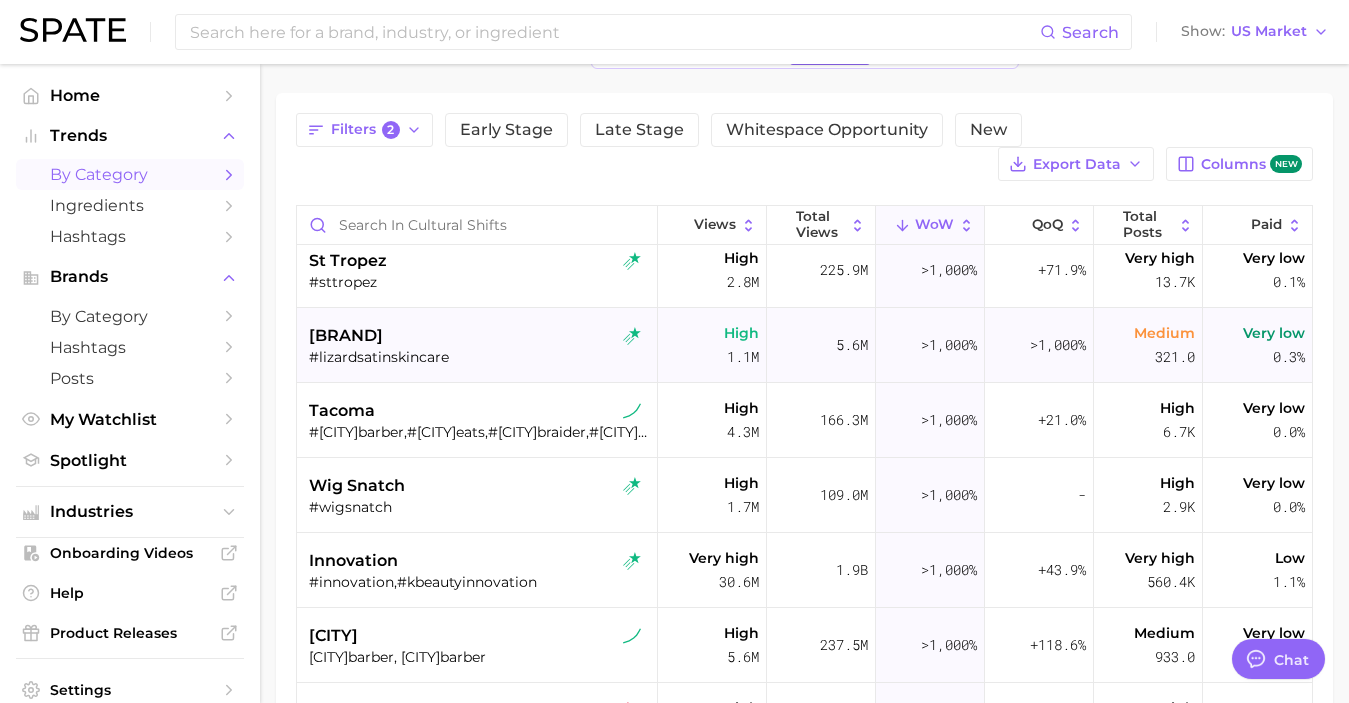 click on "lizardsatinskincare" at bounding box center (479, 336) 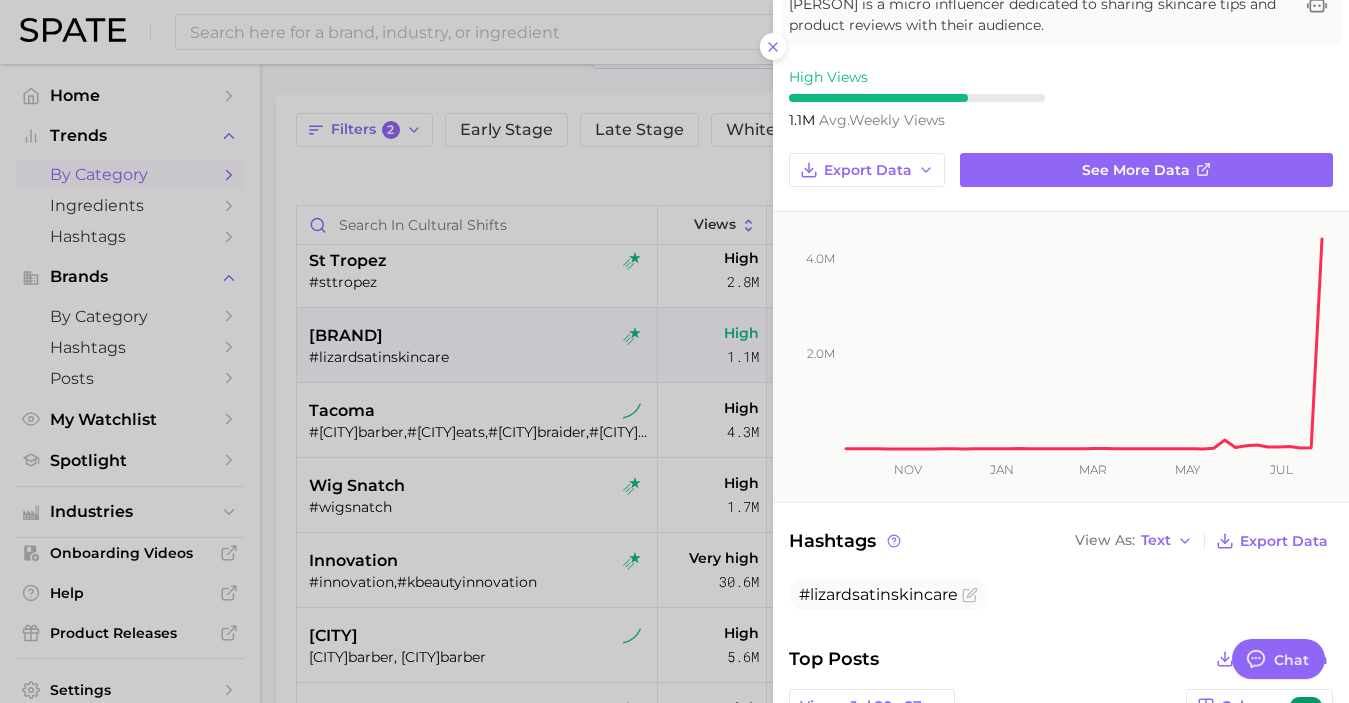 scroll, scrollTop: 300, scrollLeft: 0, axis: vertical 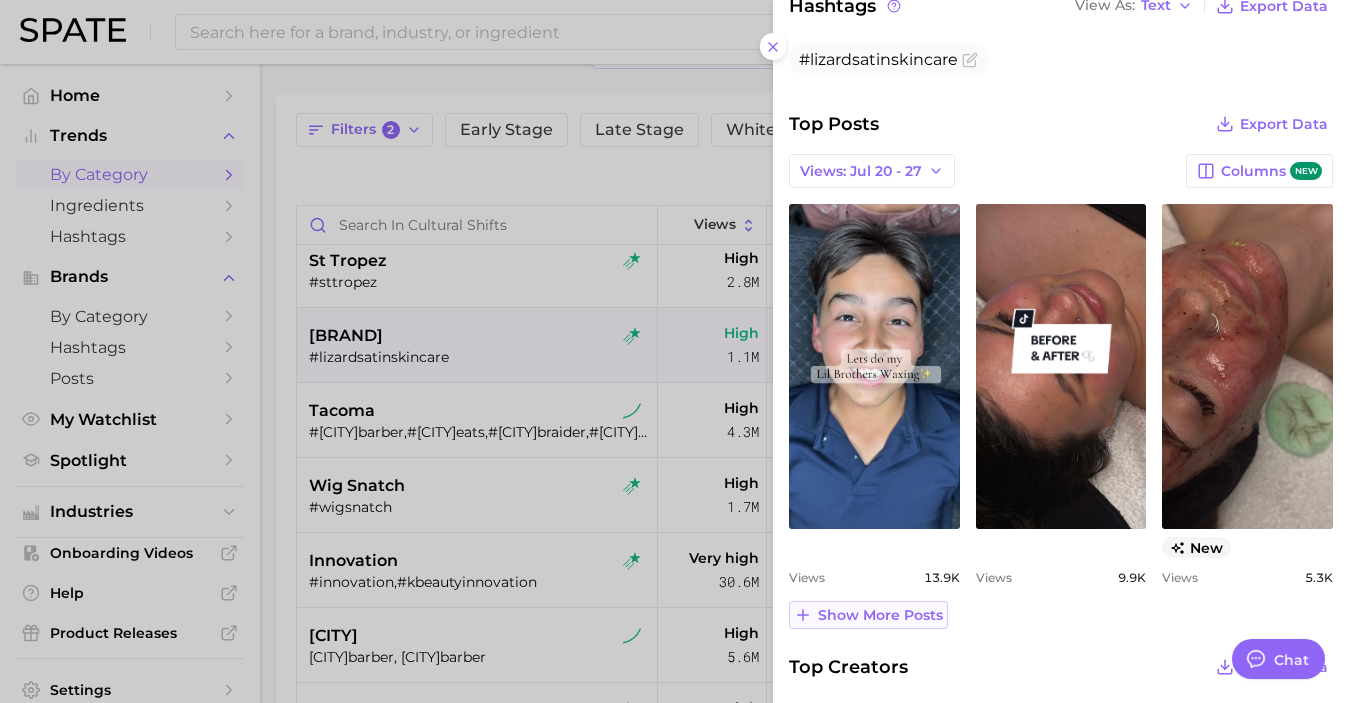 click on "Show more posts" at bounding box center (868, 615) 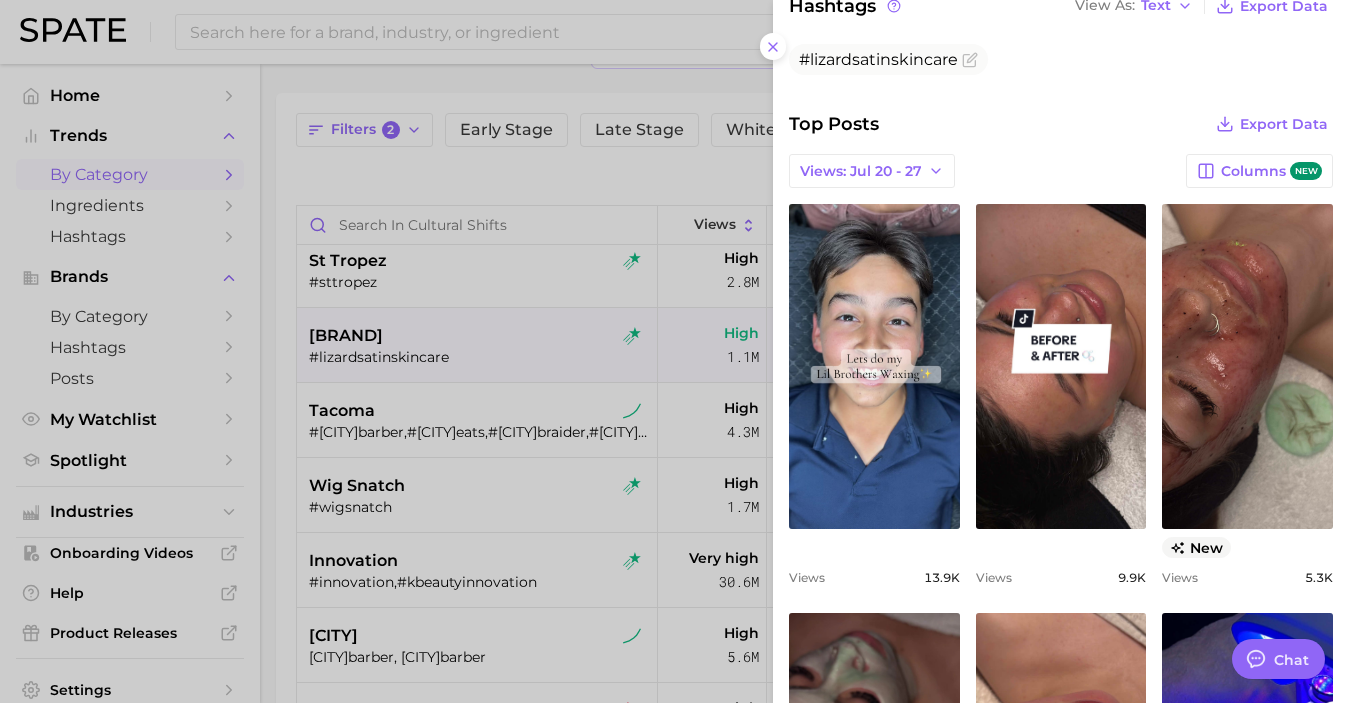 scroll, scrollTop: 0, scrollLeft: 0, axis: both 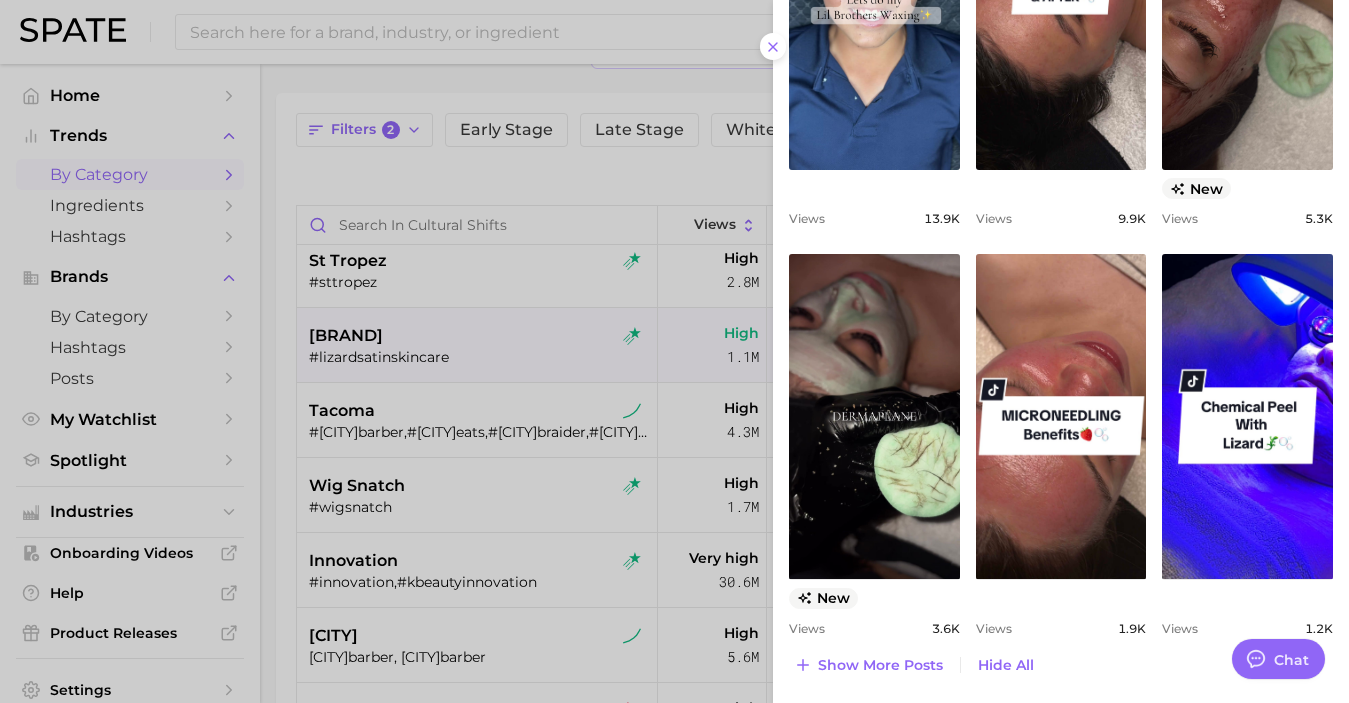 click at bounding box center [674, 351] 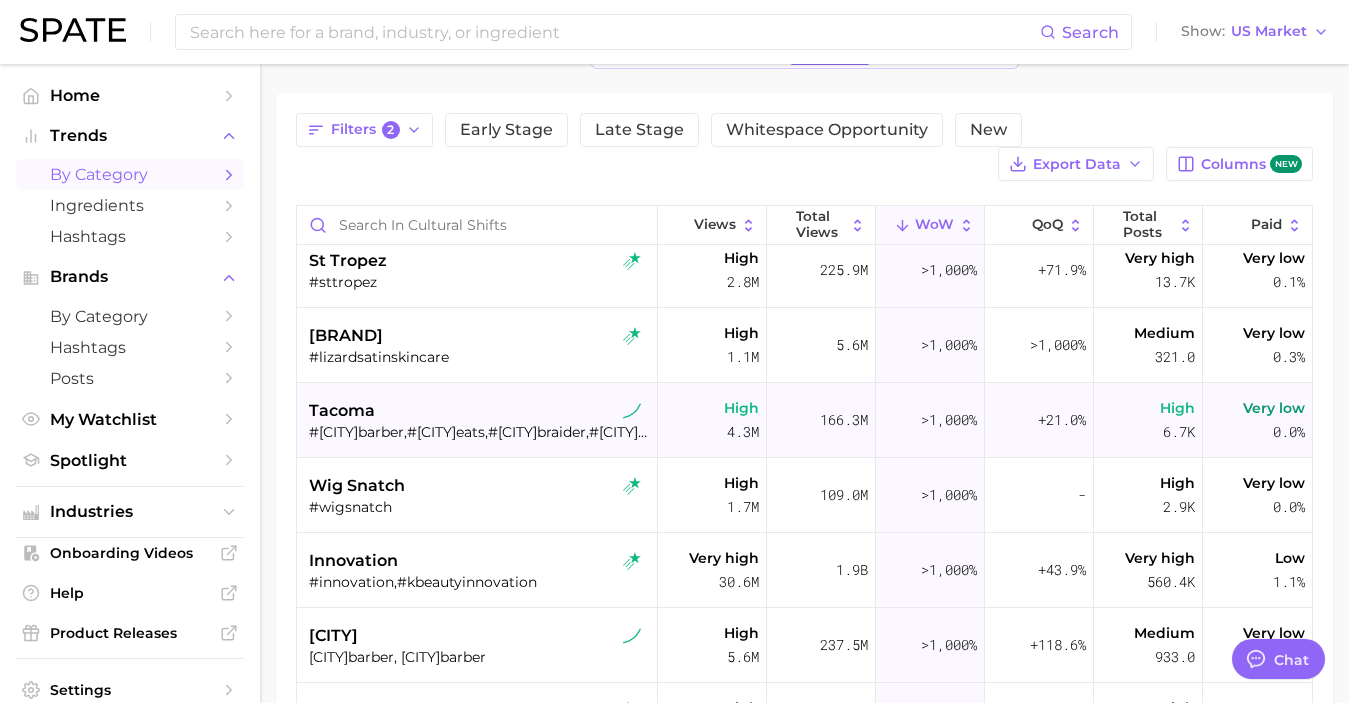 click on "#tacomabarber,#tacomaeats,#tacomabraider,#tacomamakeupartist,#tacomaskincare,#tacomamakeup" at bounding box center [479, 432] 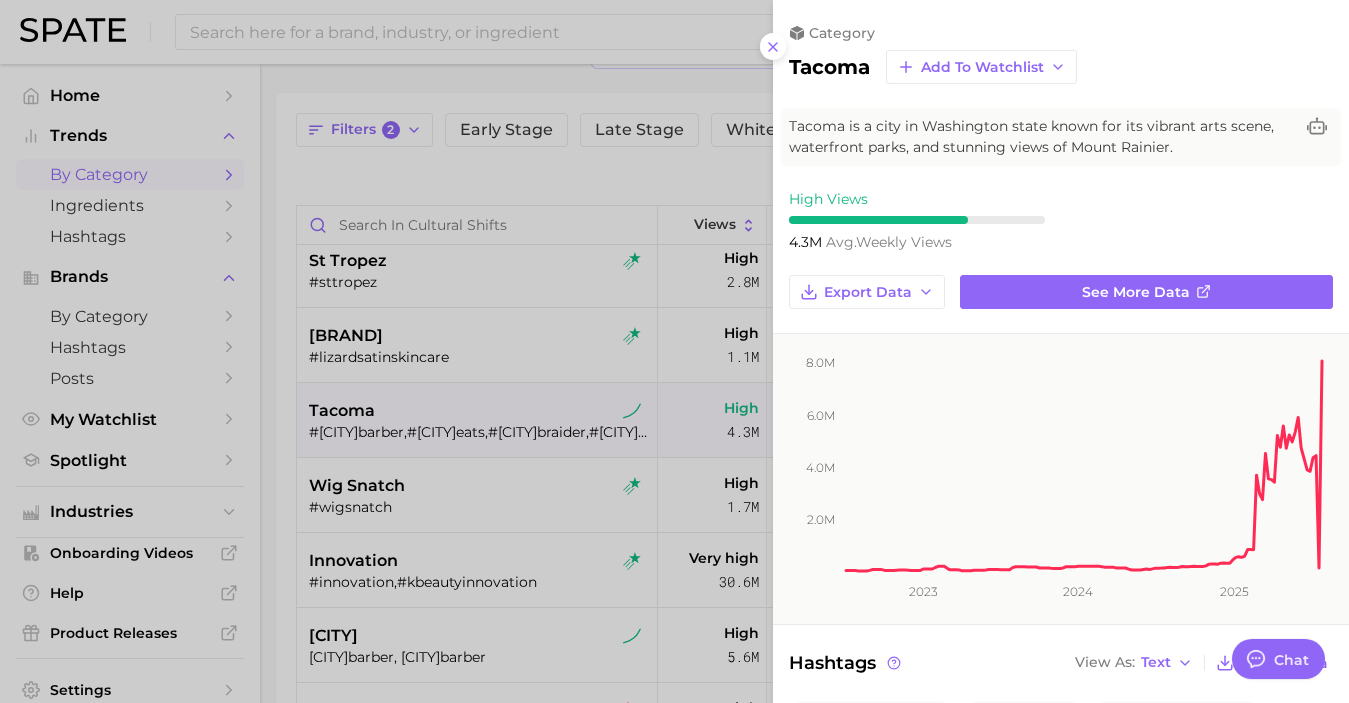 scroll, scrollTop: 0, scrollLeft: 0, axis: both 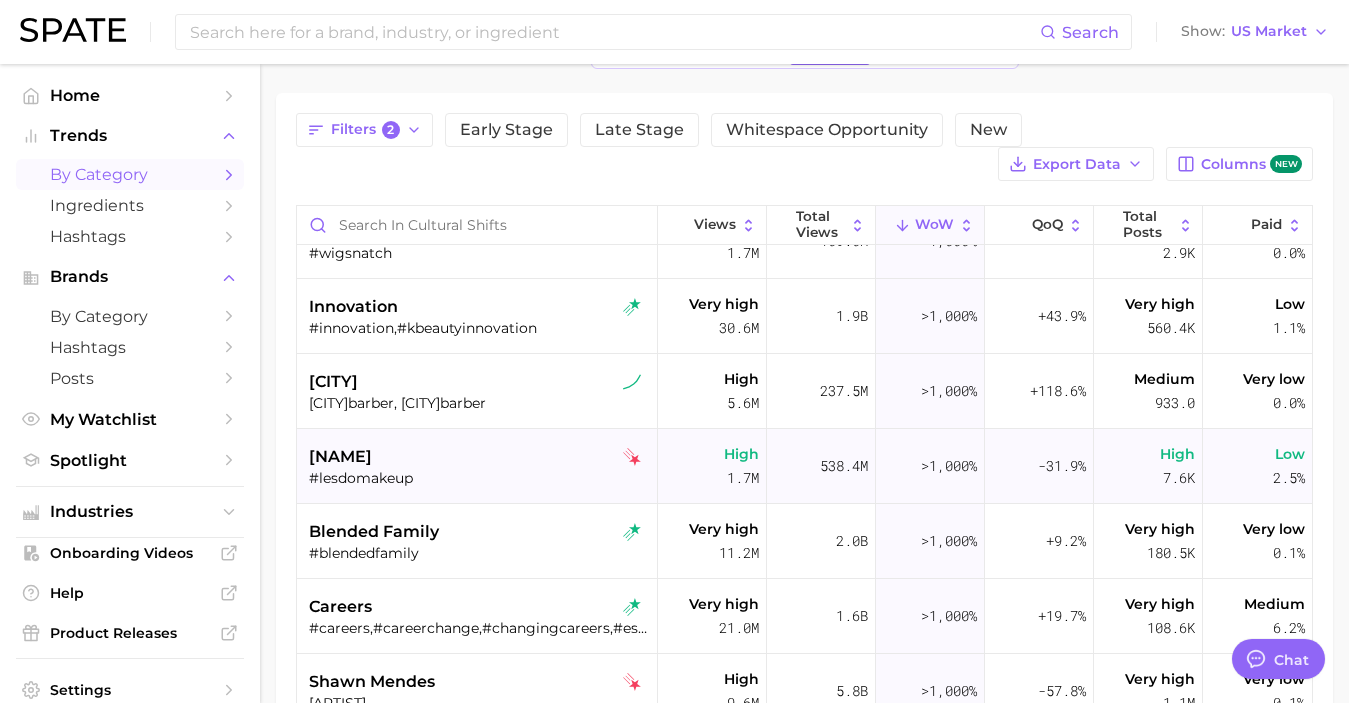 click on "#lesdomakeup" at bounding box center (479, 478) 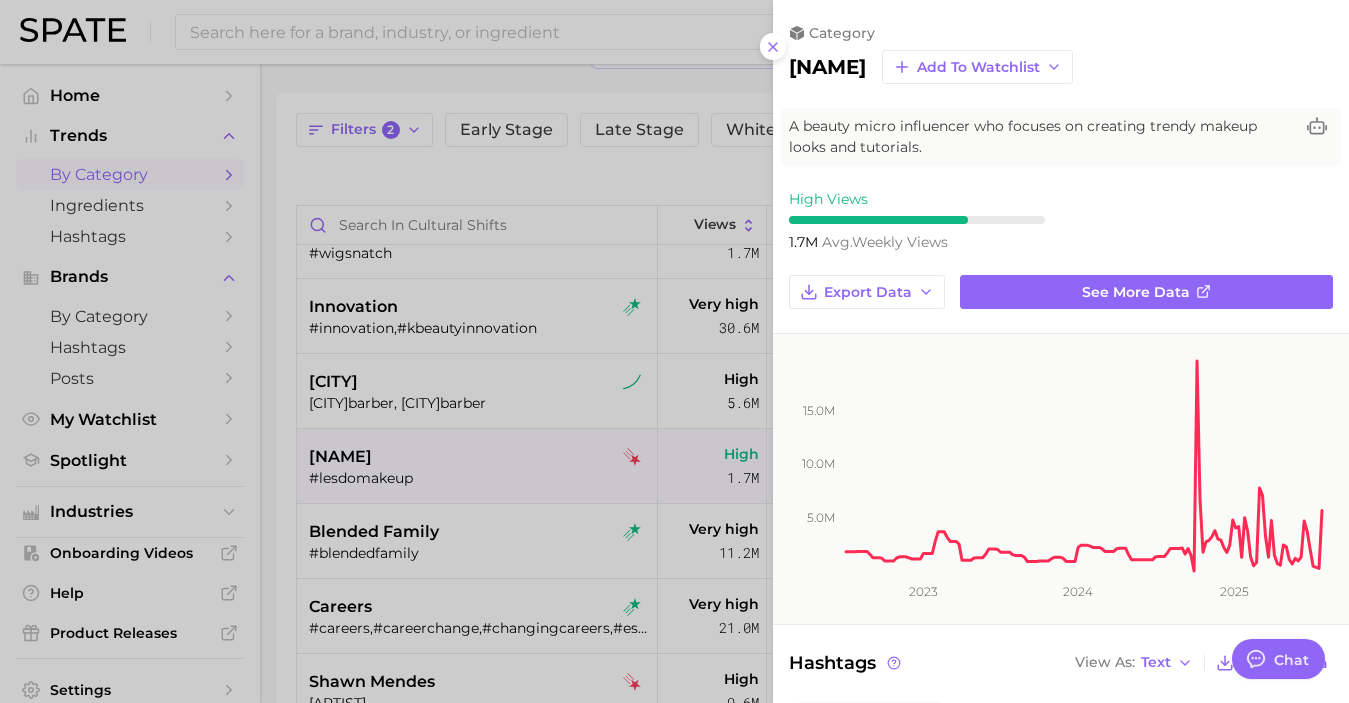 scroll, scrollTop: 0, scrollLeft: 0, axis: both 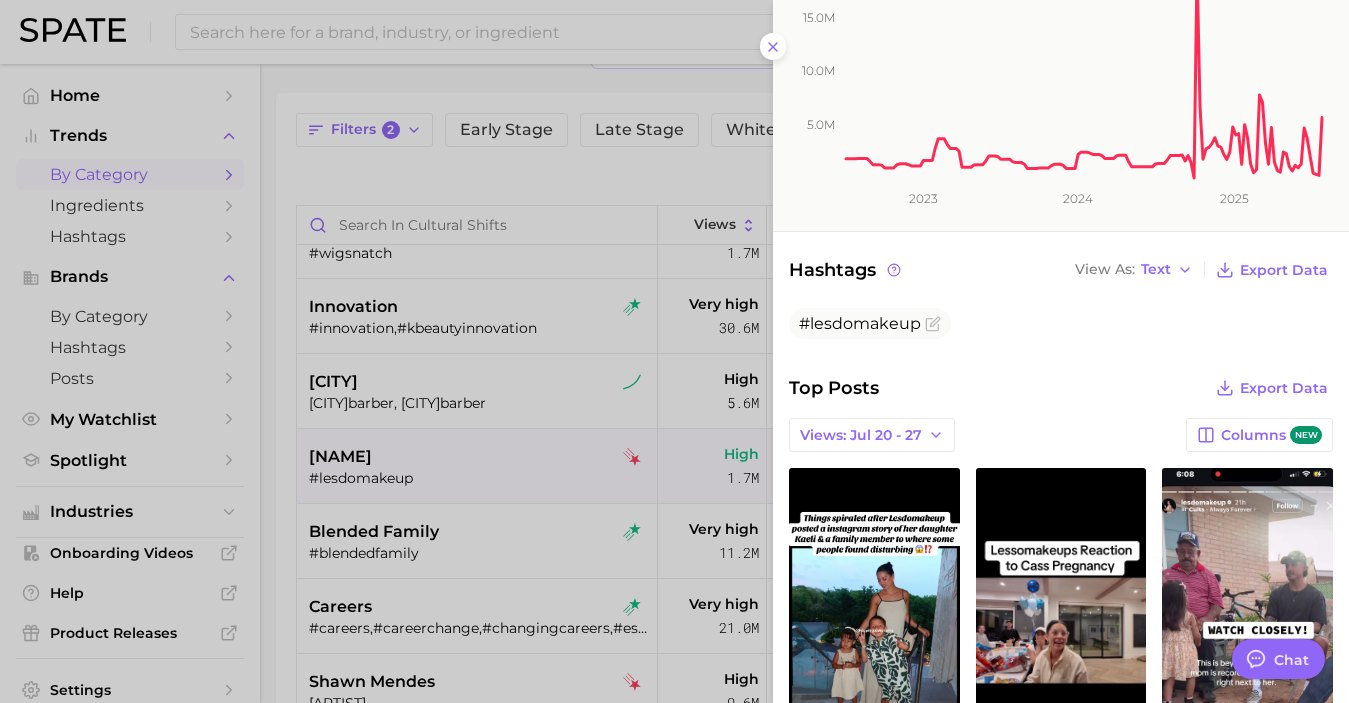 click at bounding box center [674, 351] 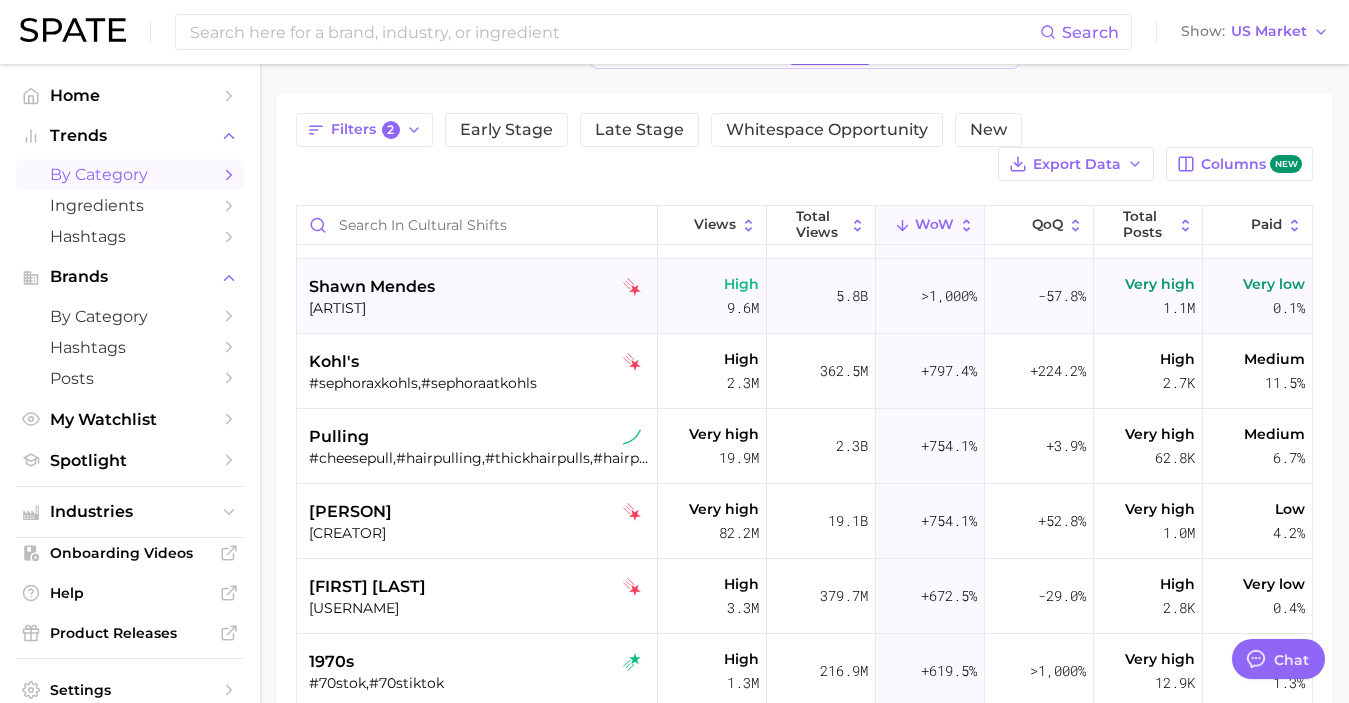 scroll, scrollTop: 751, scrollLeft: 0, axis: vertical 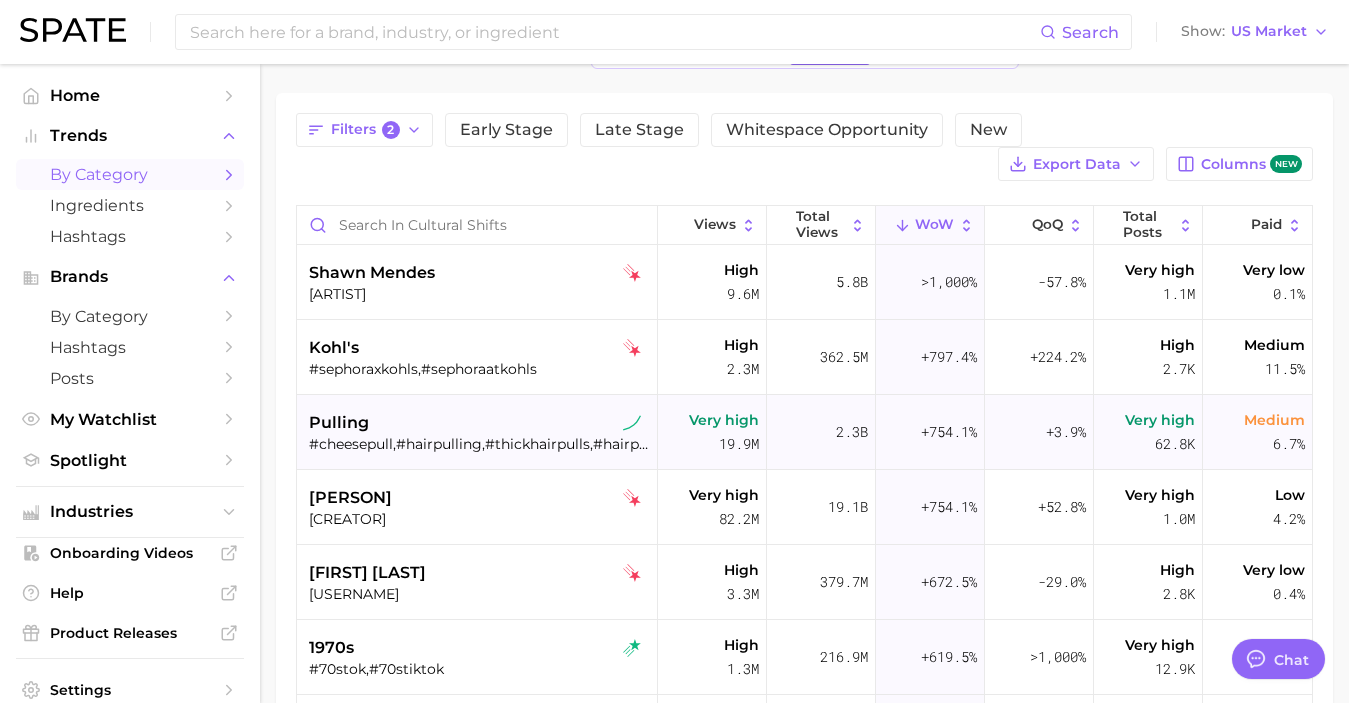click on "#cheesepull,#hairpulling,#thickhairpulls,#hairpull,#pullingfoils" at bounding box center (479, 444) 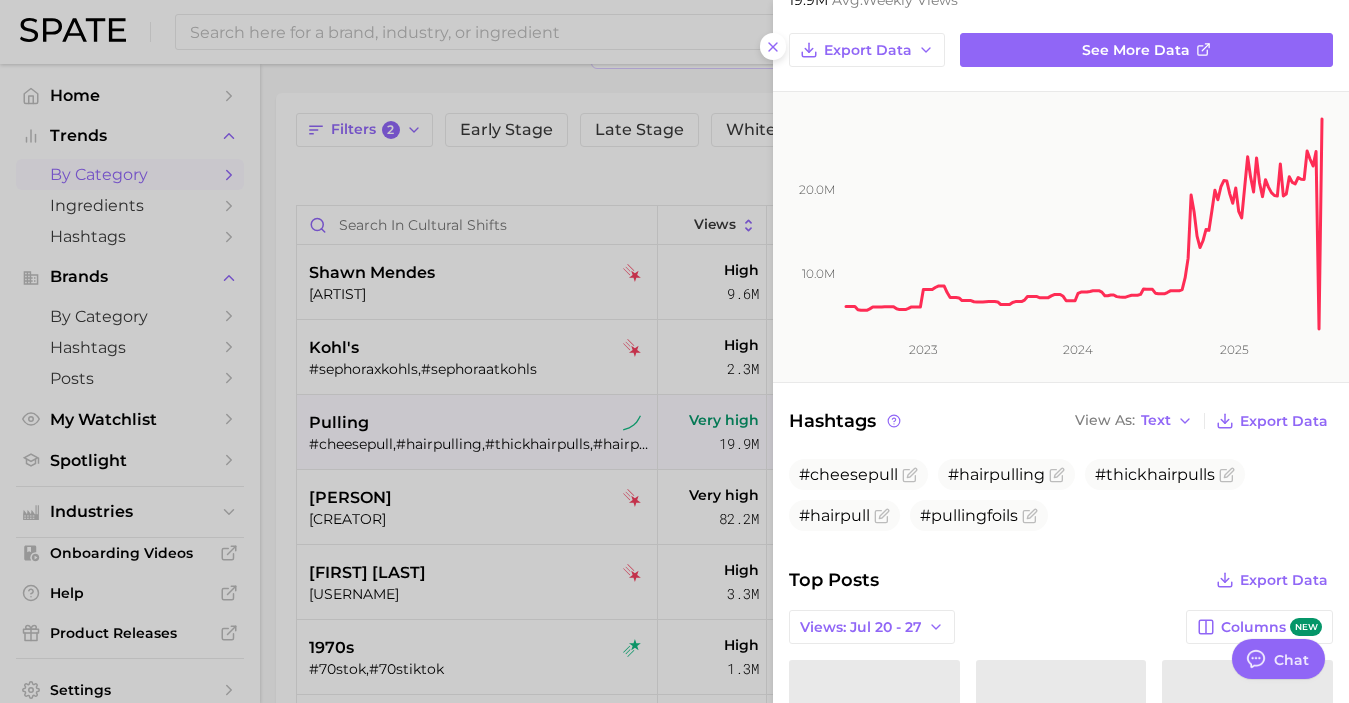 scroll, scrollTop: 451, scrollLeft: 0, axis: vertical 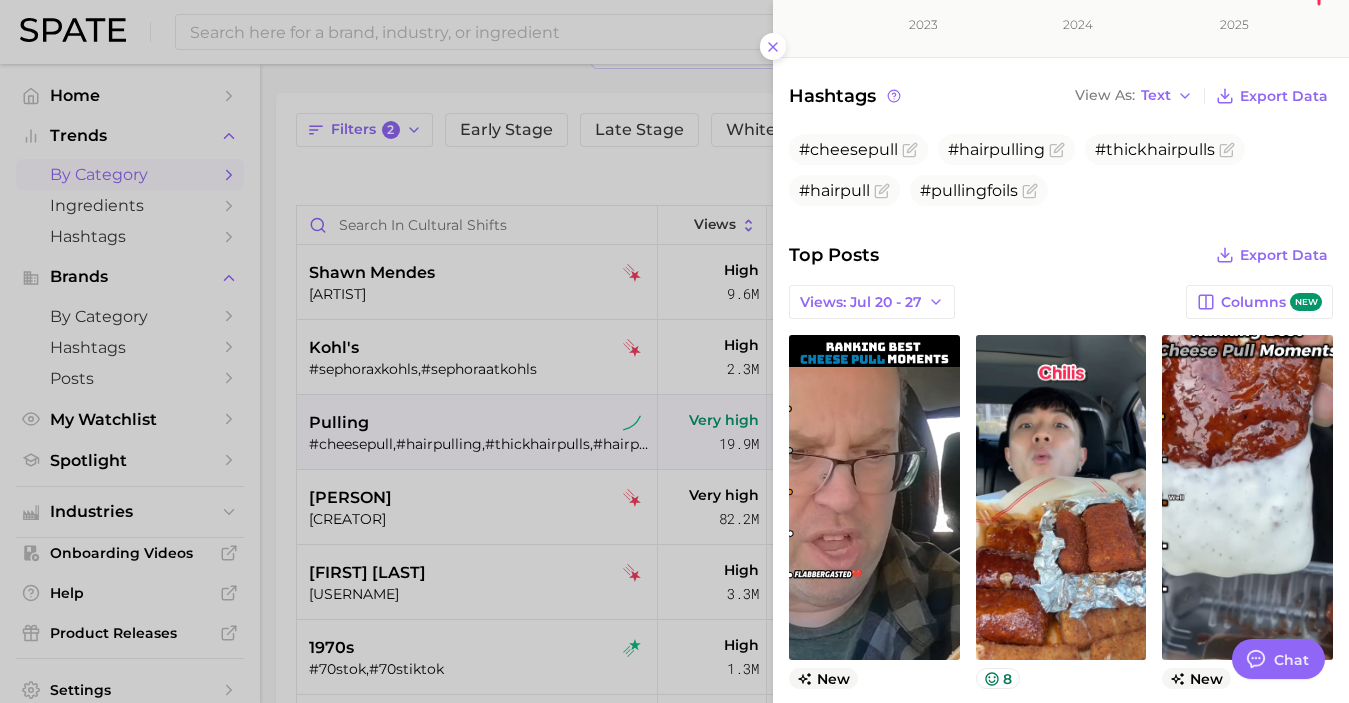 click at bounding box center (674, 351) 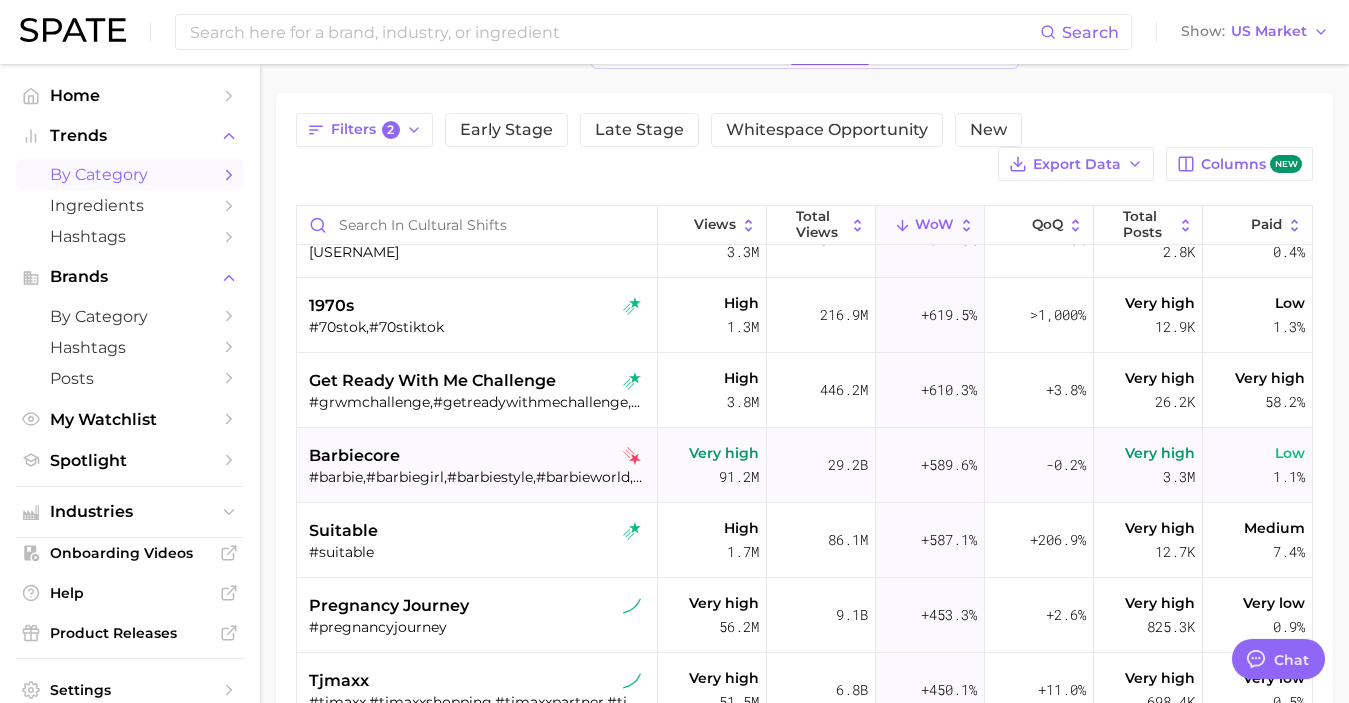 click on "barbiecore #barbie,#barbiegirl,#barbiestyle,#barbieworld,#barbiecore,#barbiepink,#barbielook,#hibarbie,#barbietransformation,#barbiecoreaesthetic,#barbielips,#barbieskincare" at bounding box center [479, 465] 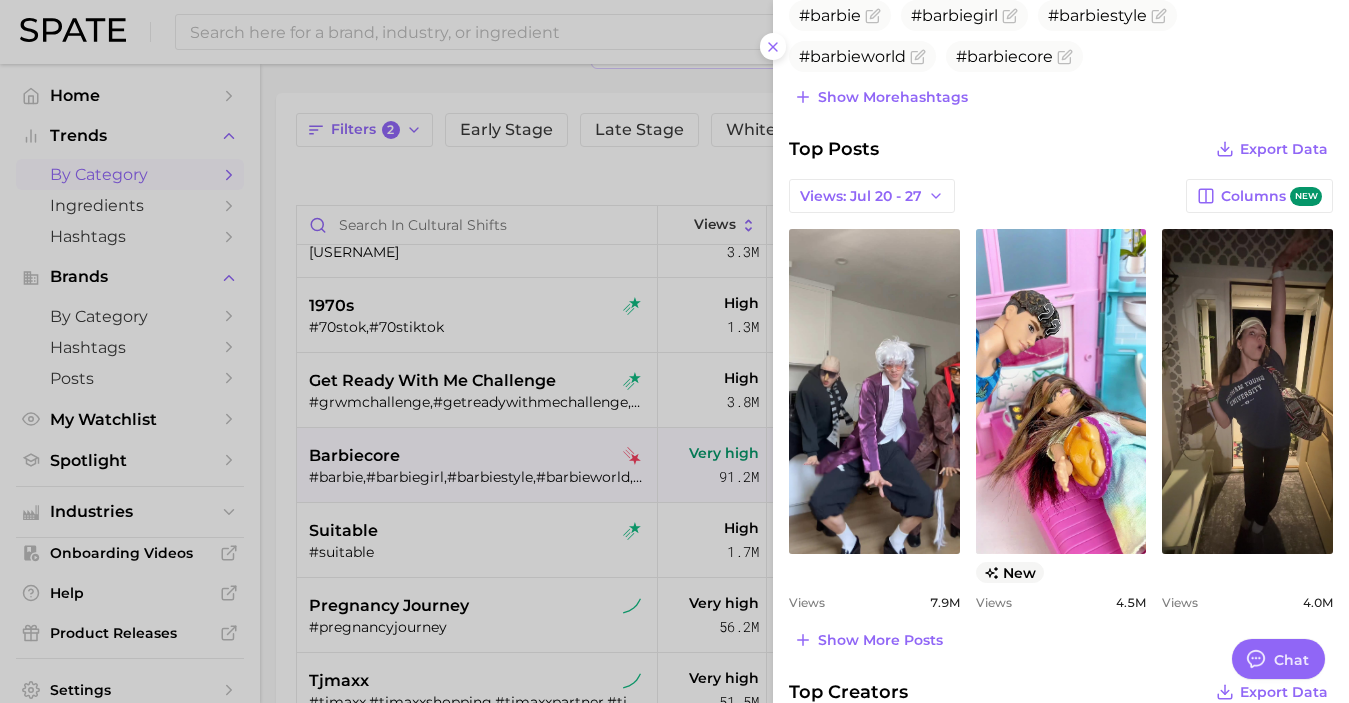 click at bounding box center [674, 351] 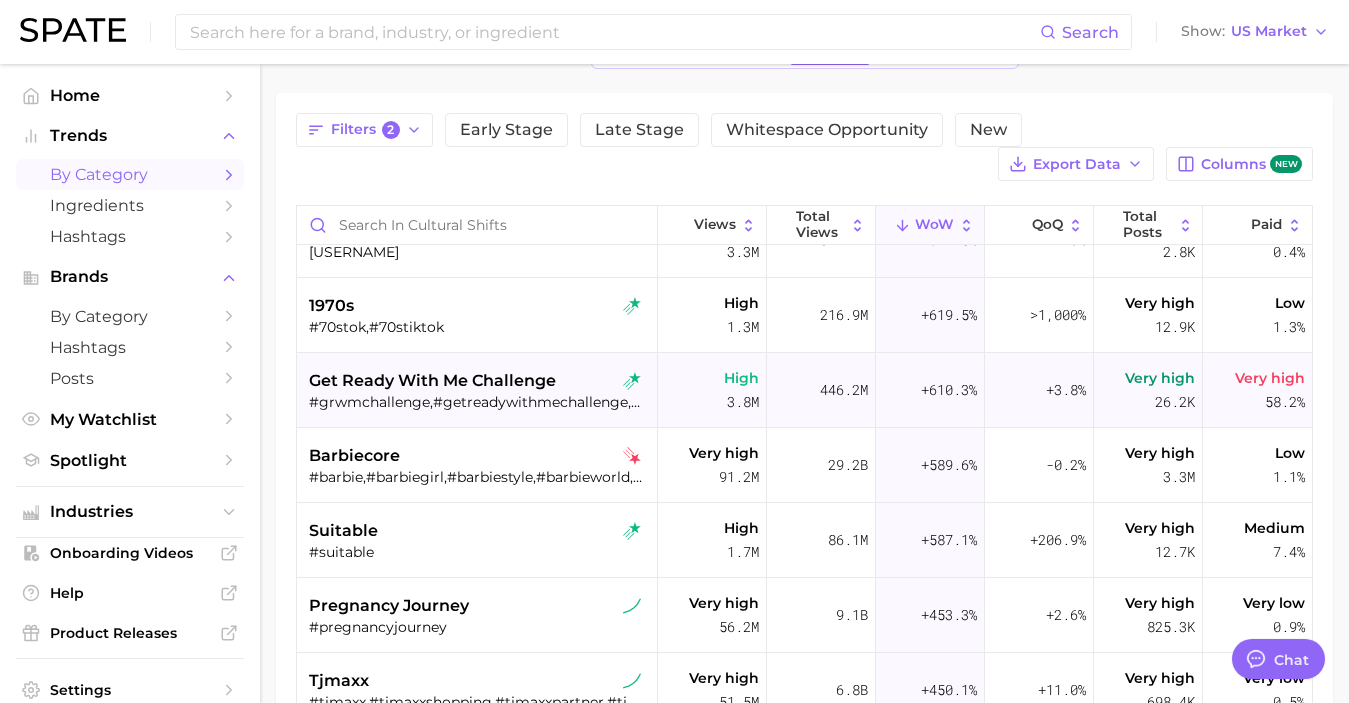 click on "get ready with me challenge" at bounding box center [432, 381] 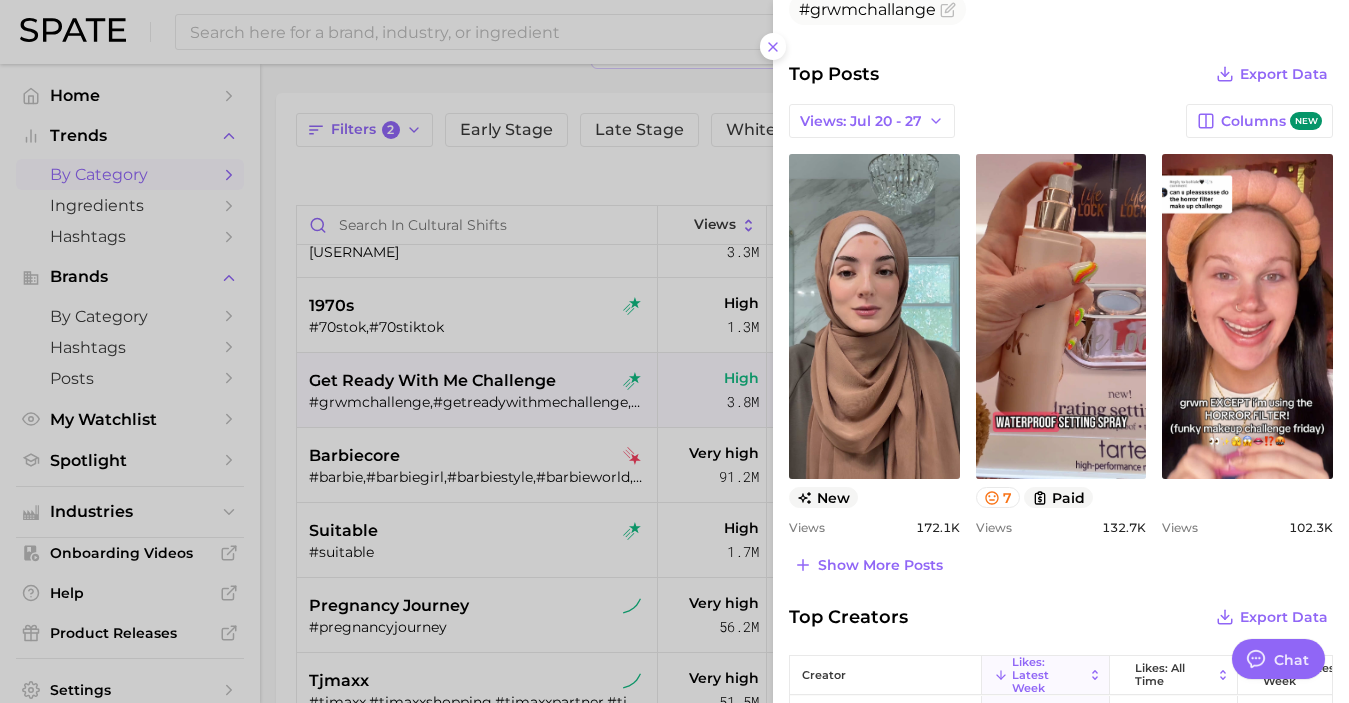 click at bounding box center (674, 351) 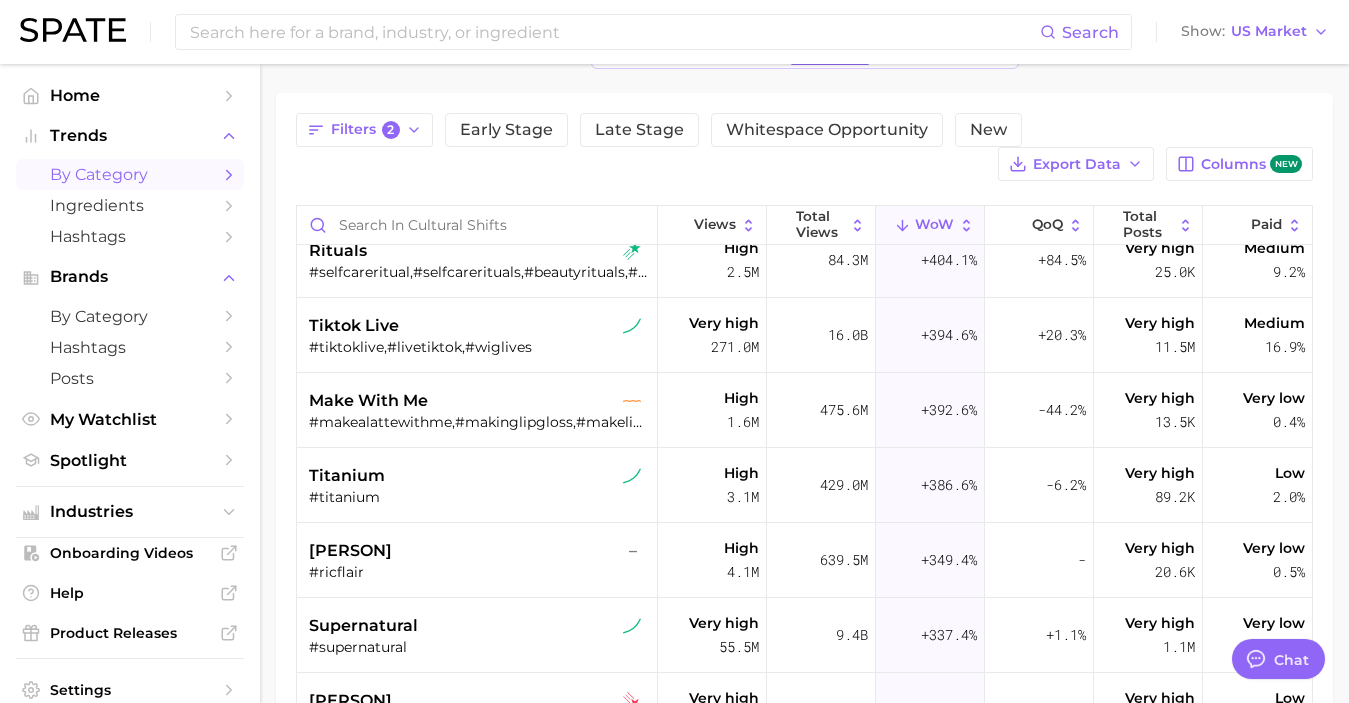 scroll, scrollTop: 1755, scrollLeft: 0, axis: vertical 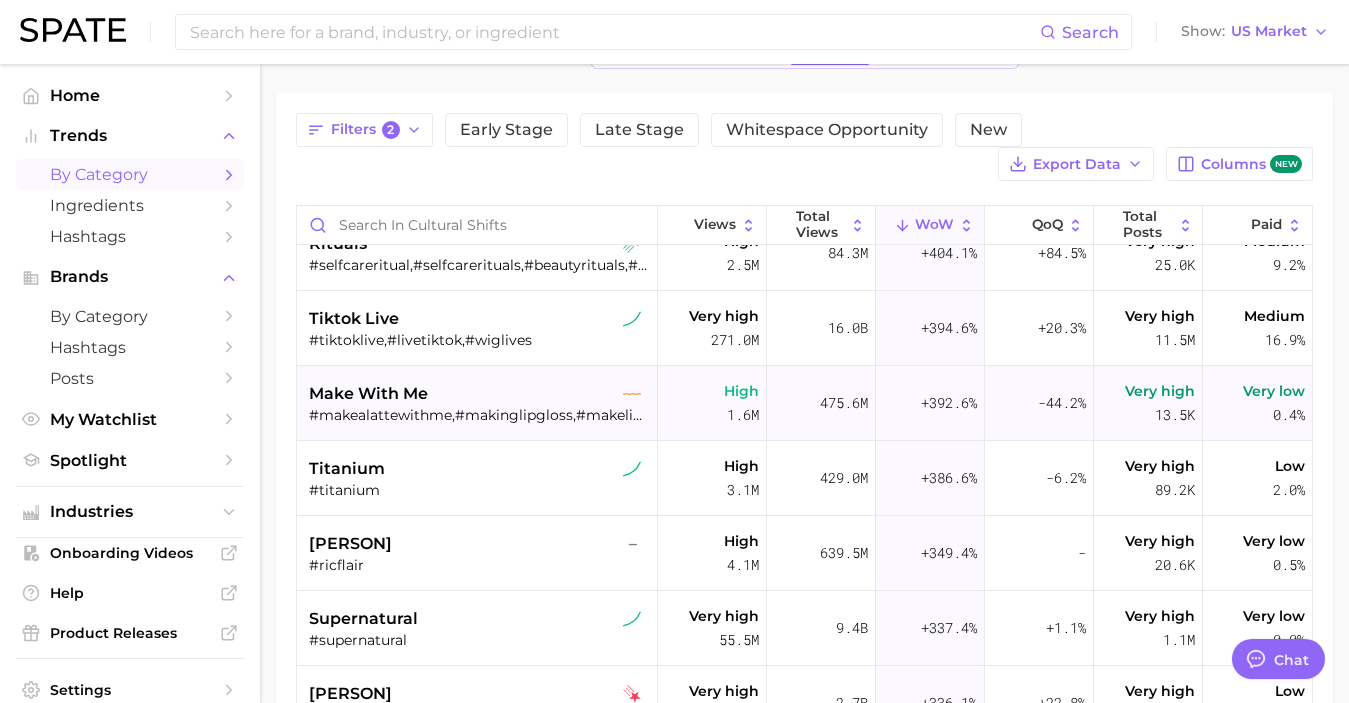 click on "make with me" at bounding box center (479, 394) 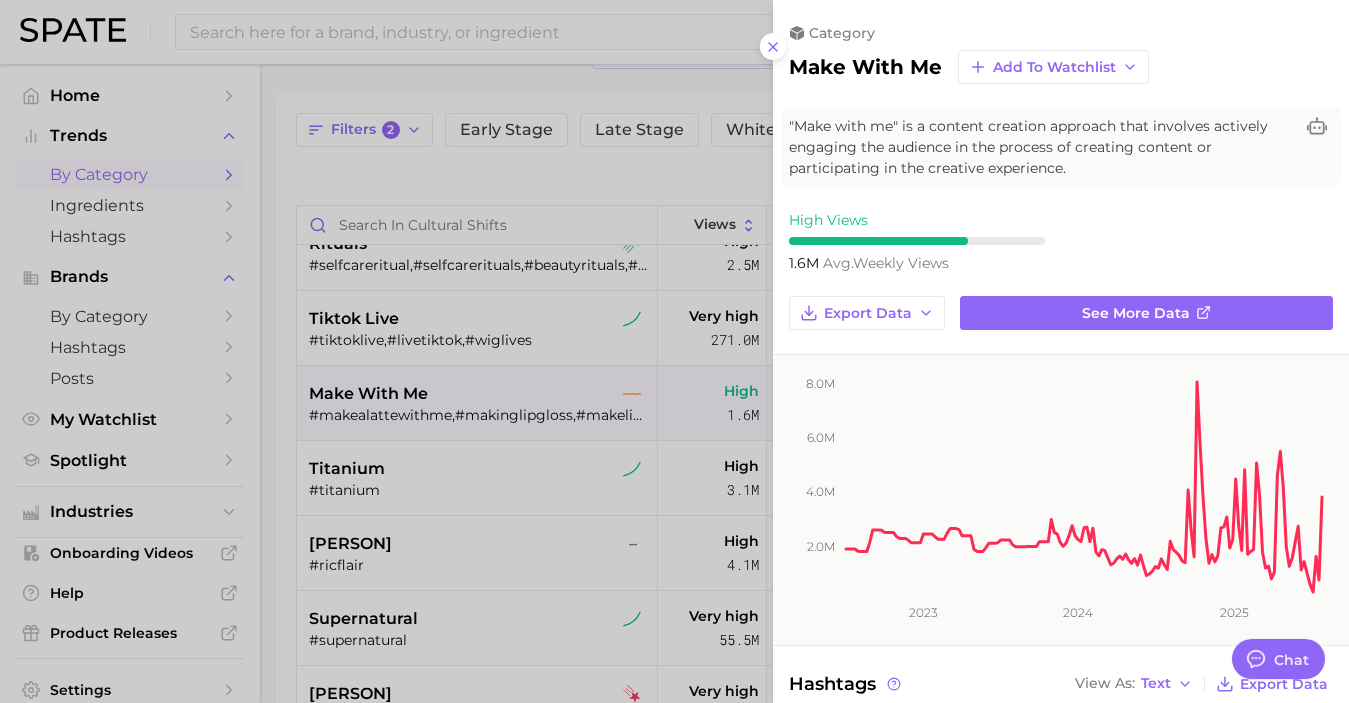 scroll, scrollTop: 0, scrollLeft: 0, axis: both 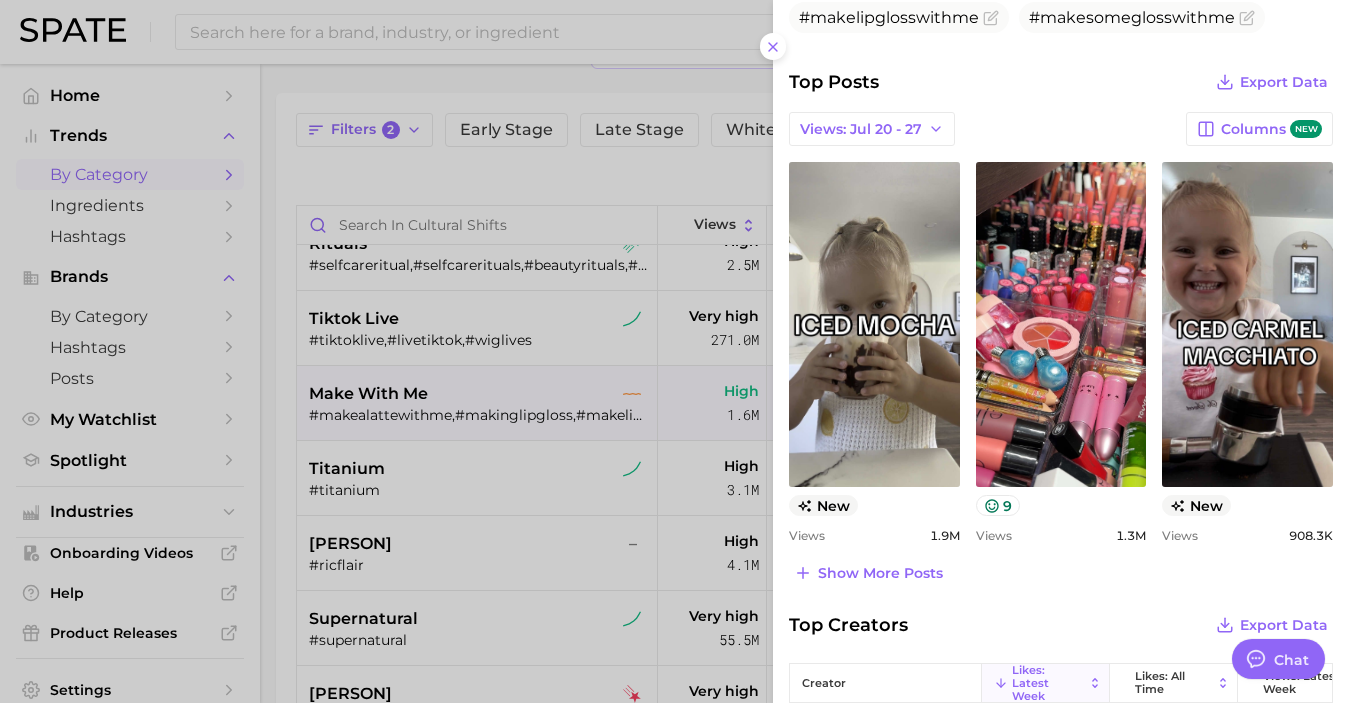 click at bounding box center (674, 351) 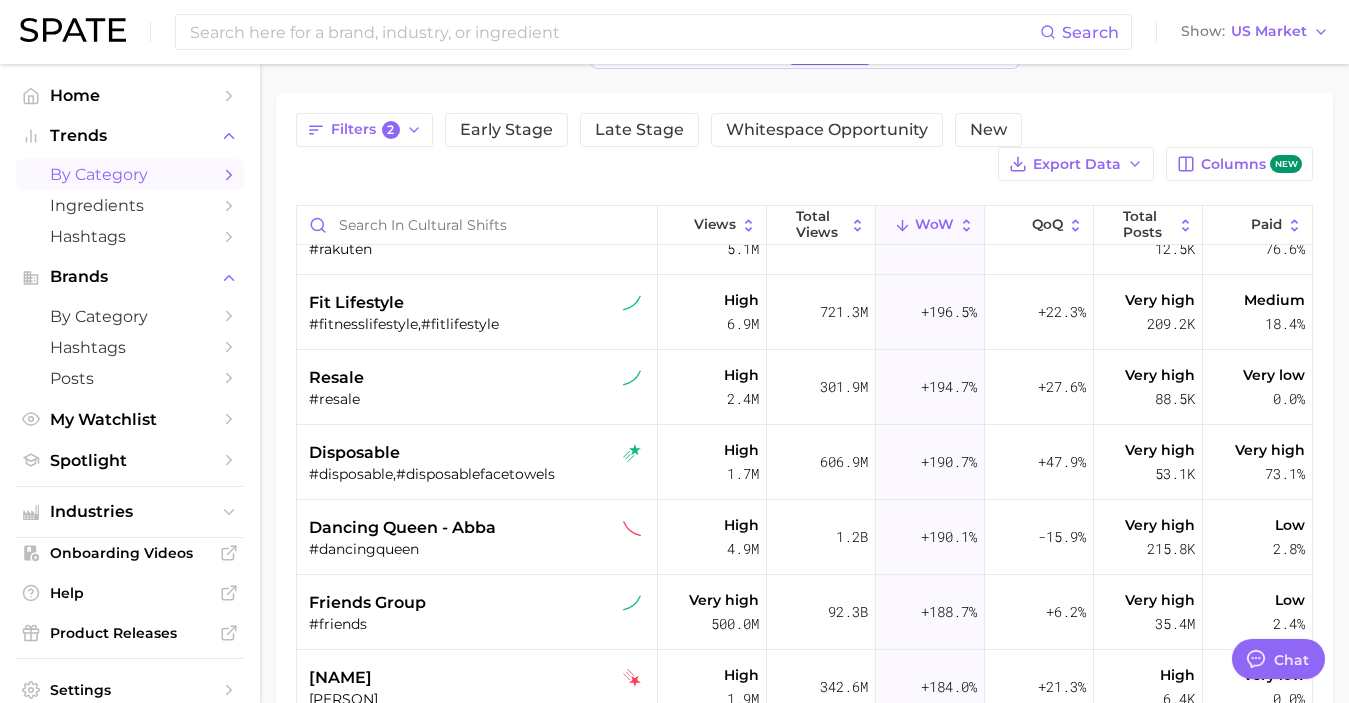 scroll, scrollTop: 4062, scrollLeft: 0, axis: vertical 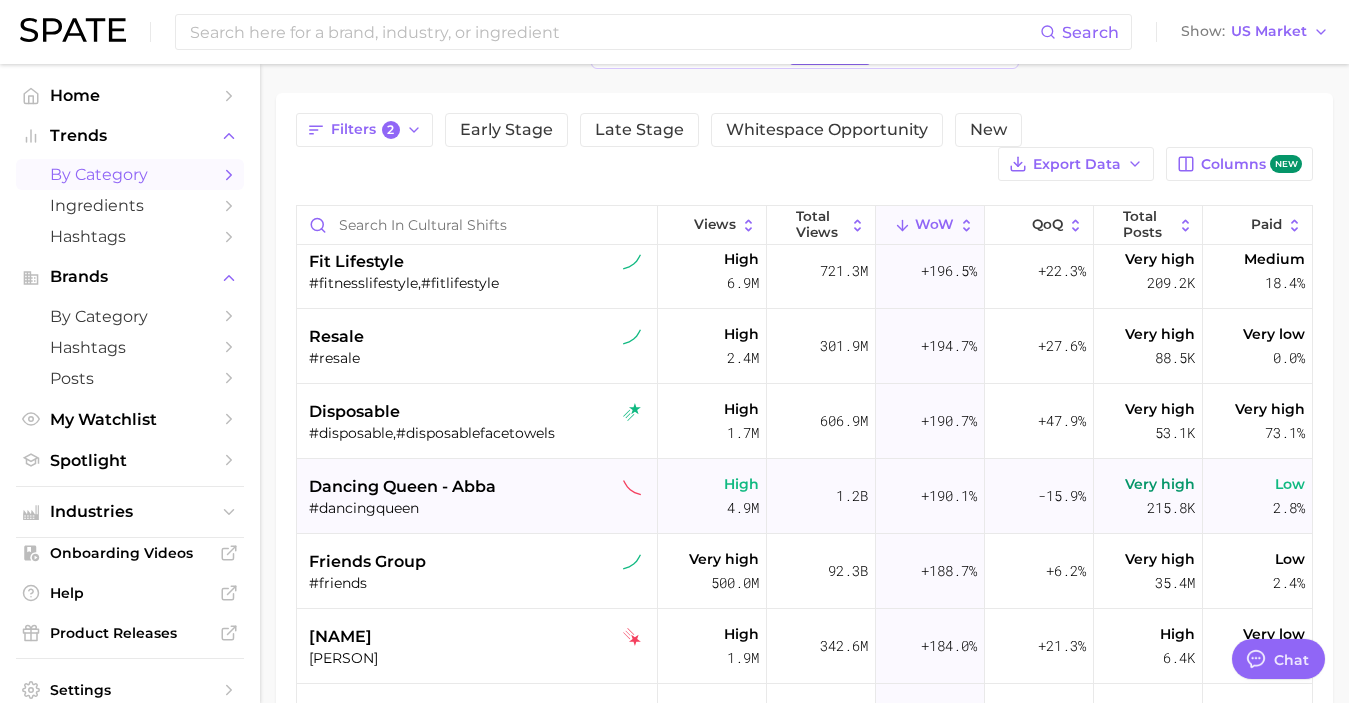 click on "dancing queen - abba #dancingqueen" at bounding box center (479, 496) 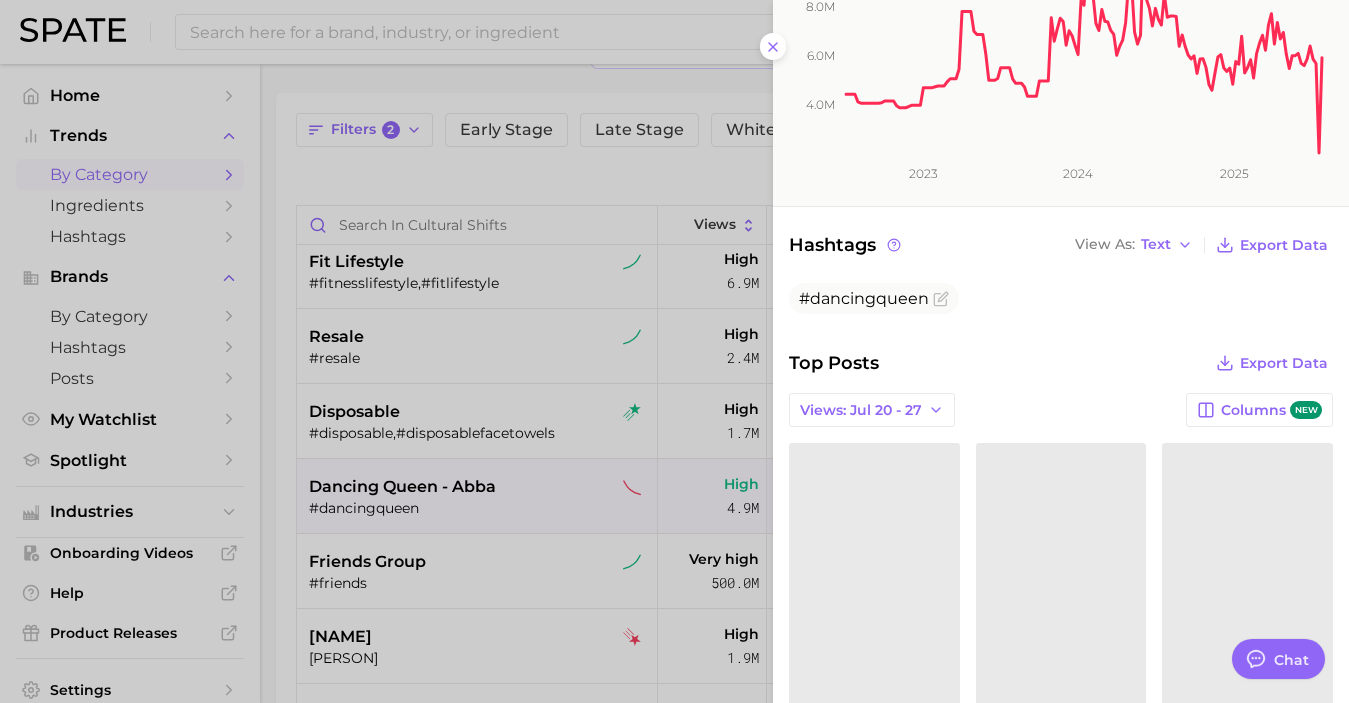 scroll, scrollTop: 467, scrollLeft: 0, axis: vertical 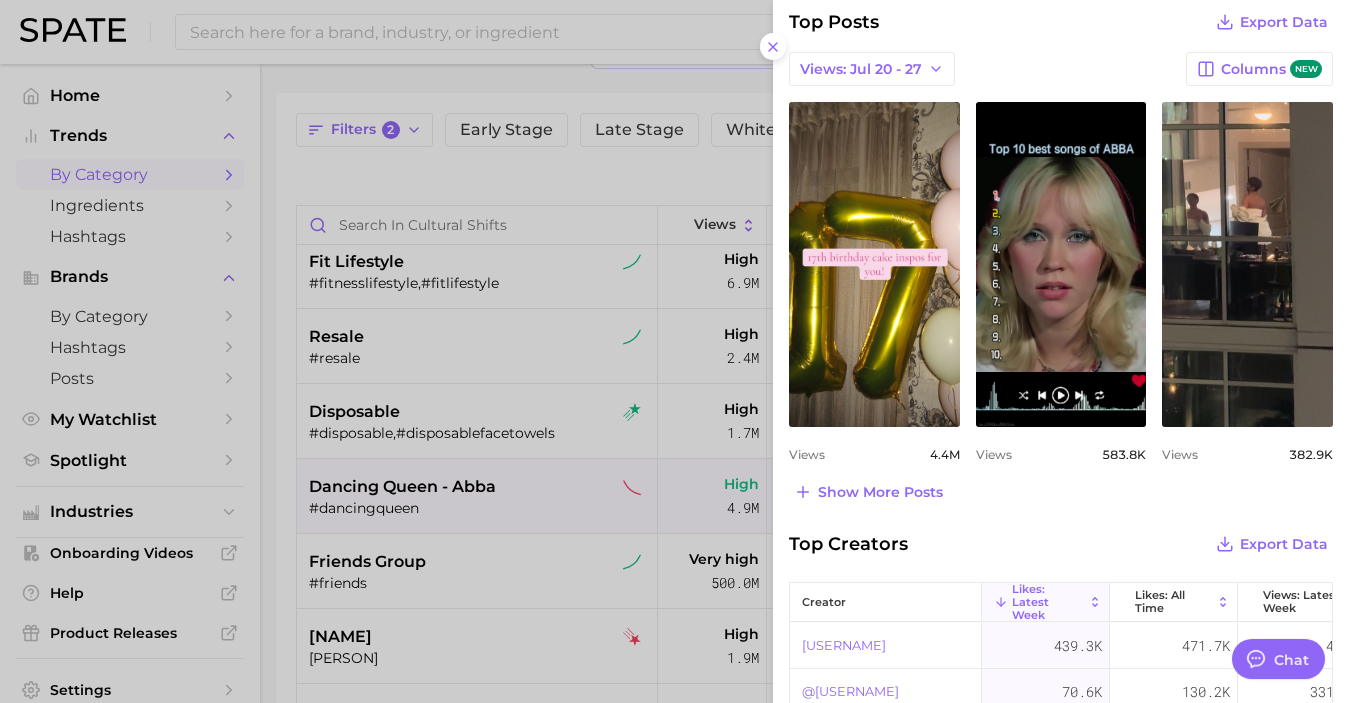 click at bounding box center (674, 351) 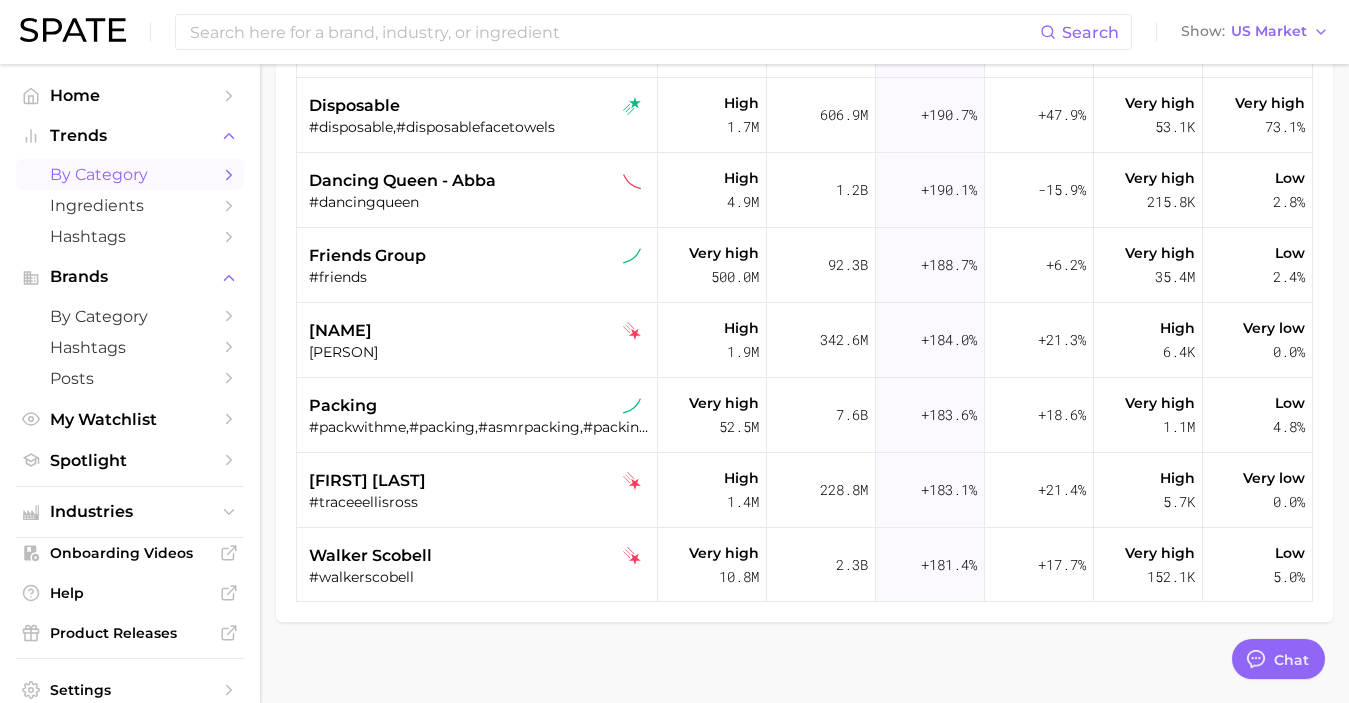 scroll, scrollTop: 0, scrollLeft: 0, axis: both 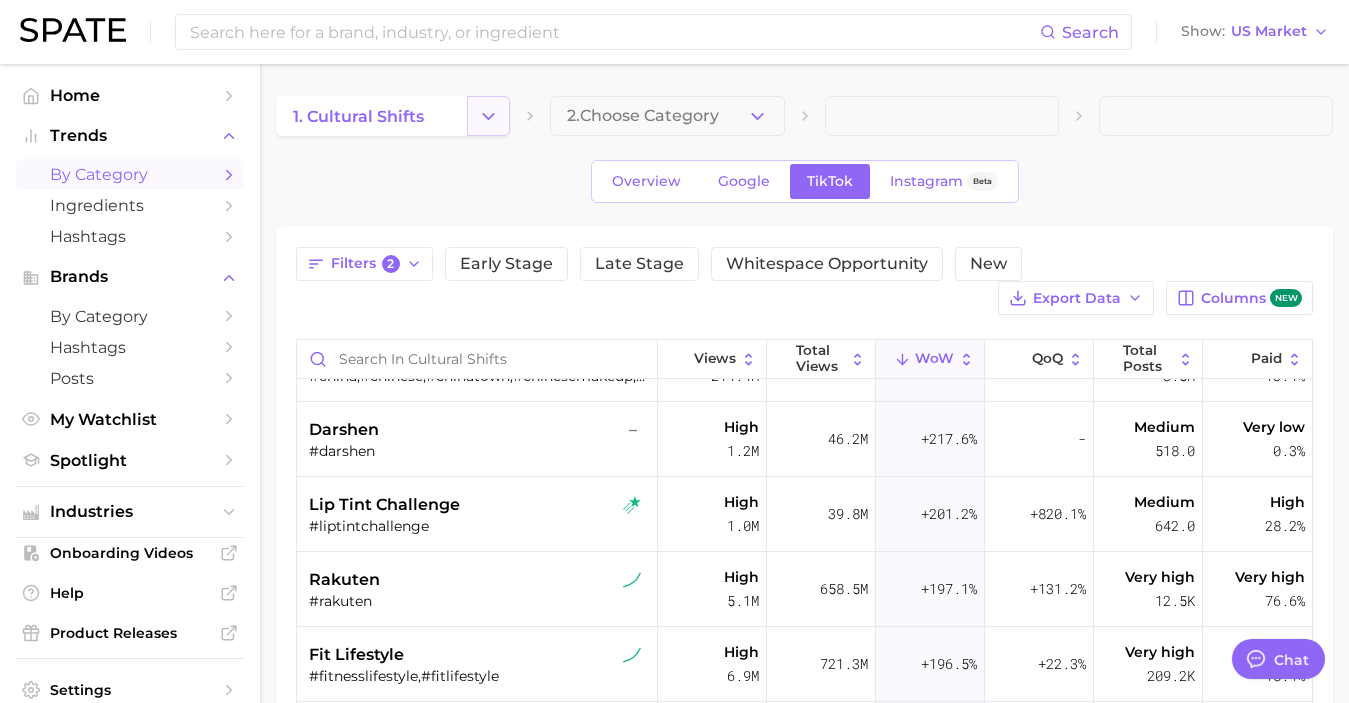 click 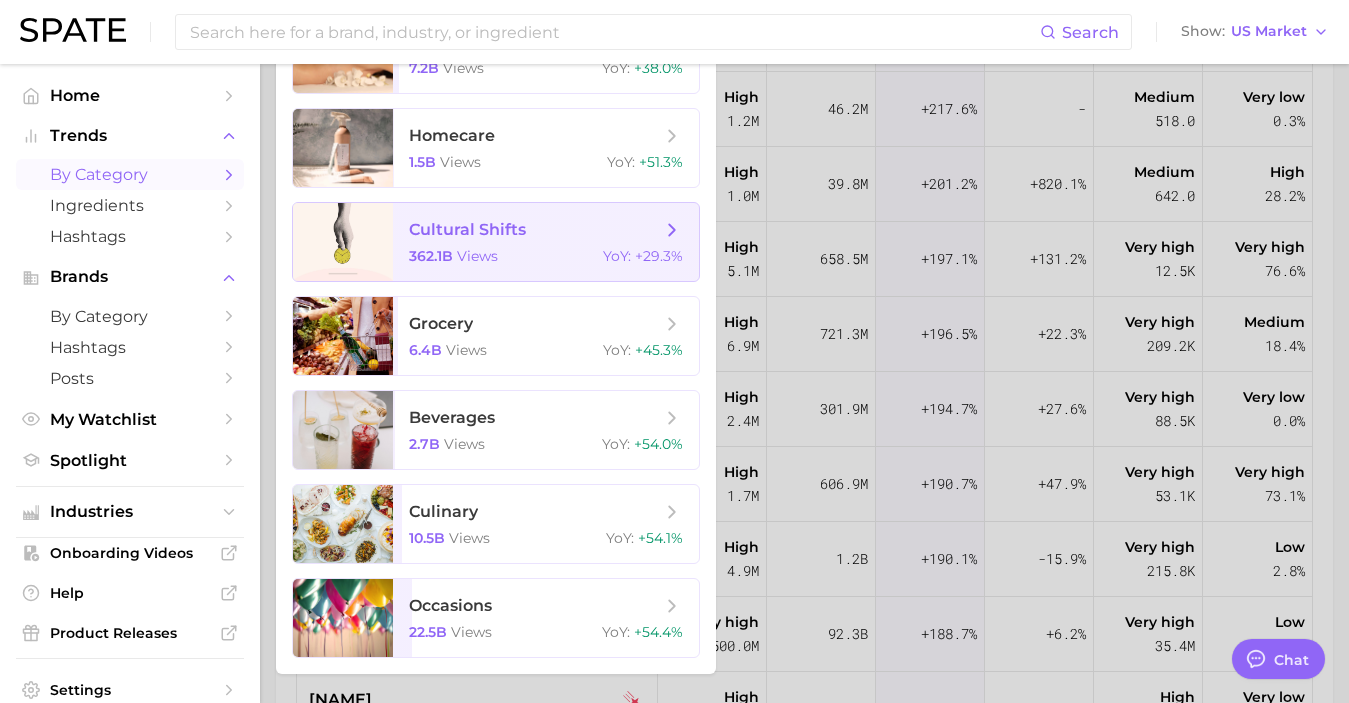 scroll, scrollTop: 338, scrollLeft: 0, axis: vertical 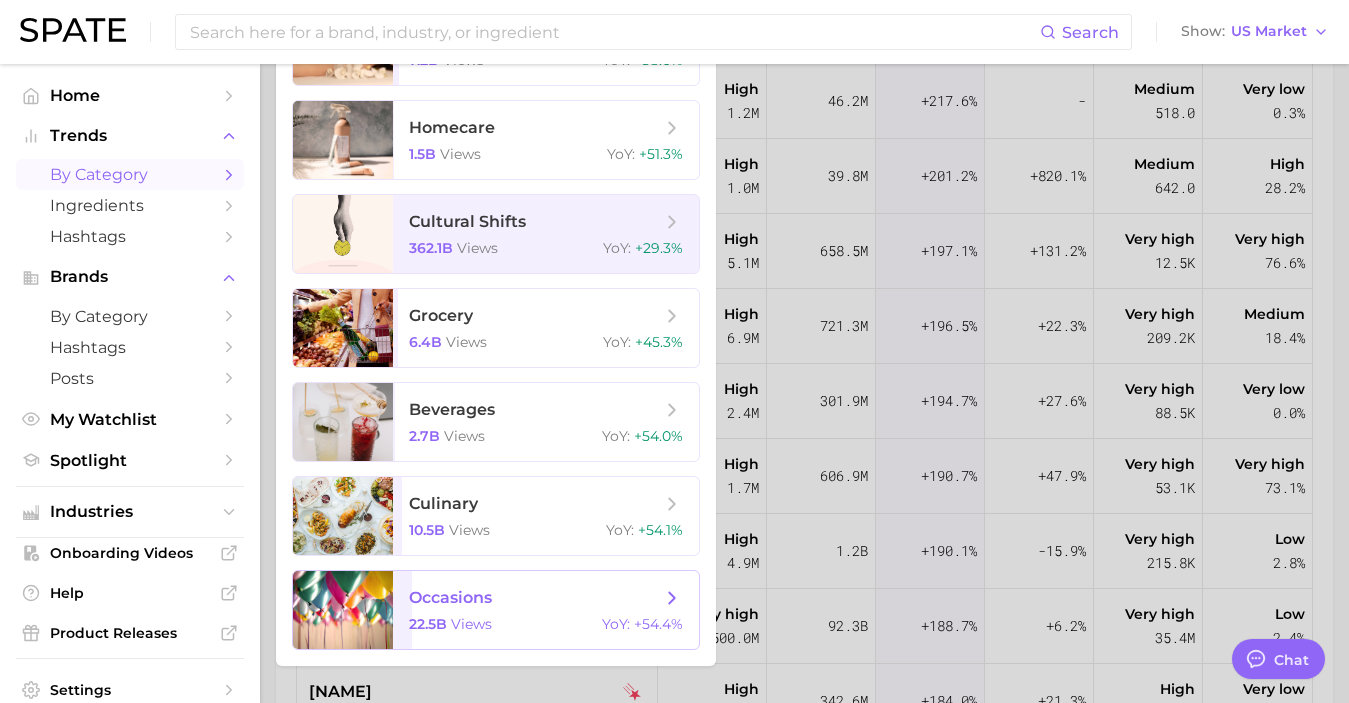 click on "occasions" at bounding box center [535, 598] 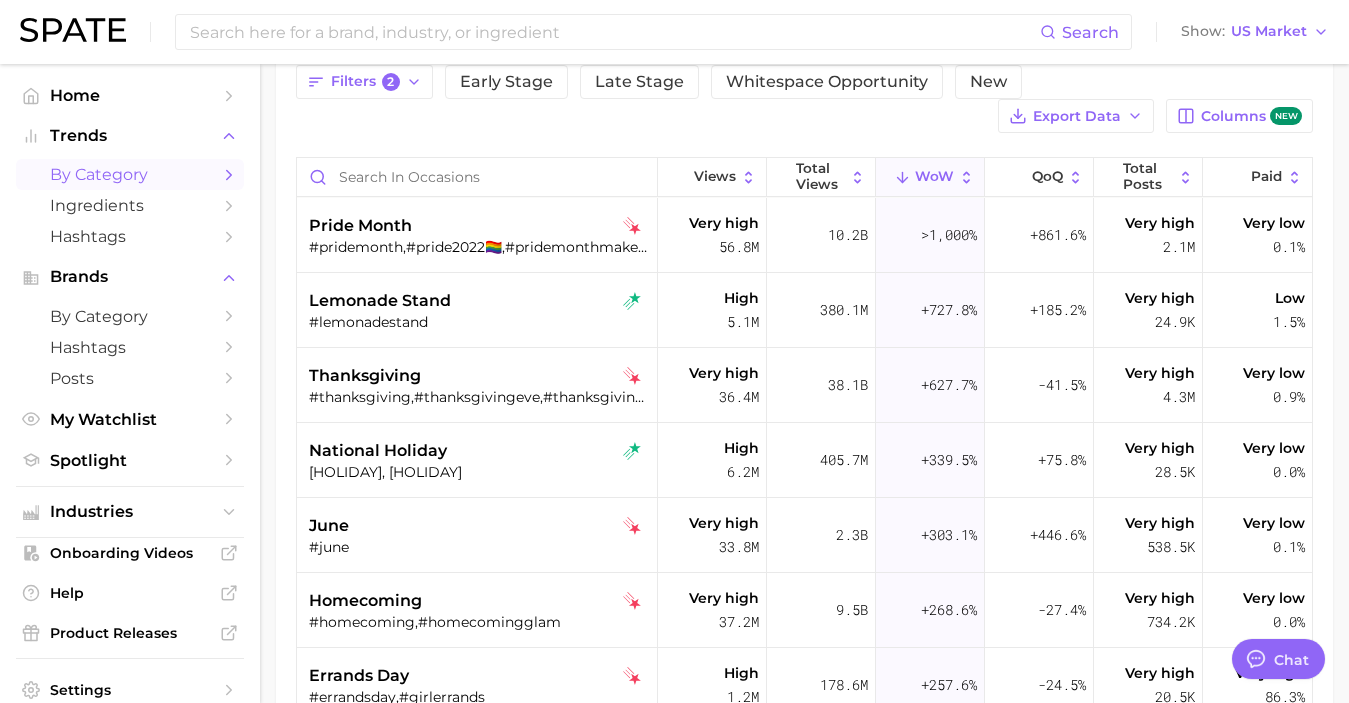 scroll, scrollTop: 190, scrollLeft: 0, axis: vertical 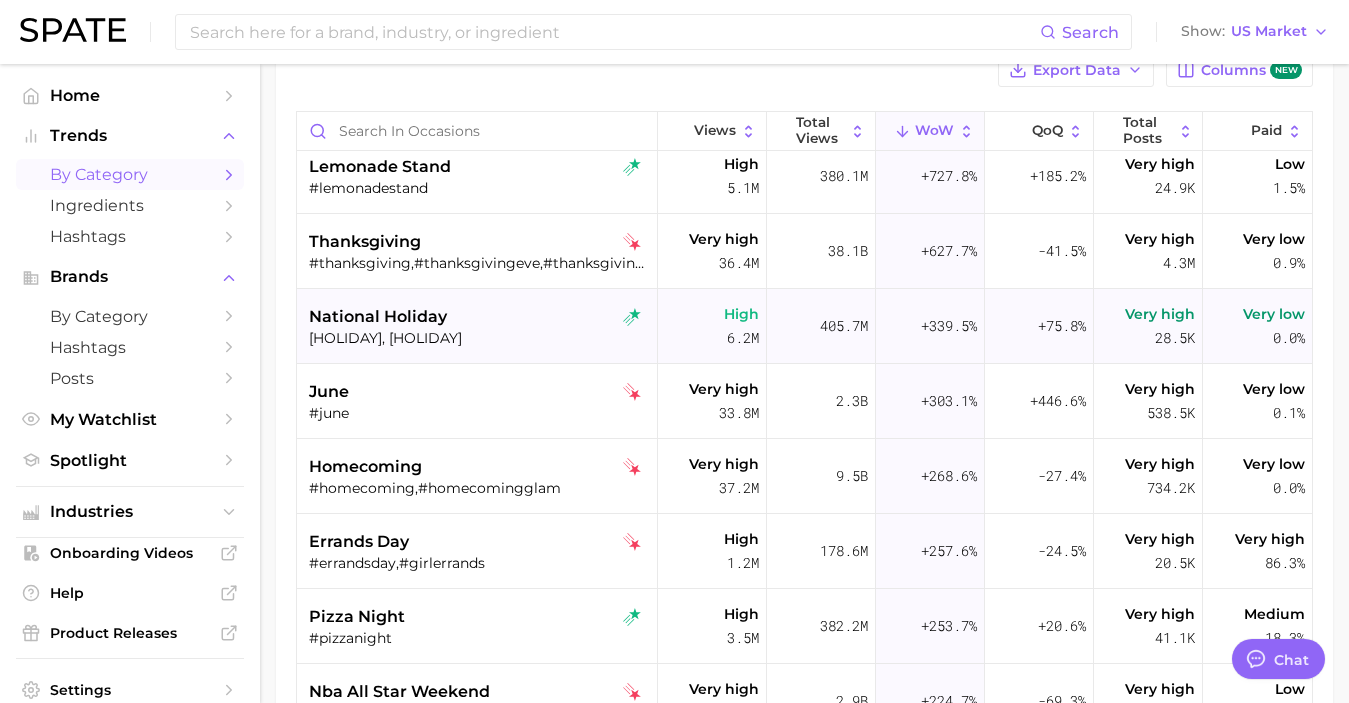 click on "#fiestaspatrias,#nationalholiday" at bounding box center (479, 338) 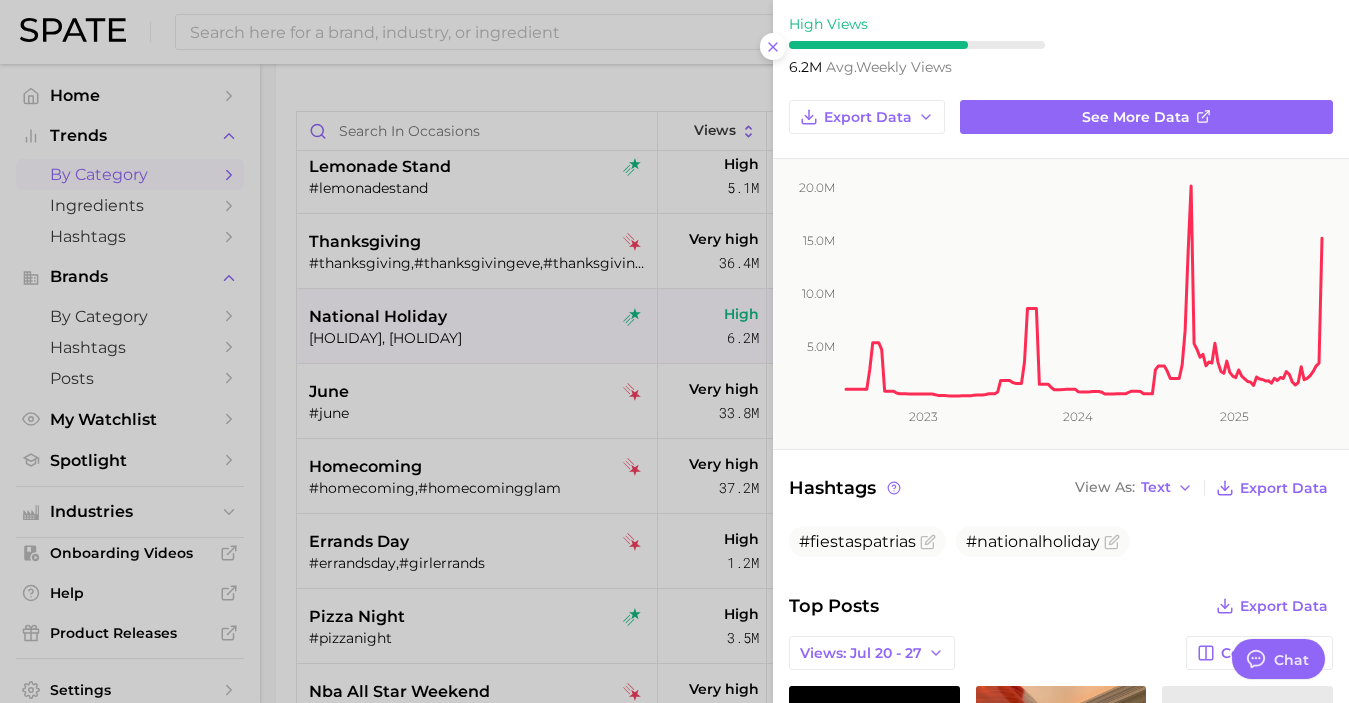 scroll, scrollTop: 371, scrollLeft: 0, axis: vertical 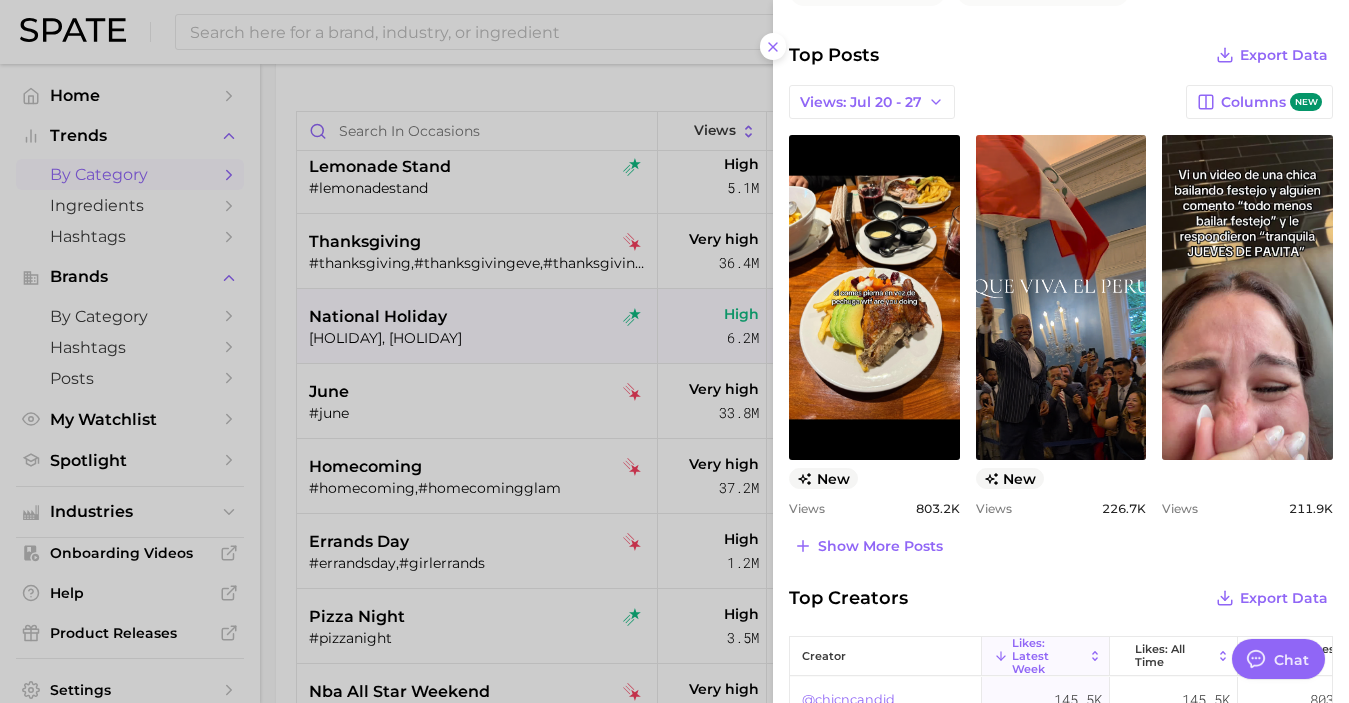 click at bounding box center (674, 351) 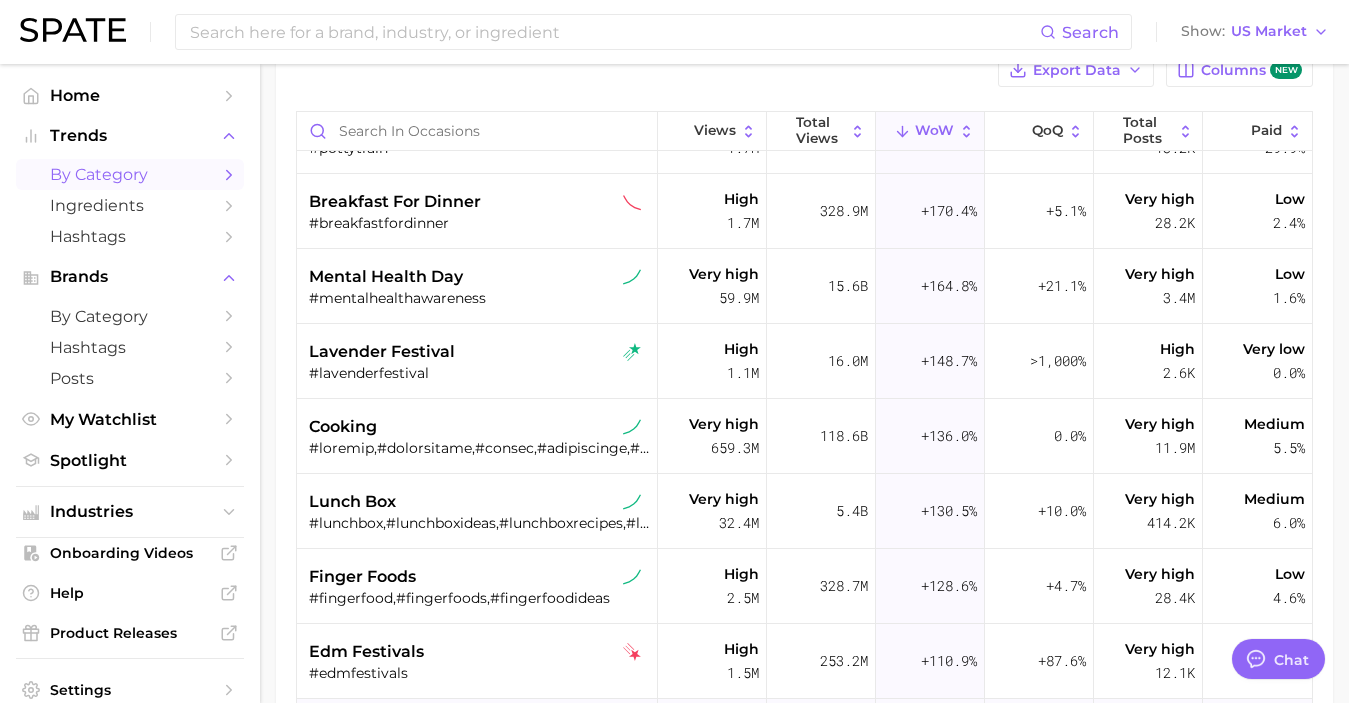 scroll, scrollTop: 1102, scrollLeft: 0, axis: vertical 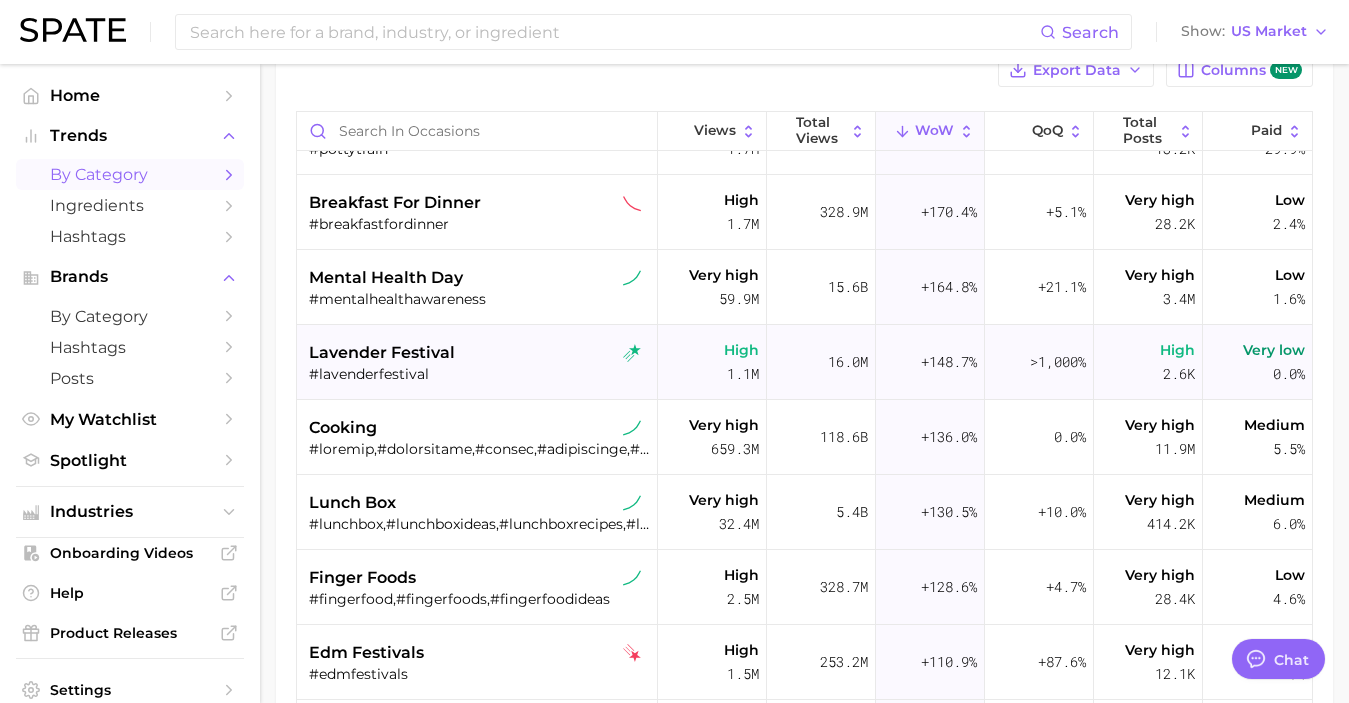 click on "#lavenderfestival" at bounding box center [479, 374] 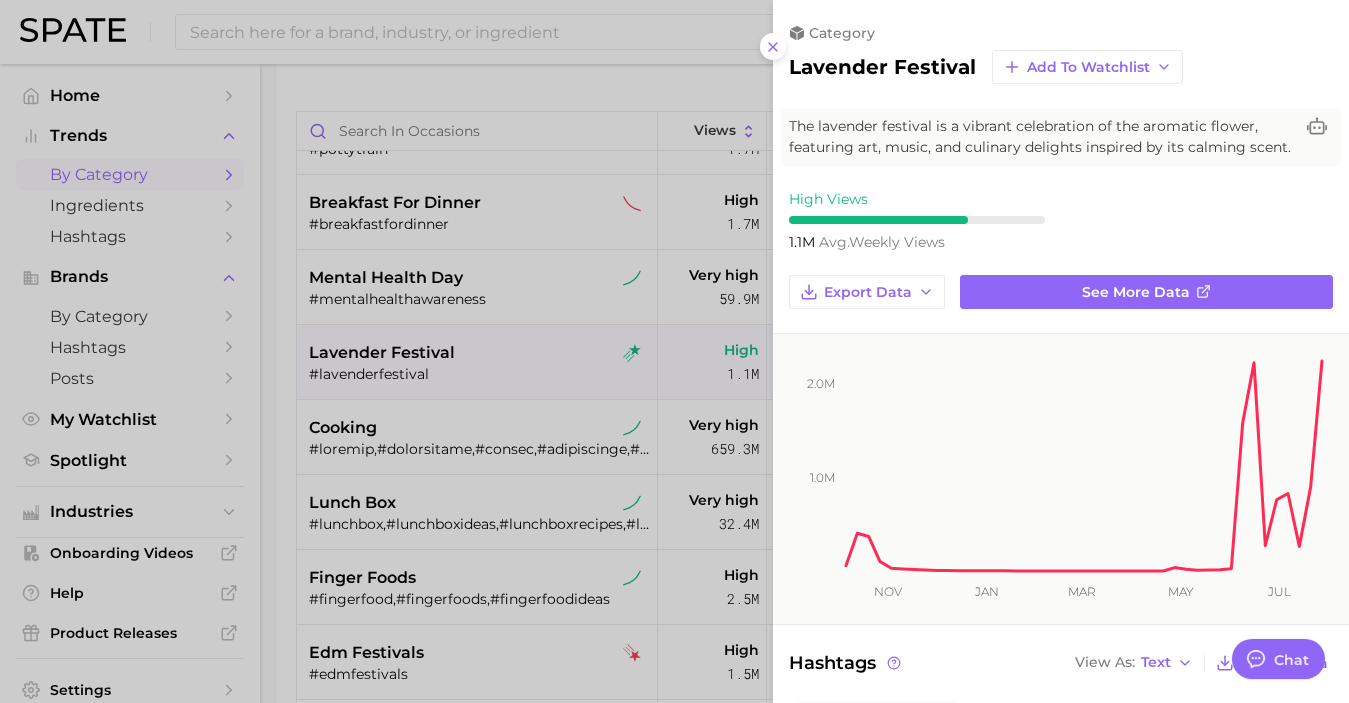 scroll, scrollTop: 0, scrollLeft: 0, axis: both 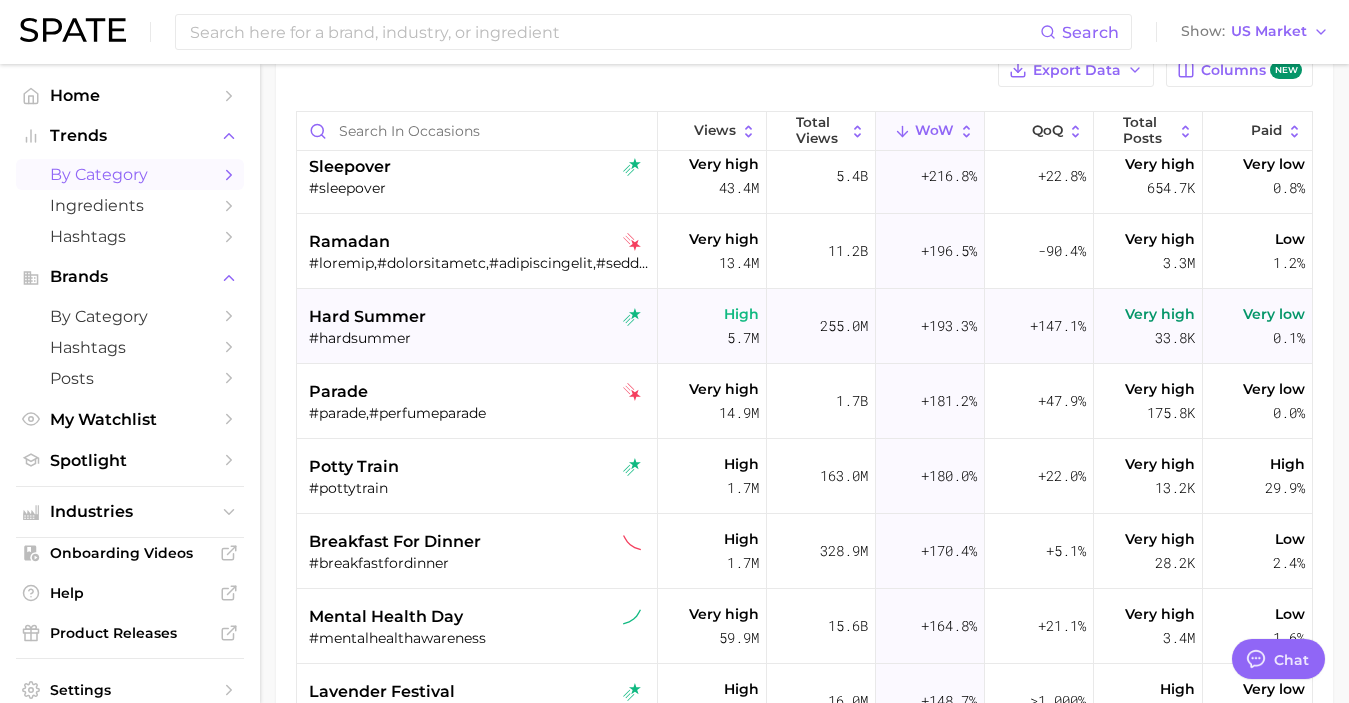 click on "hard summer" at bounding box center (479, 317) 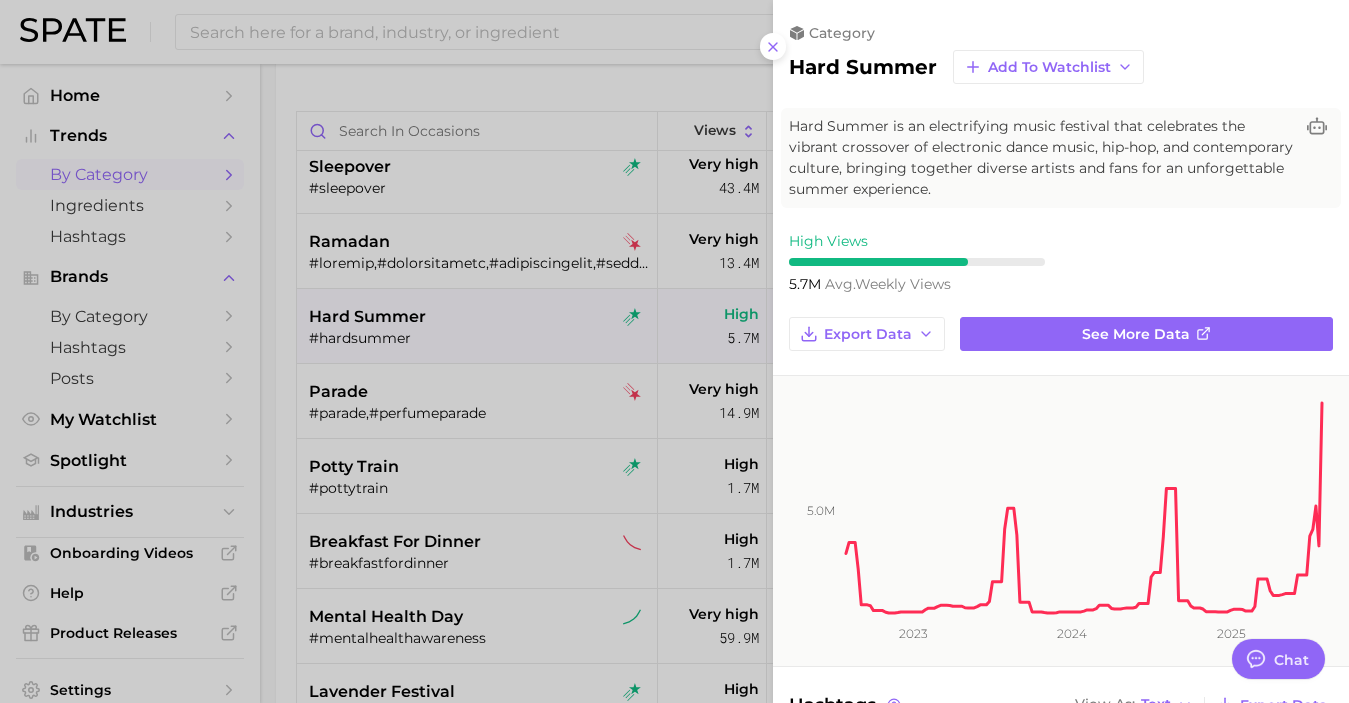 scroll, scrollTop: 0, scrollLeft: 0, axis: both 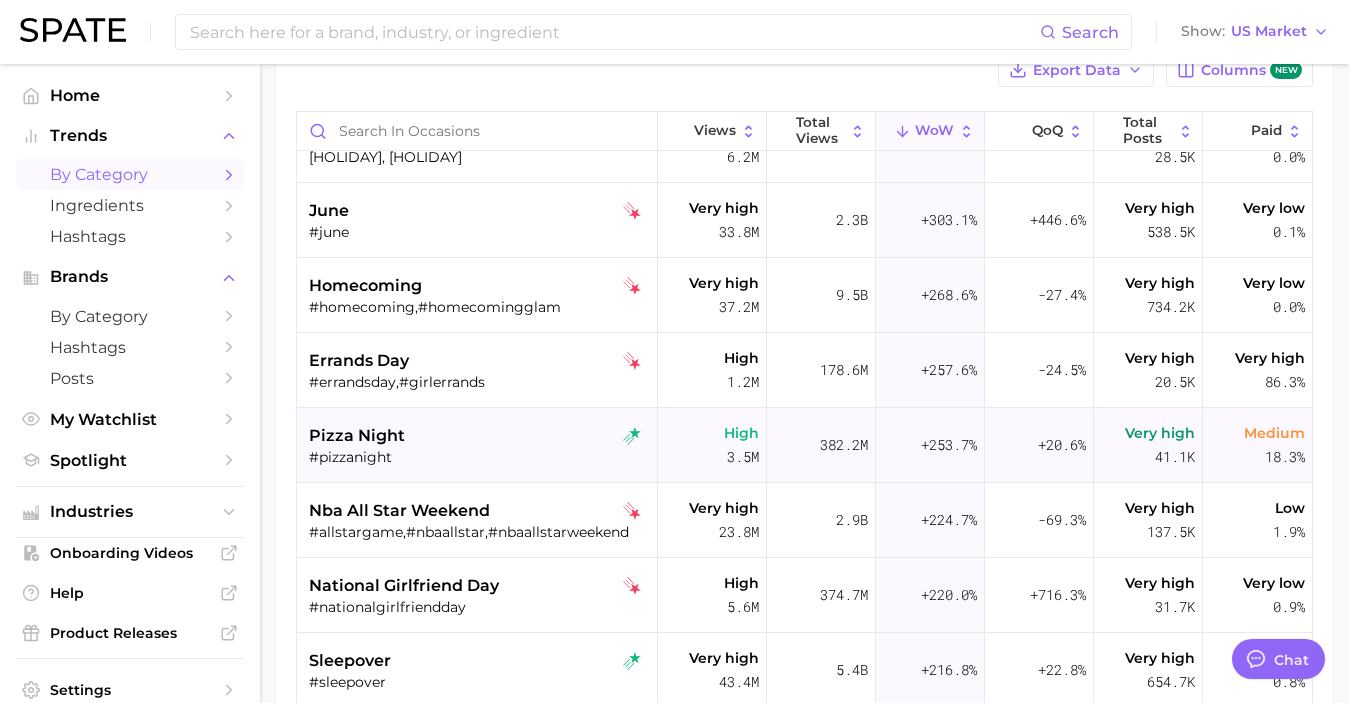 click on "pizza night" at bounding box center [479, 436] 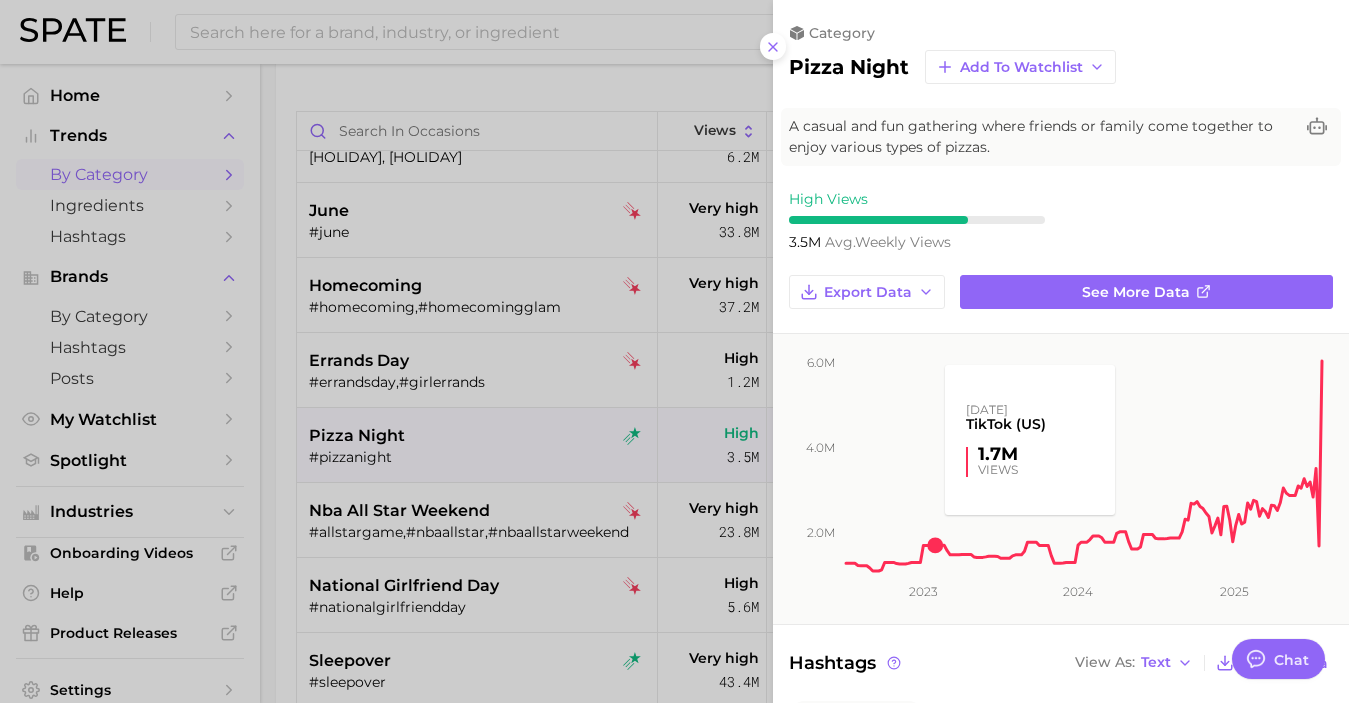 scroll, scrollTop: 191, scrollLeft: 0, axis: vertical 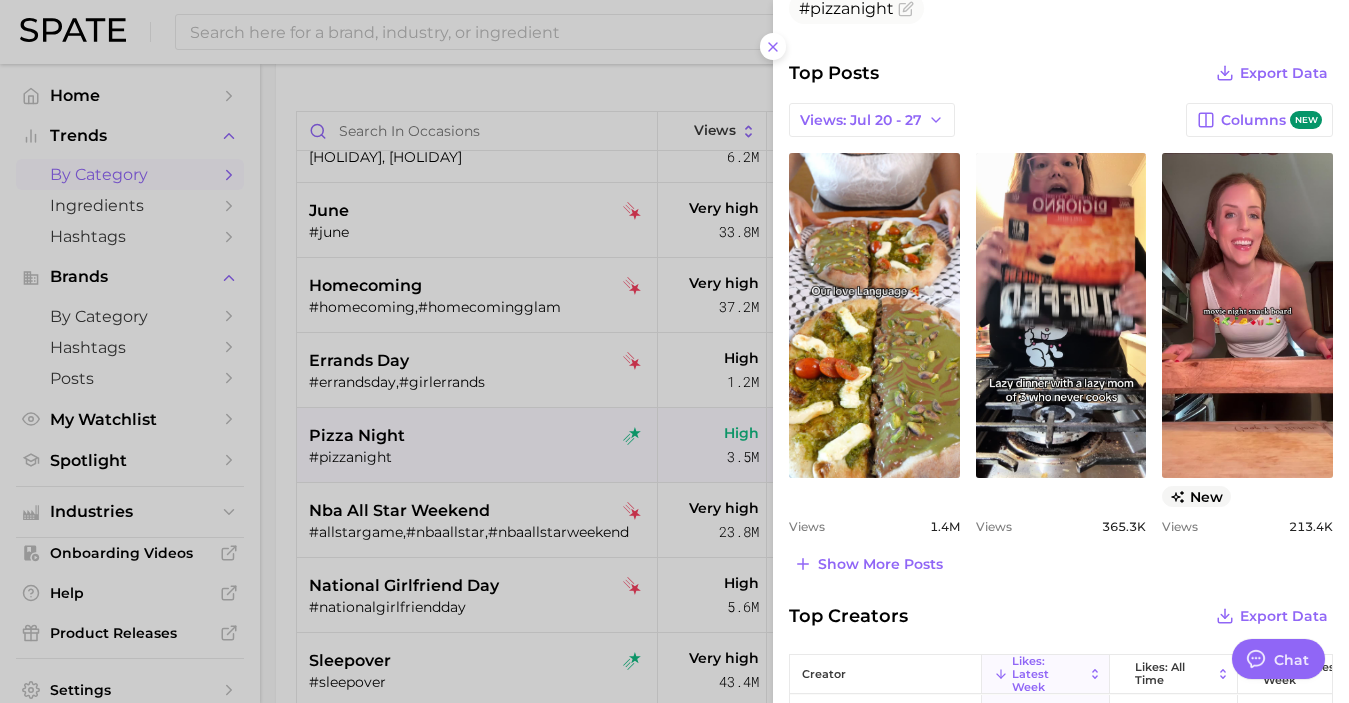 click at bounding box center (674, 351) 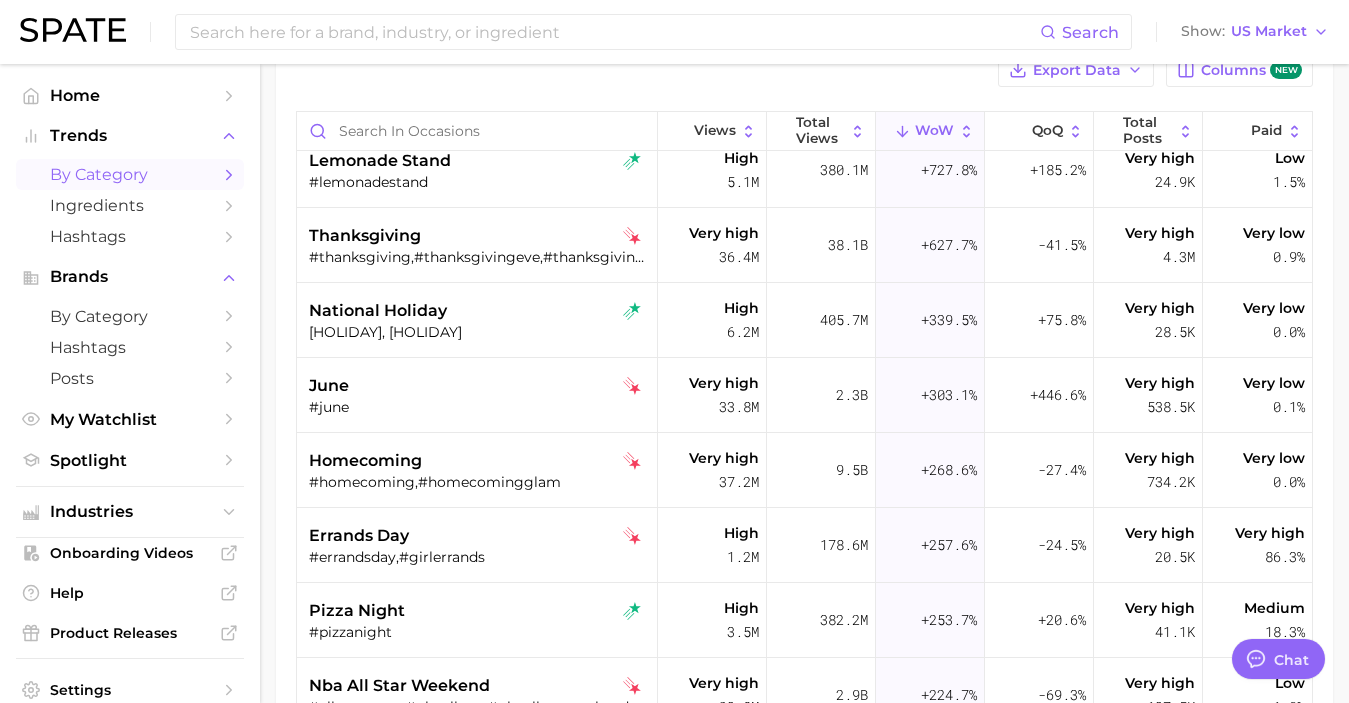 scroll, scrollTop: 0, scrollLeft: 0, axis: both 